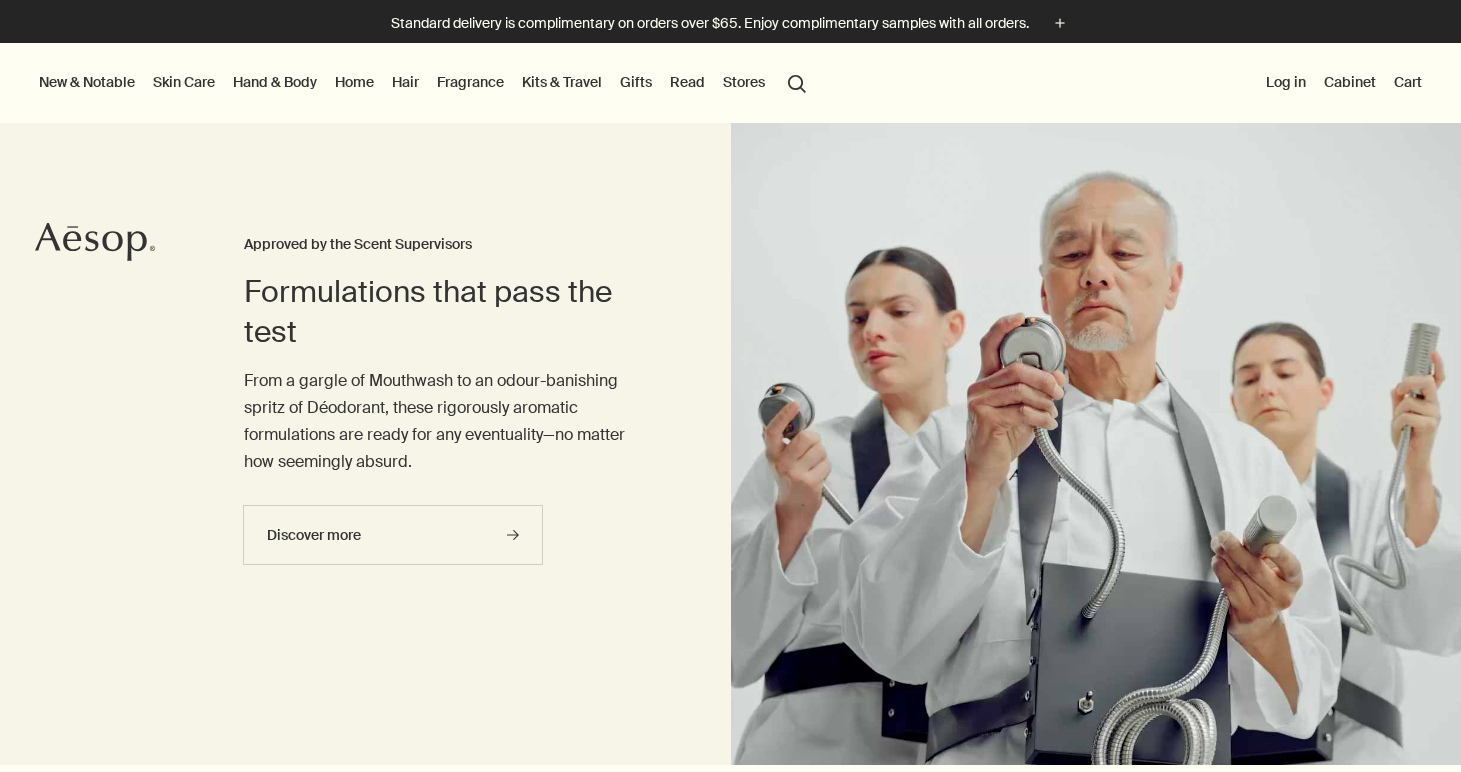 scroll, scrollTop: 0, scrollLeft: 0, axis: both 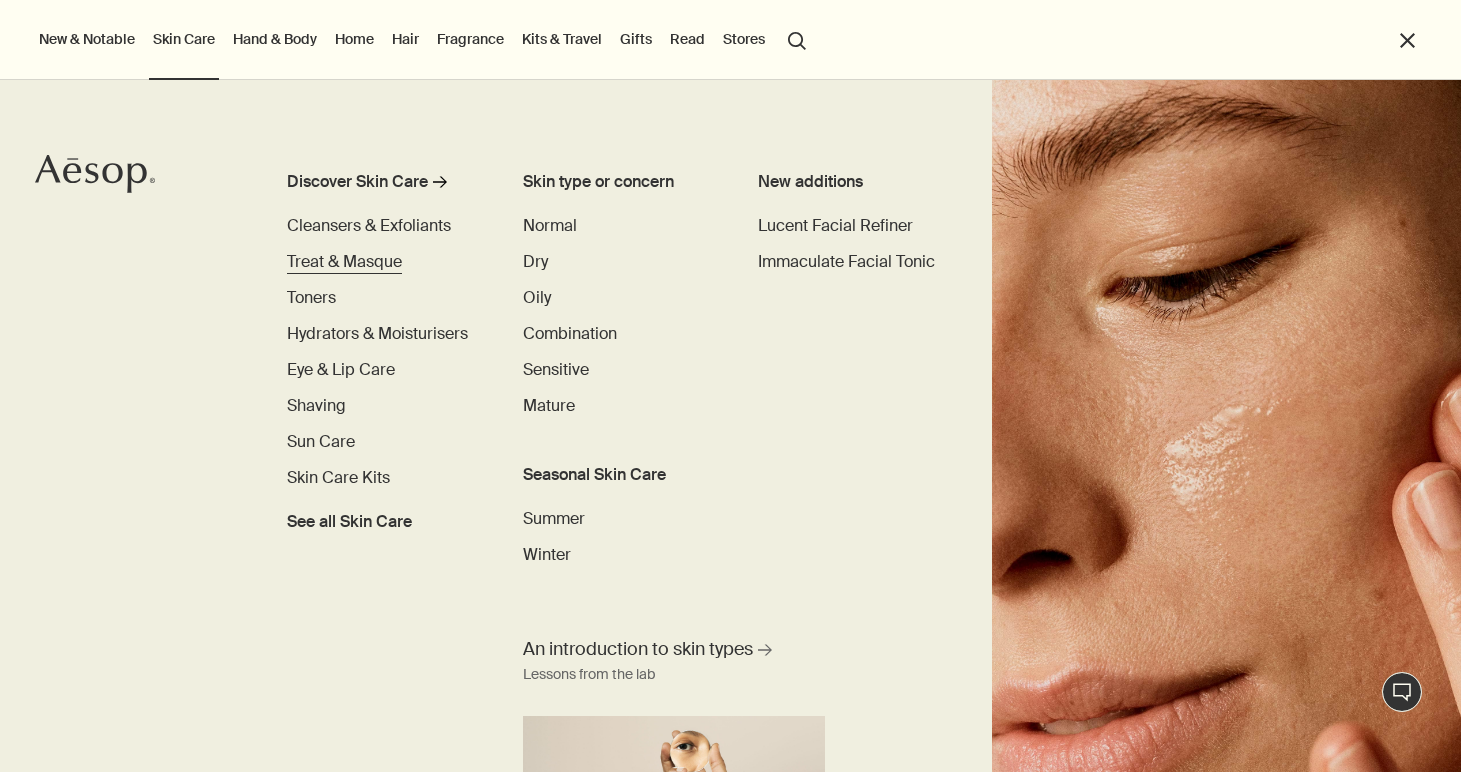 click on "Treat & Masque" at bounding box center (344, 261) 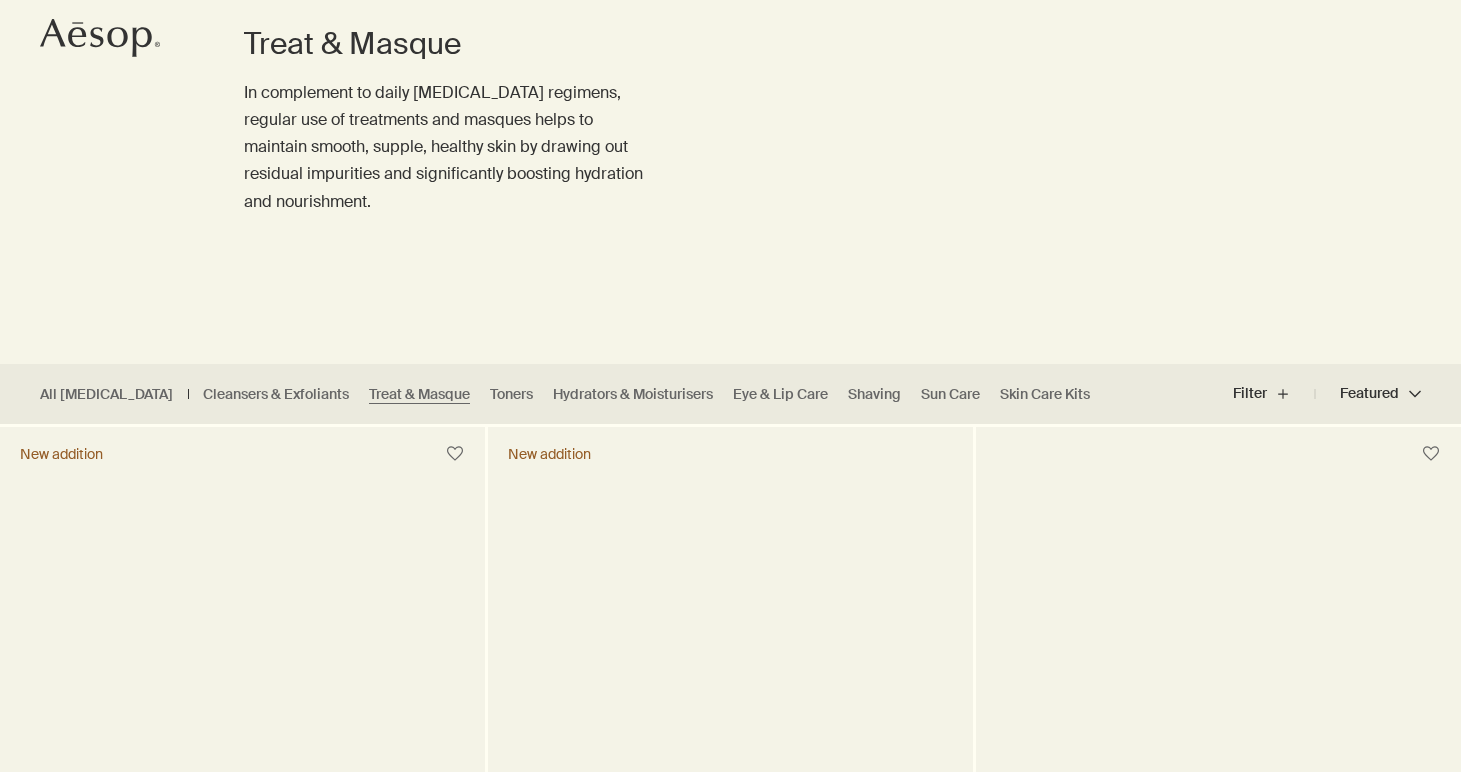scroll, scrollTop: 0, scrollLeft: 0, axis: both 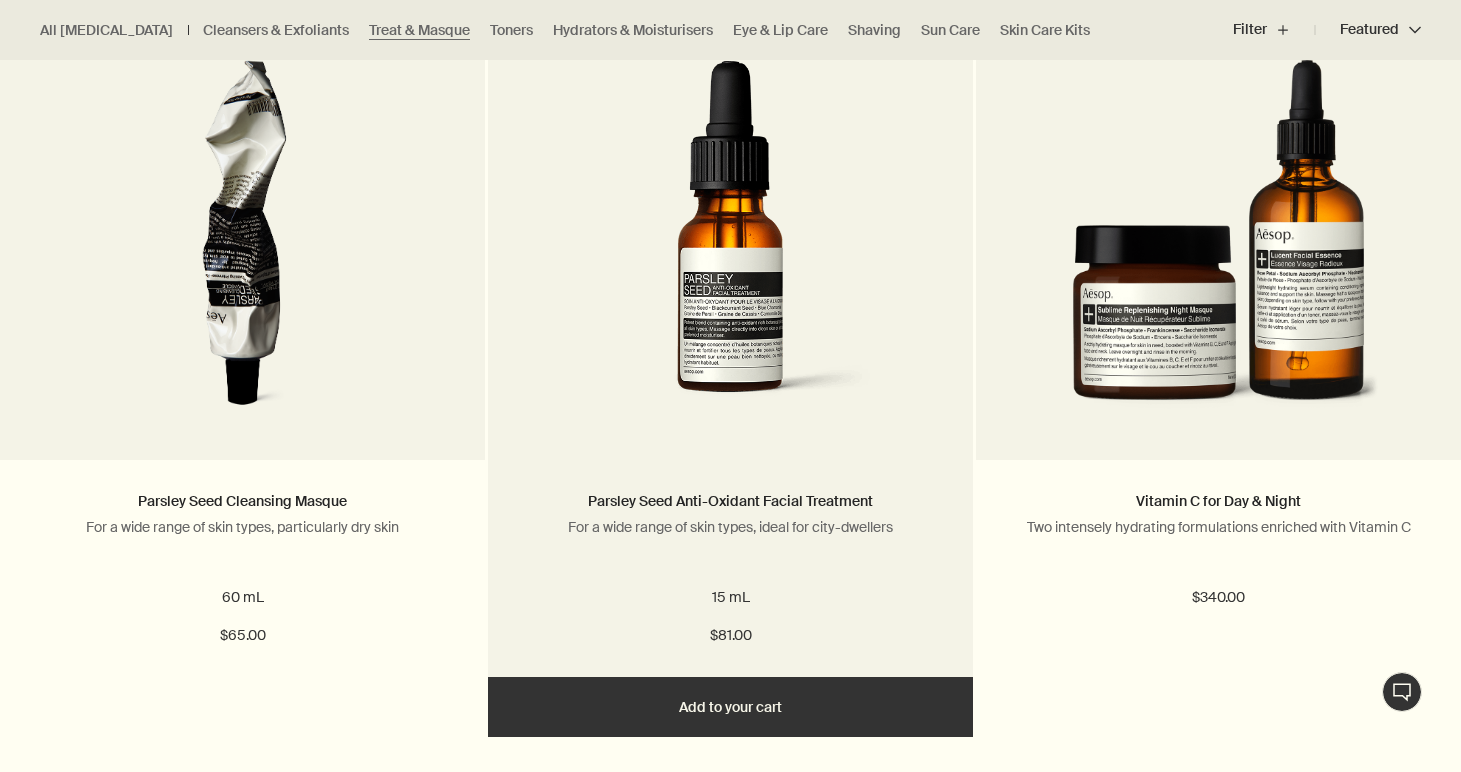 drag, startPoint x: 568, startPoint y: 523, endPoint x: 877, endPoint y: 522, distance: 309.00162 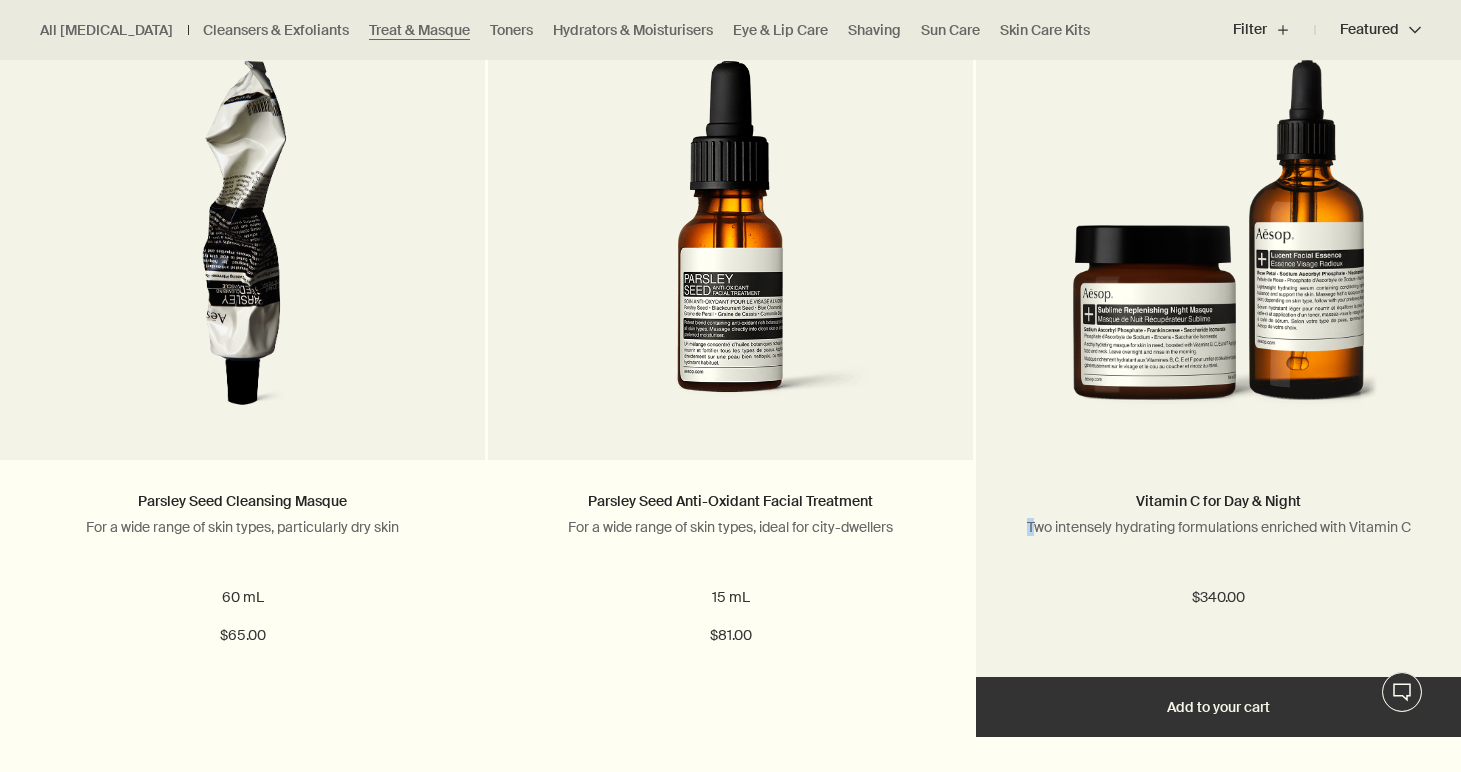 drag, startPoint x: 1028, startPoint y: 526, endPoint x: 1377, endPoint y: 498, distance: 350.1214 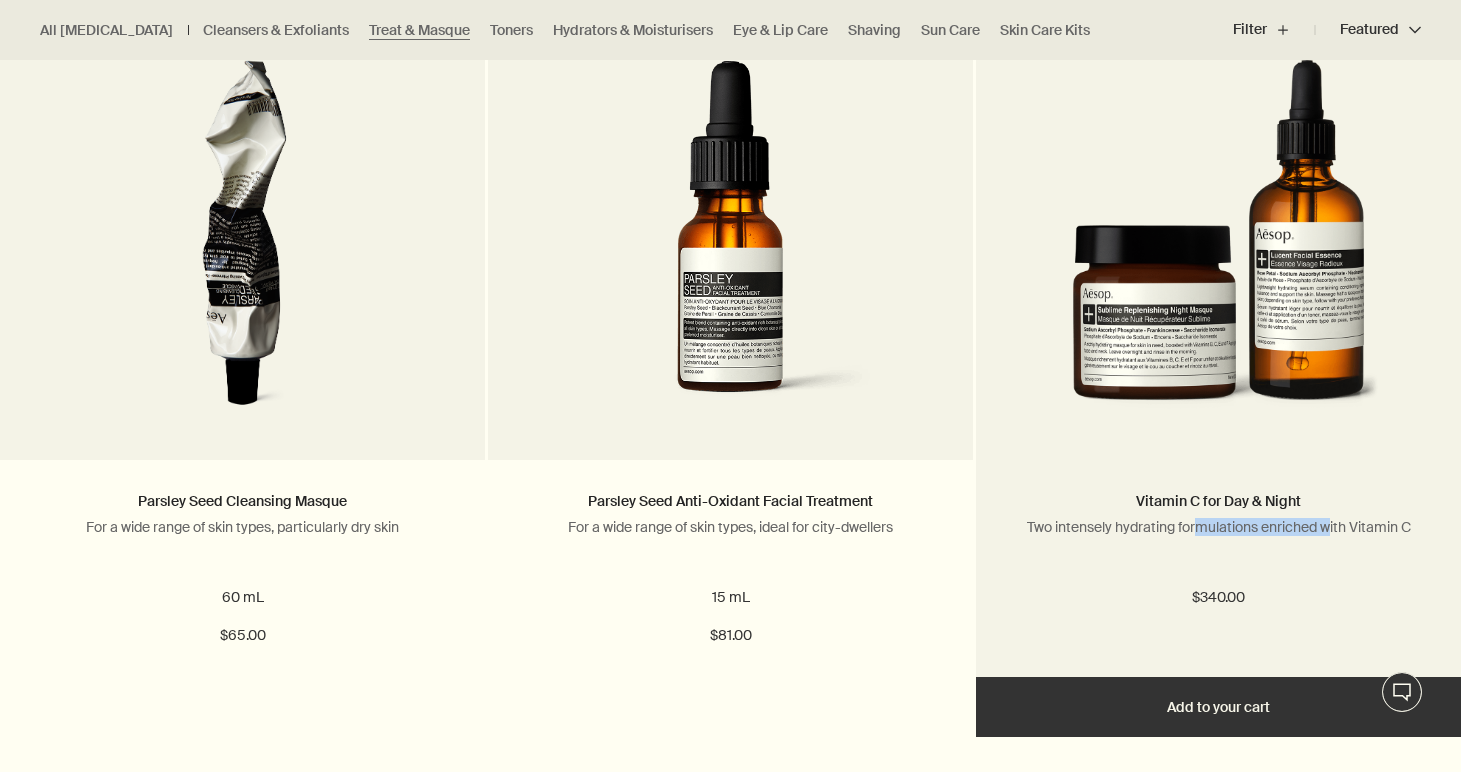 drag, startPoint x: 1193, startPoint y: 529, endPoint x: 1326, endPoint y: 529, distance: 133 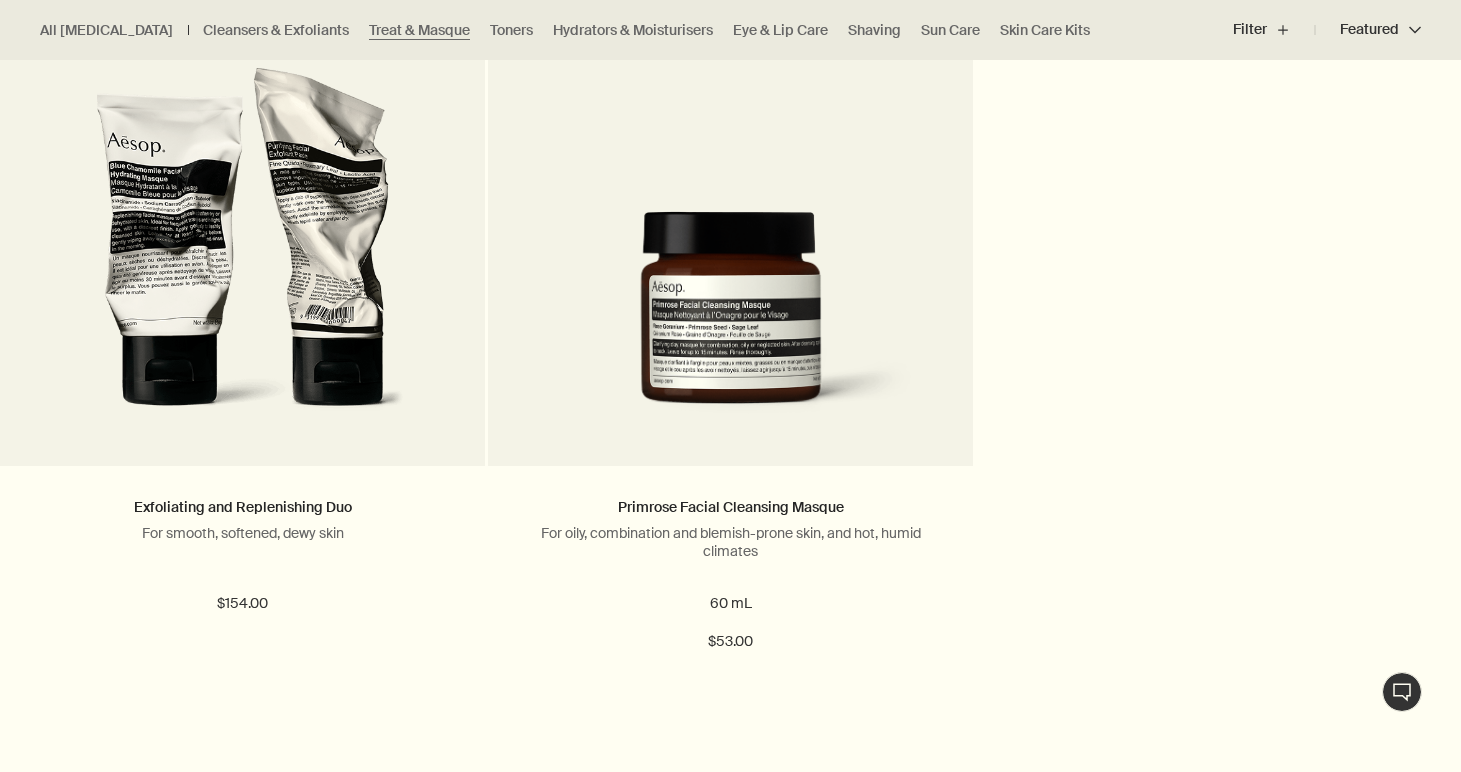 scroll, scrollTop: 2832, scrollLeft: 0, axis: vertical 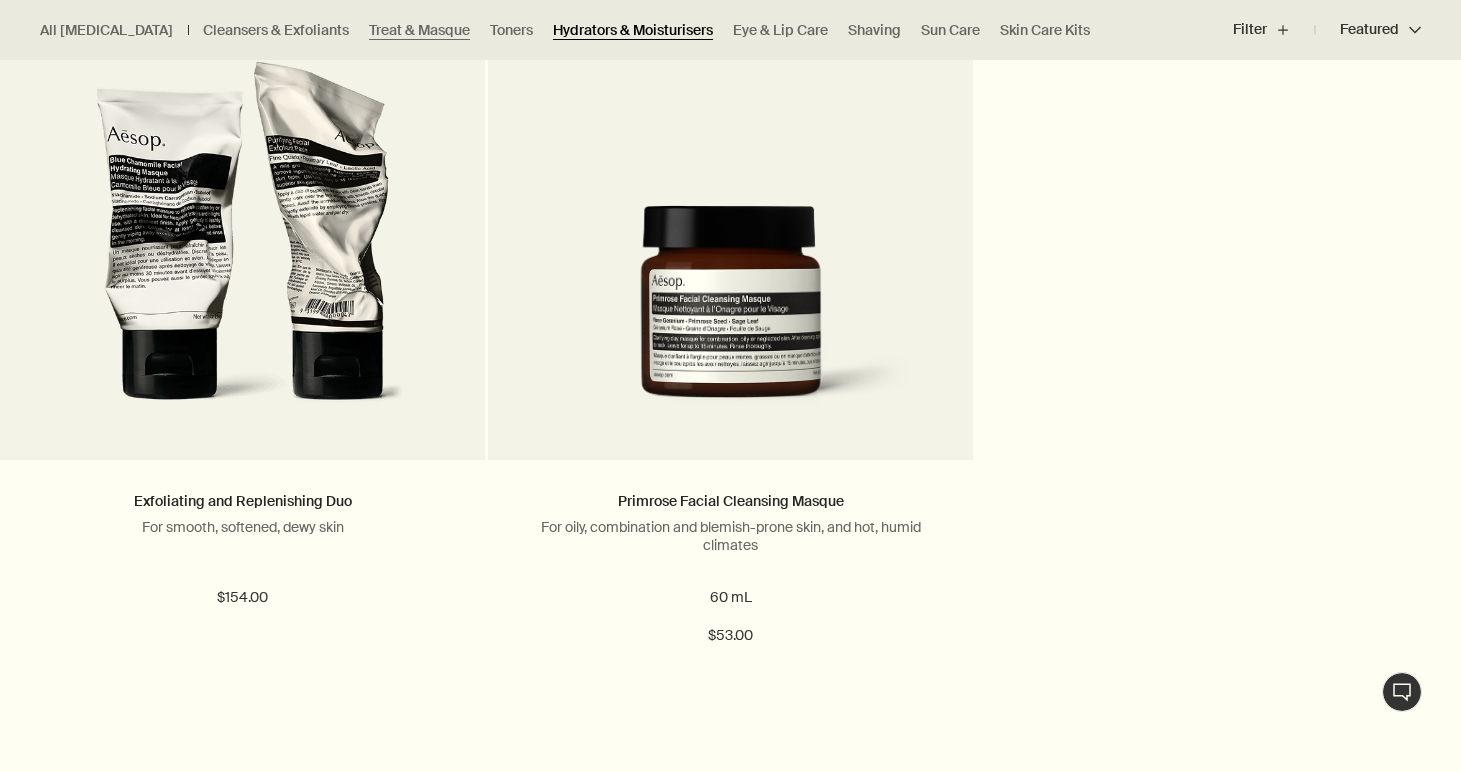 click on "Hydrators & Moisturisers" at bounding box center [633, 30] 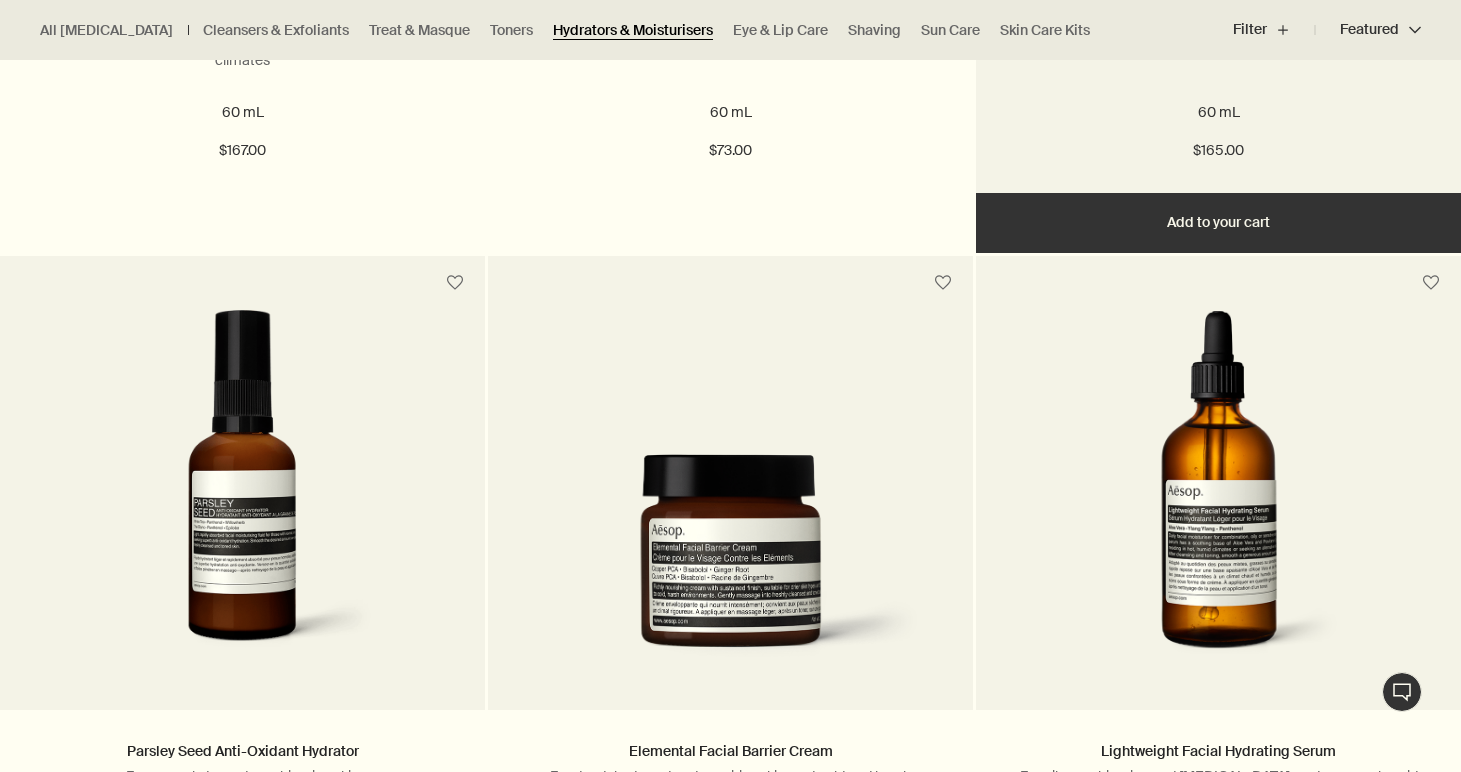 scroll, scrollTop: 2960, scrollLeft: 0, axis: vertical 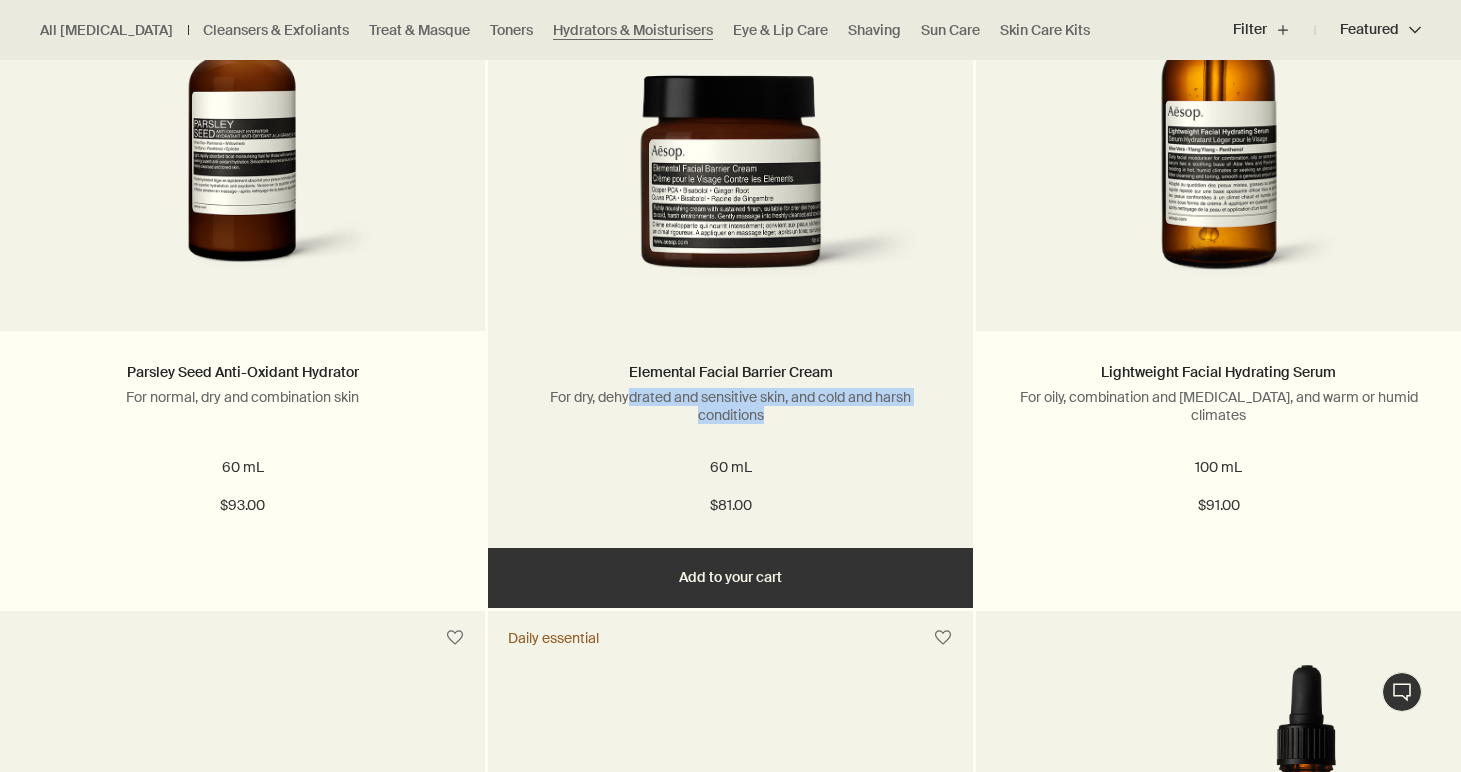 drag, startPoint x: 626, startPoint y: 400, endPoint x: 832, endPoint y: 408, distance: 206.15529 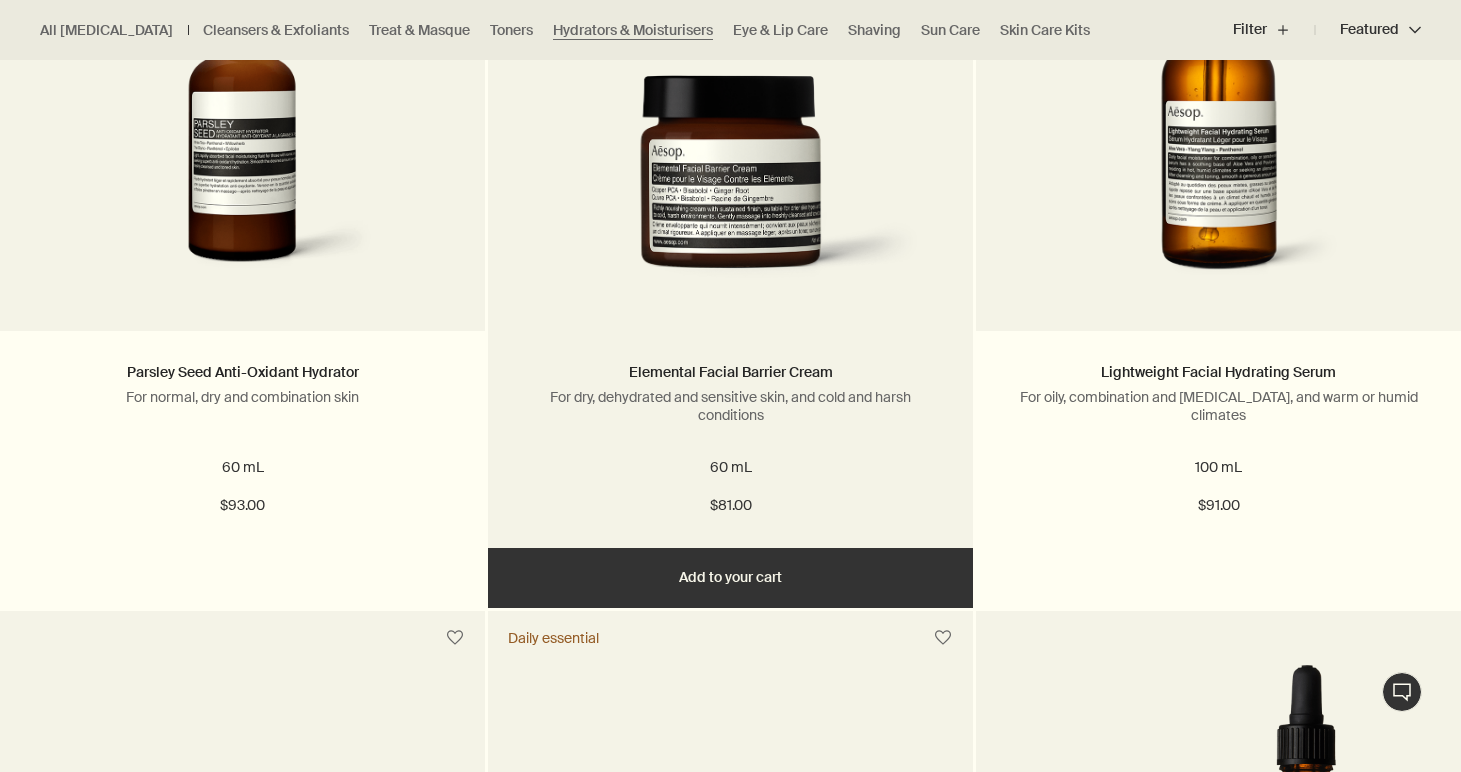 click on "For dry, dehydrated and sensitive skin, and cold and harsh conditions" at bounding box center (730, 406) 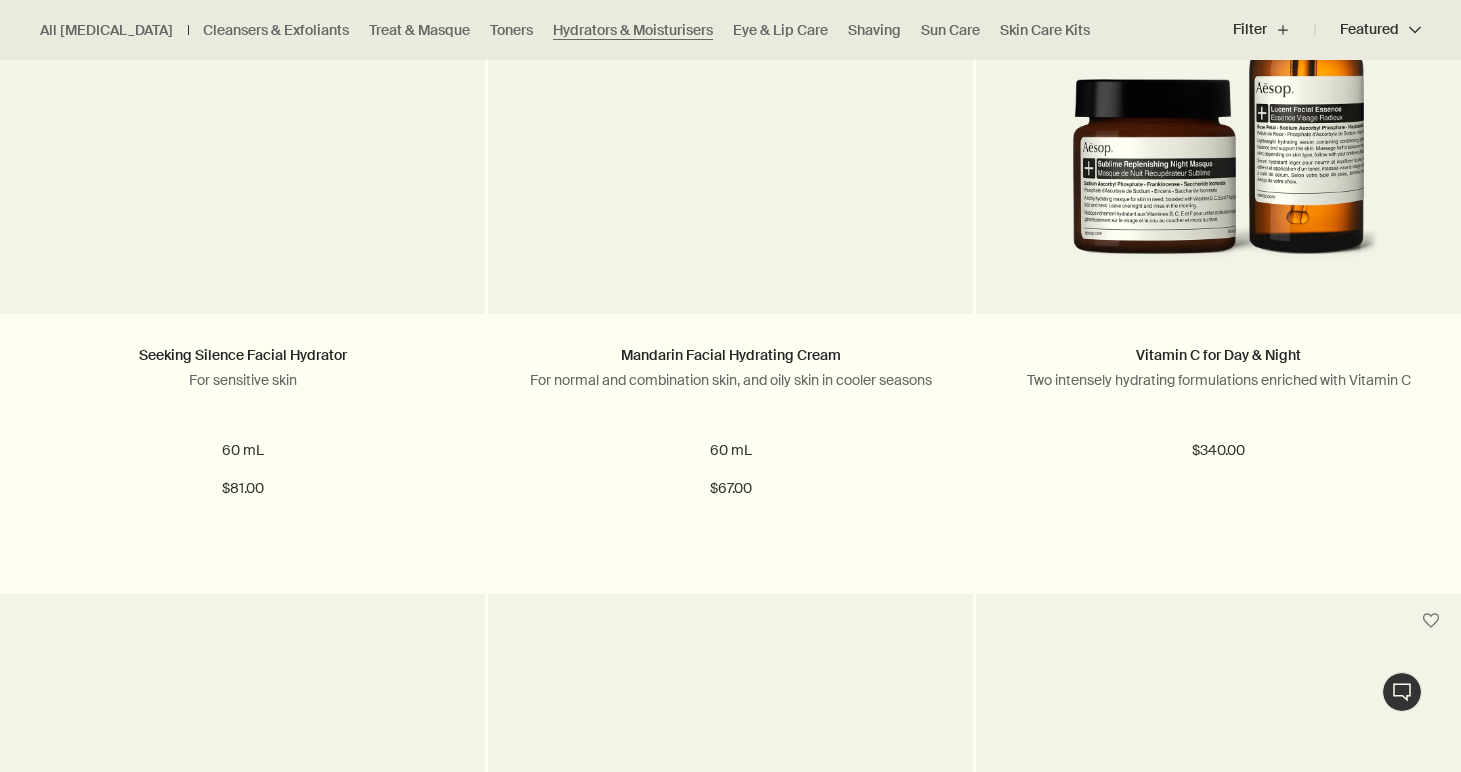 scroll, scrollTop: 3725, scrollLeft: 0, axis: vertical 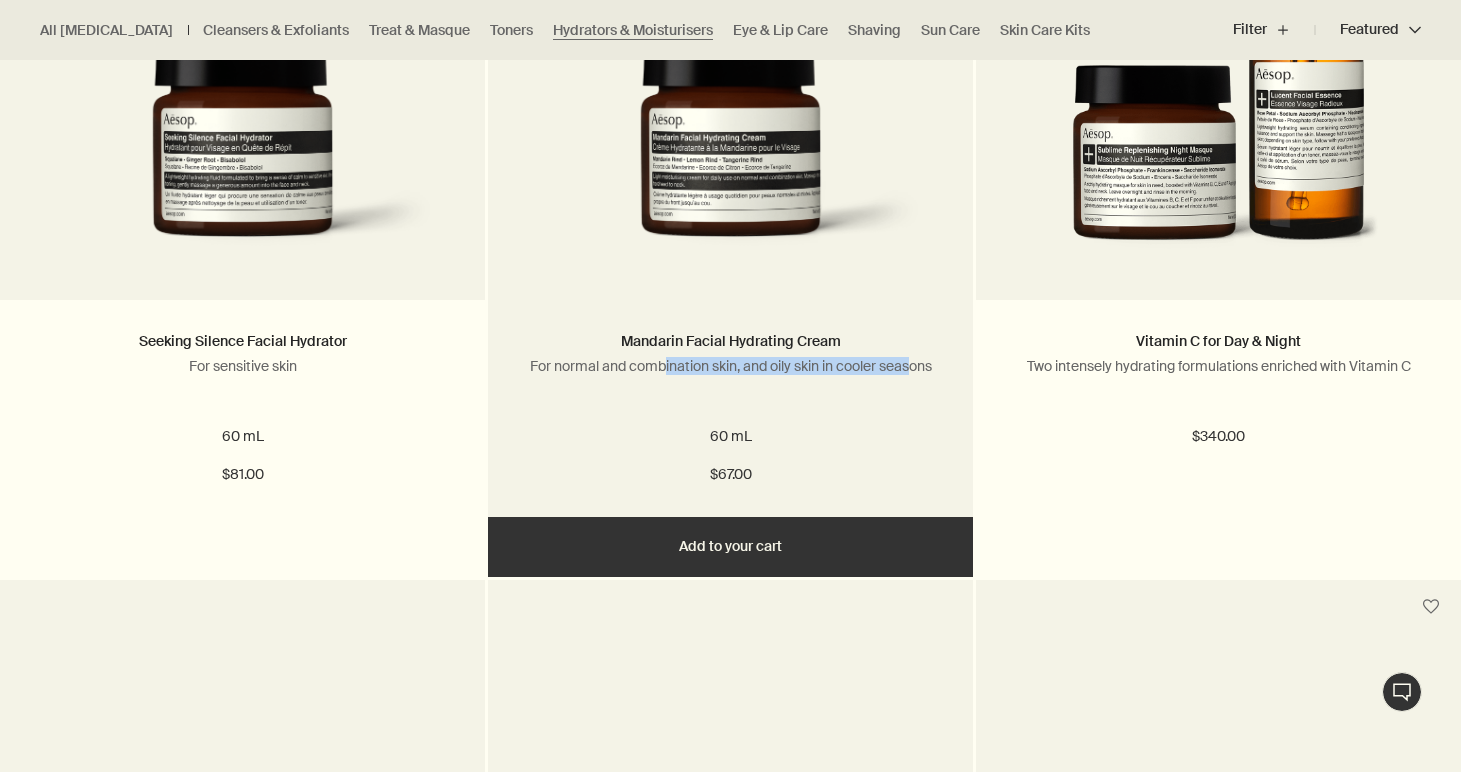 drag, startPoint x: 658, startPoint y: 368, endPoint x: 917, endPoint y: 372, distance: 259.03088 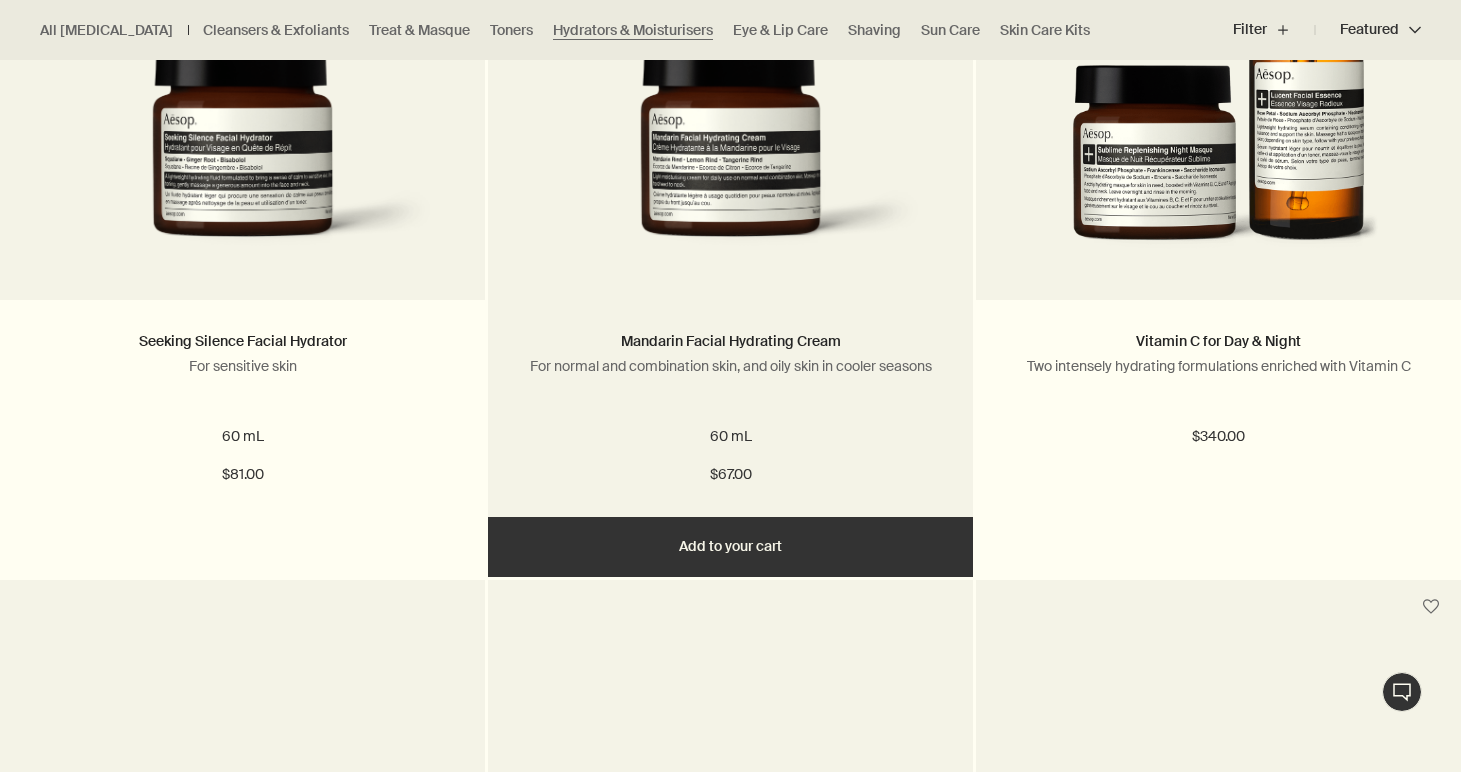 click on "For normal and combination skin, and oily skin in cooler seasons" at bounding box center (730, 366) 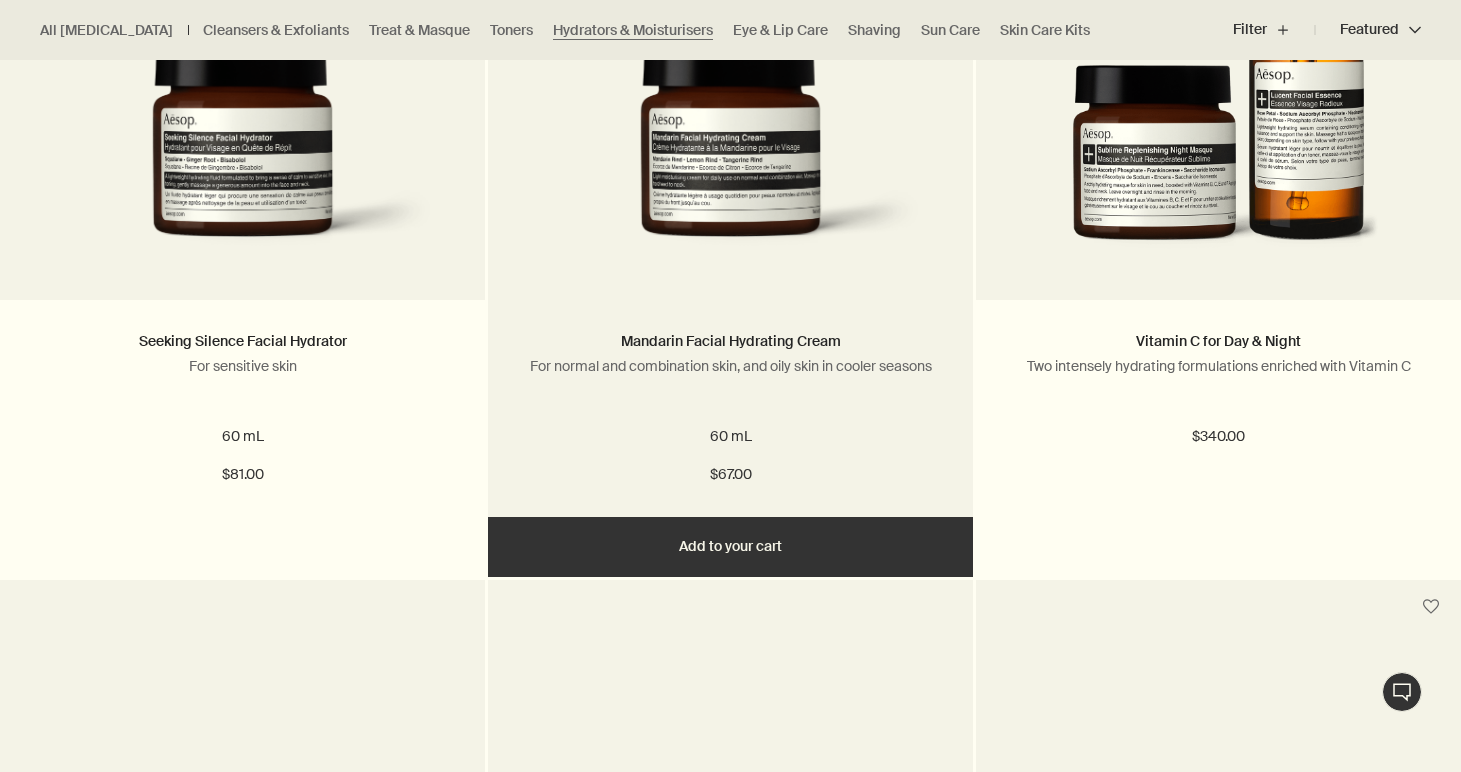 drag, startPoint x: 553, startPoint y: 370, endPoint x: 881, endPoint y: 369, distance: 328.00153 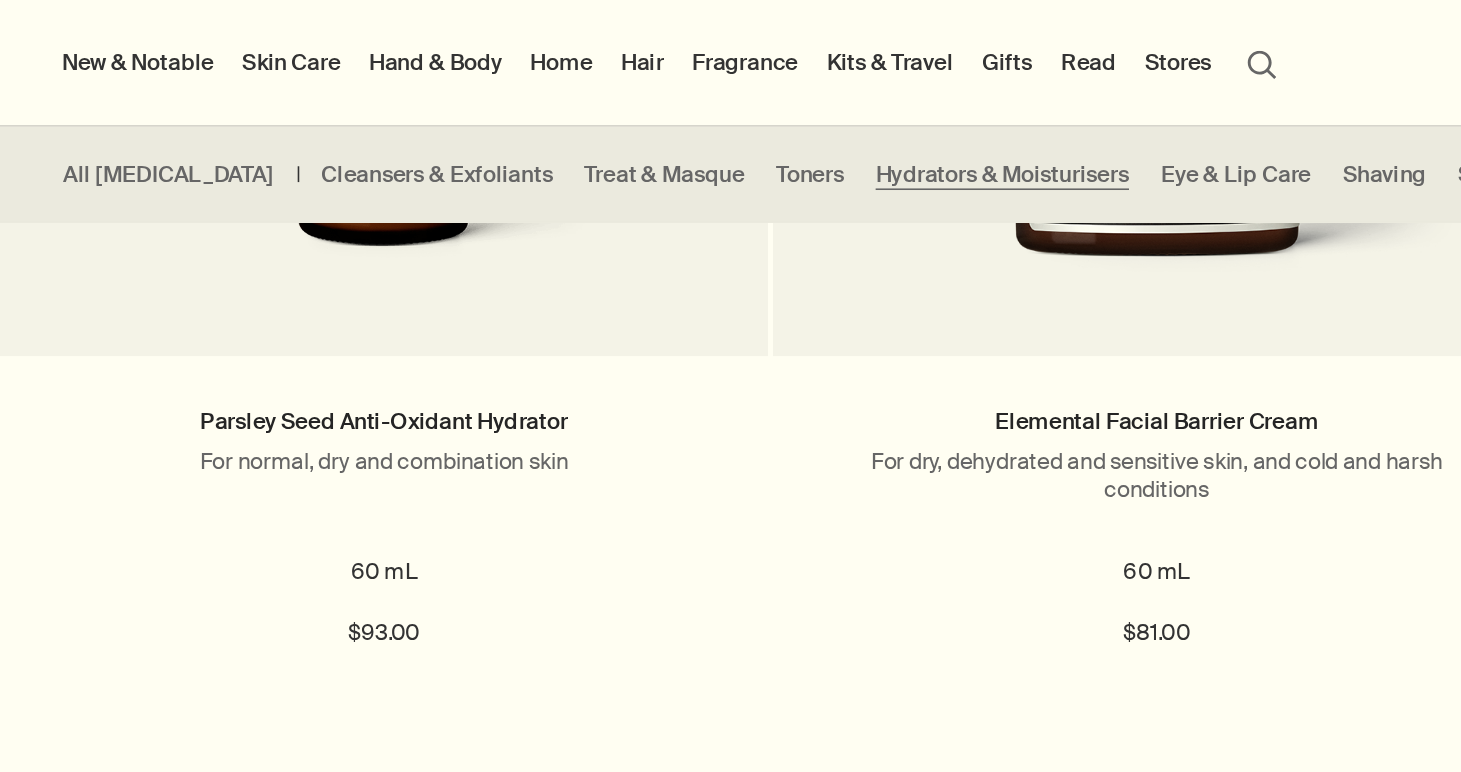 scroll, scrollTop: 3059, scrollLeft: 0, axis: vertical 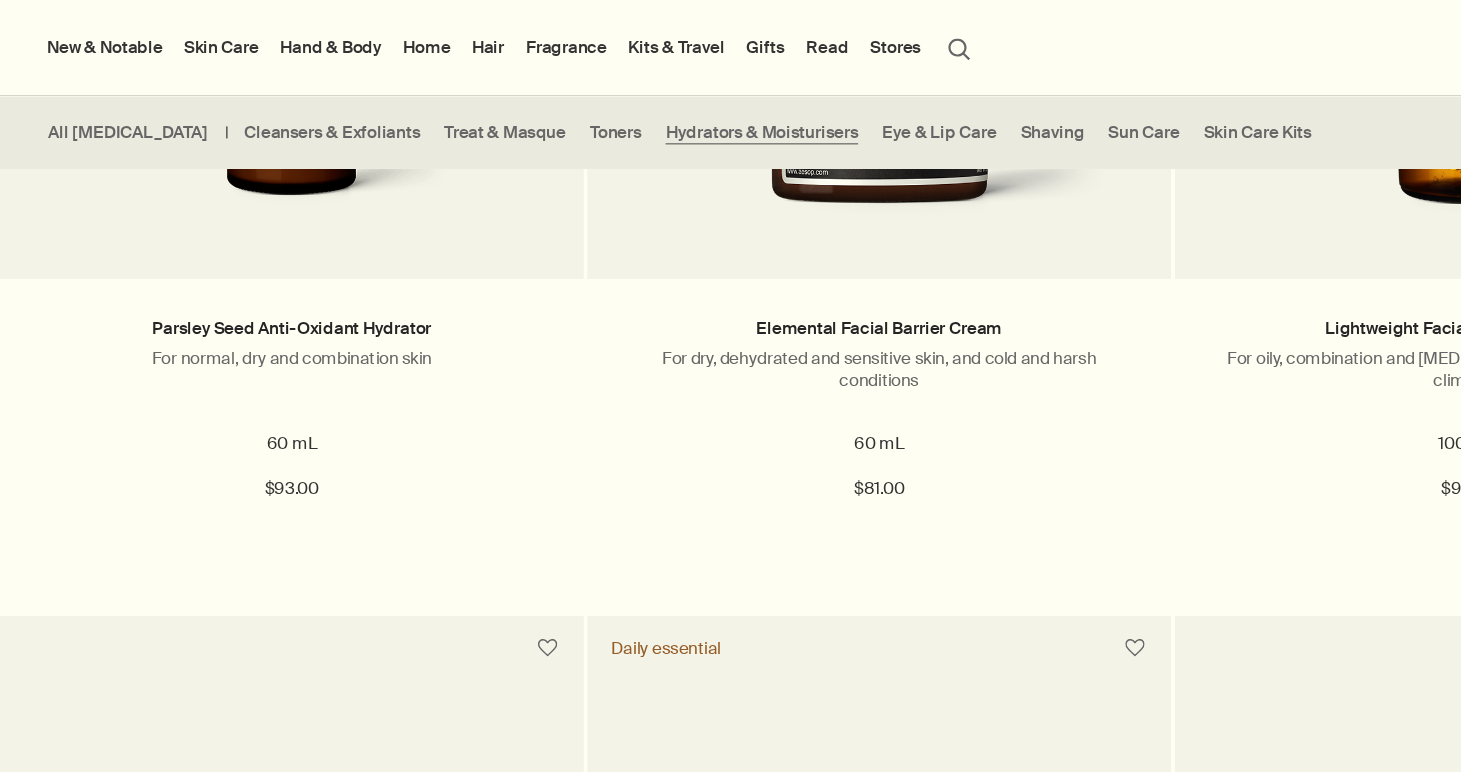 click on "search Search" at bounding box center (797, 39) 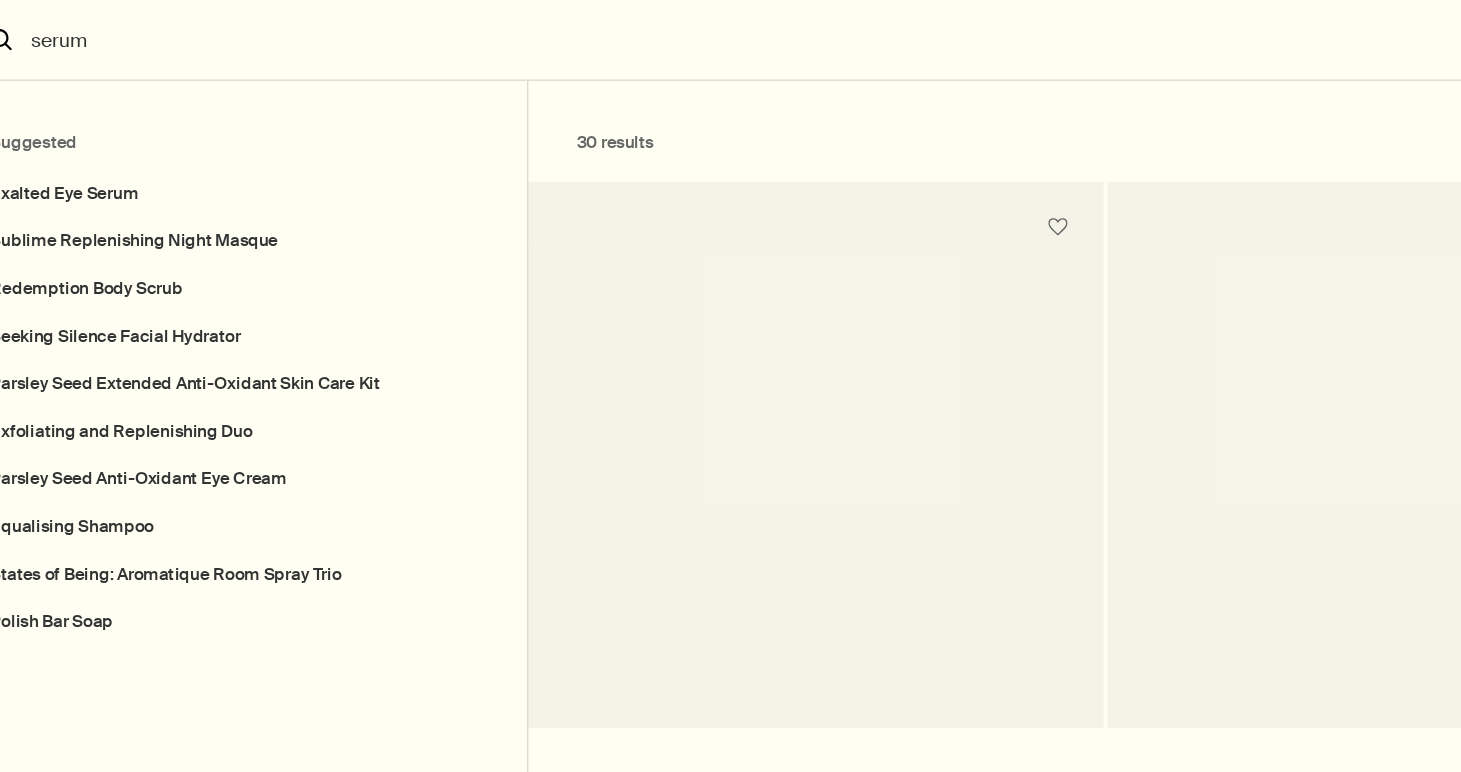 type on "serum" 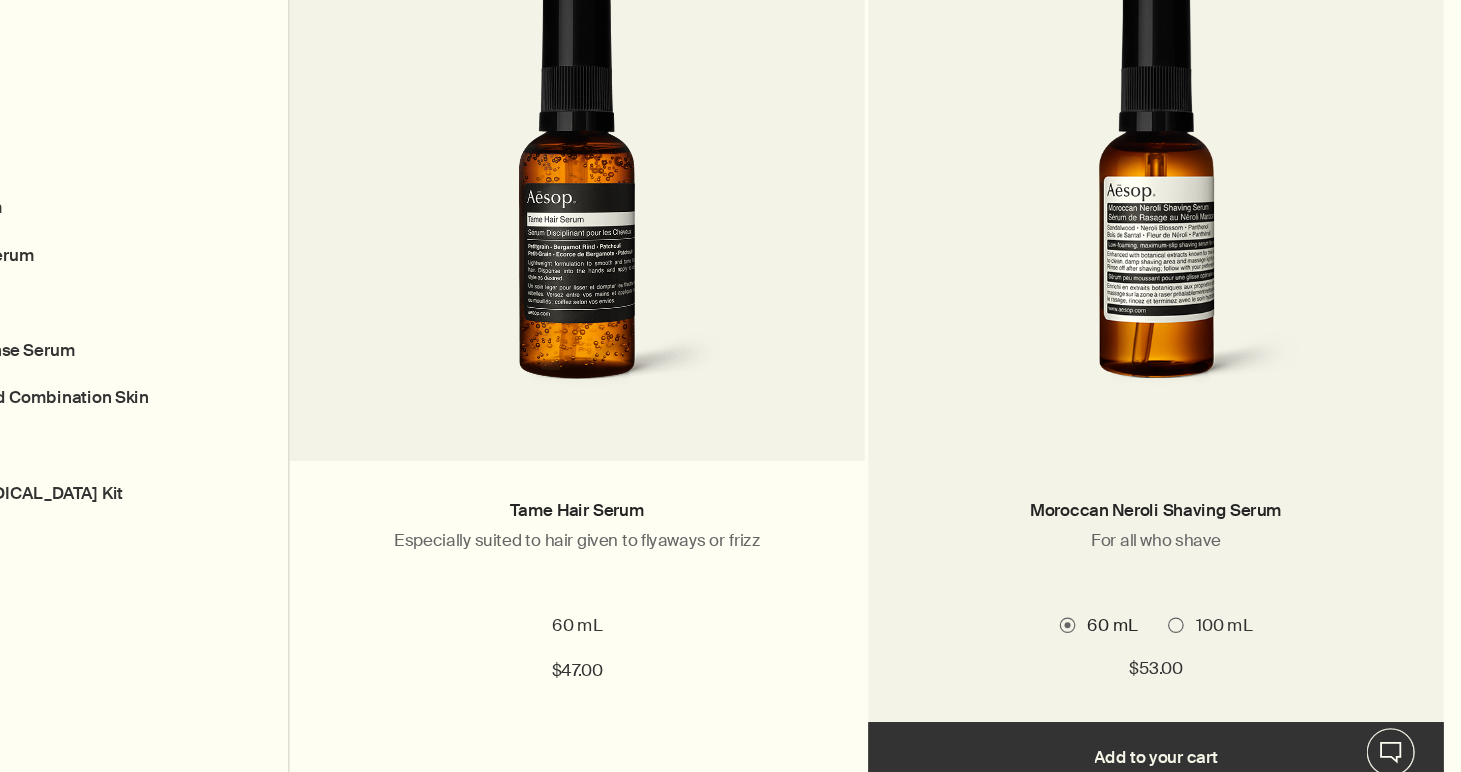 scroll, scrollTop: 0, scrollLeft: 0, axis: both 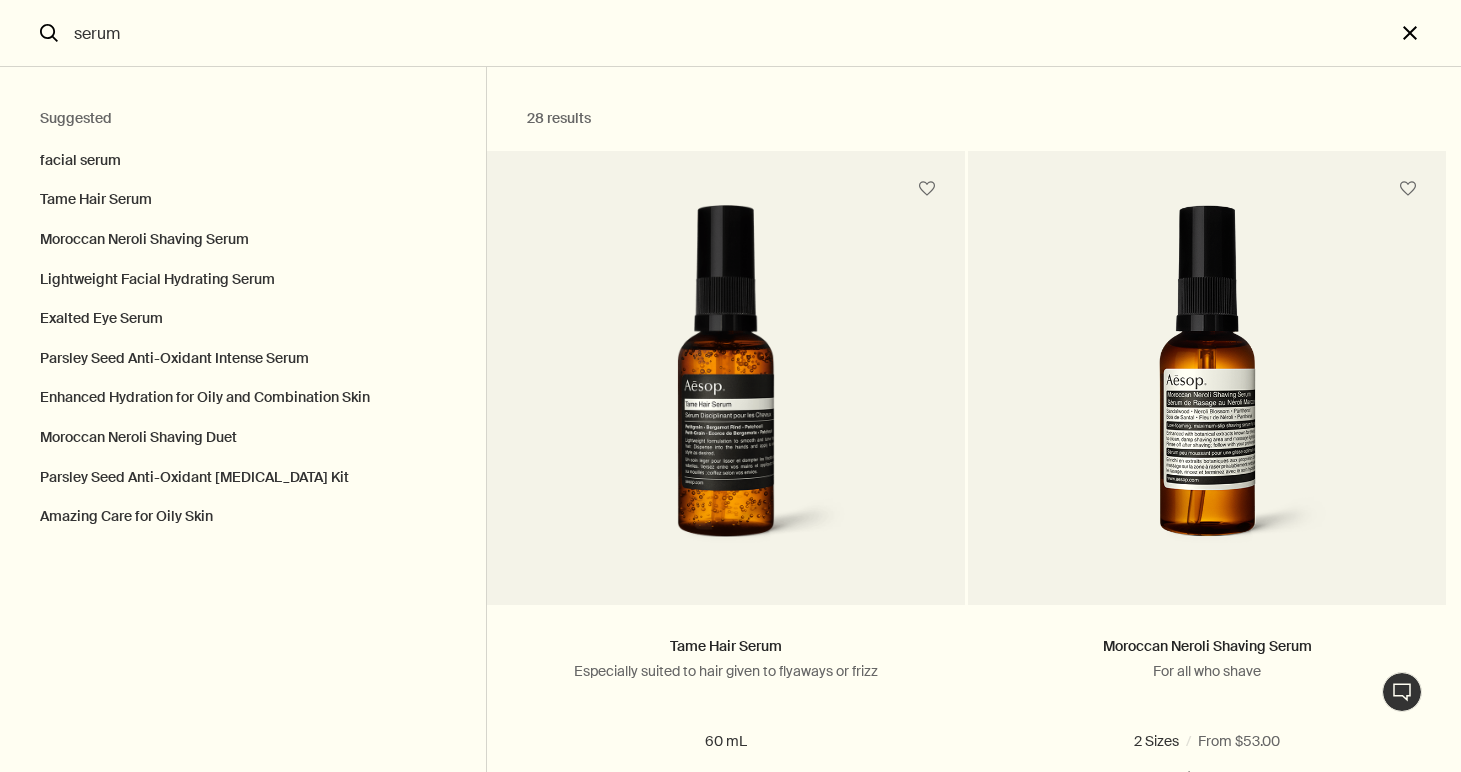 click on "close" at bounding box center [1428, 33] 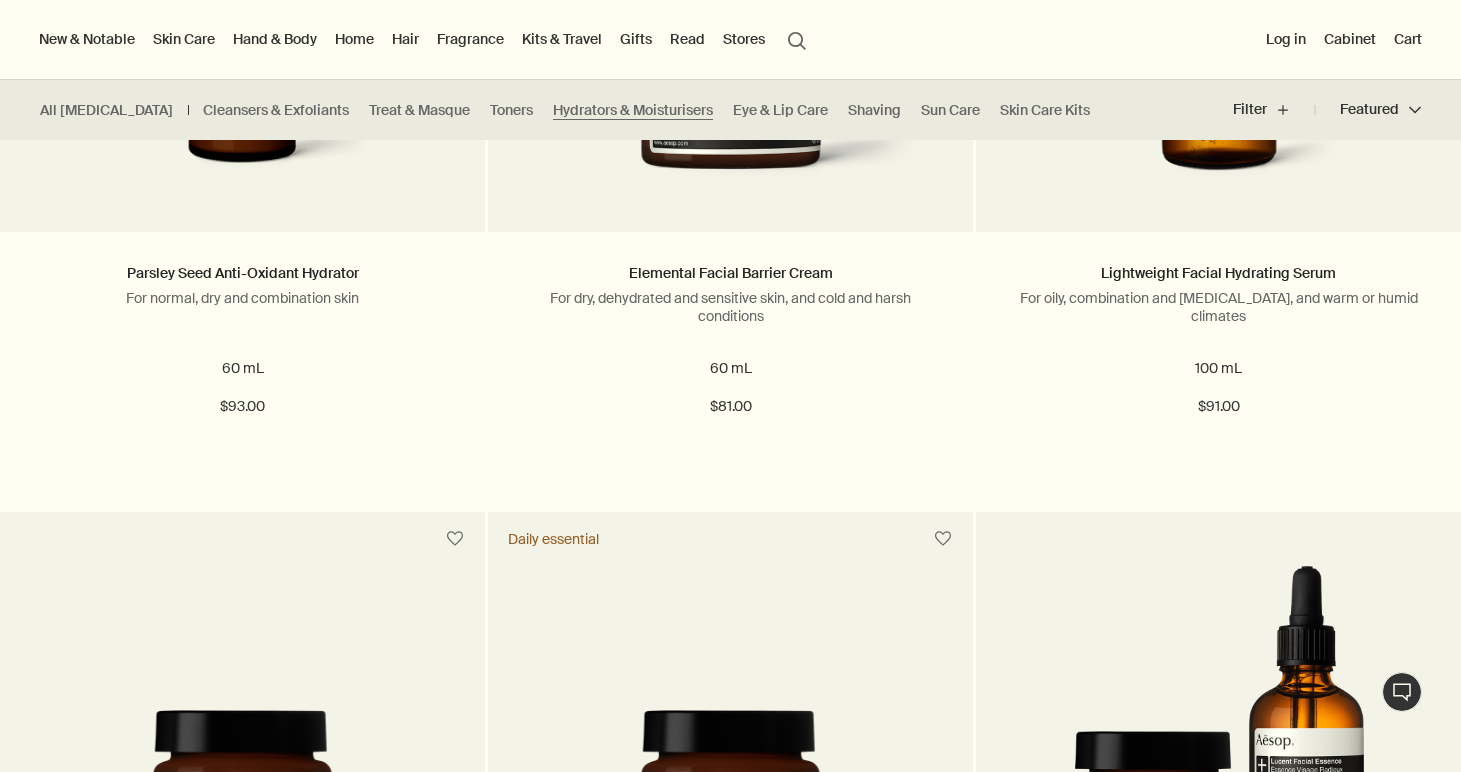type 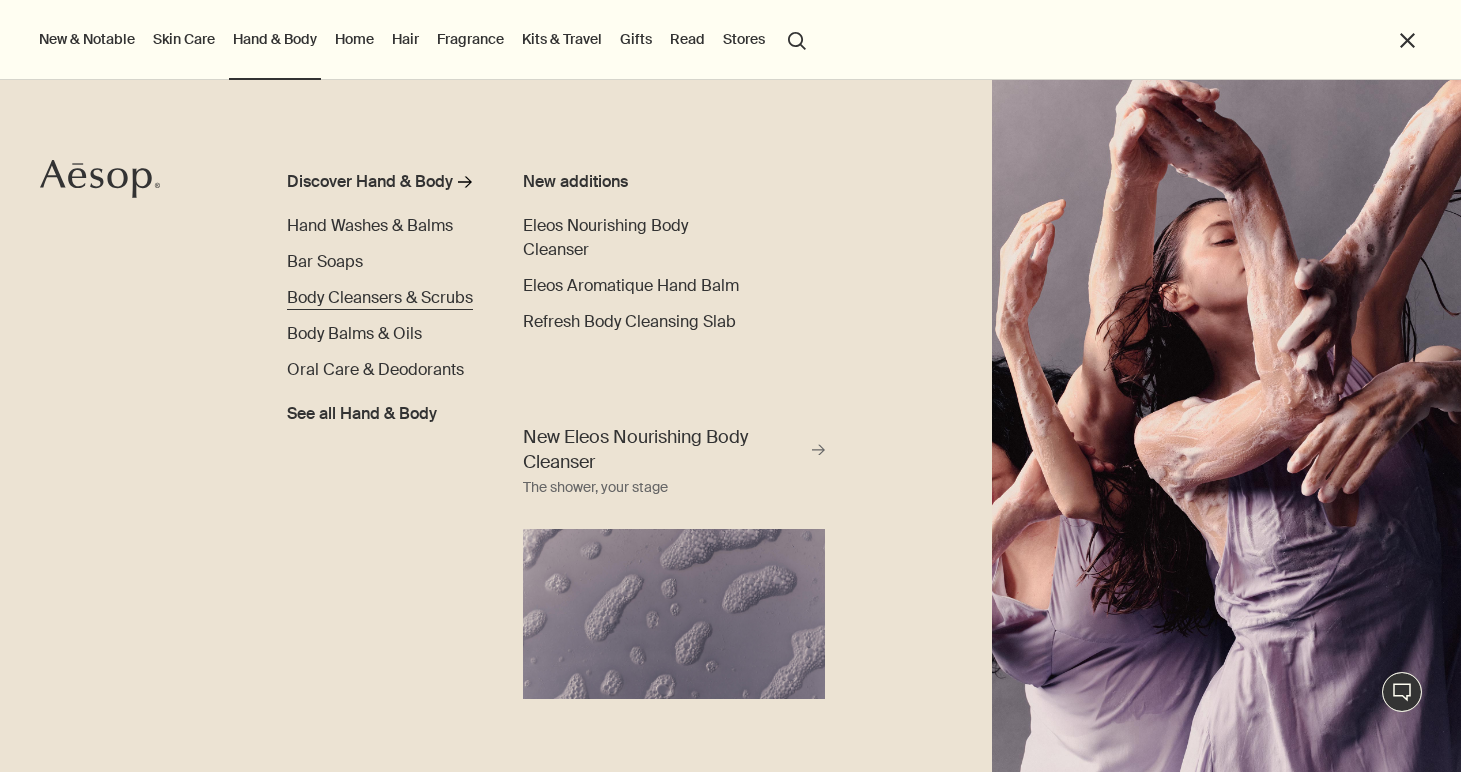 click on "Body Cleansers & Scrubs" at bounding box center [380, 297] 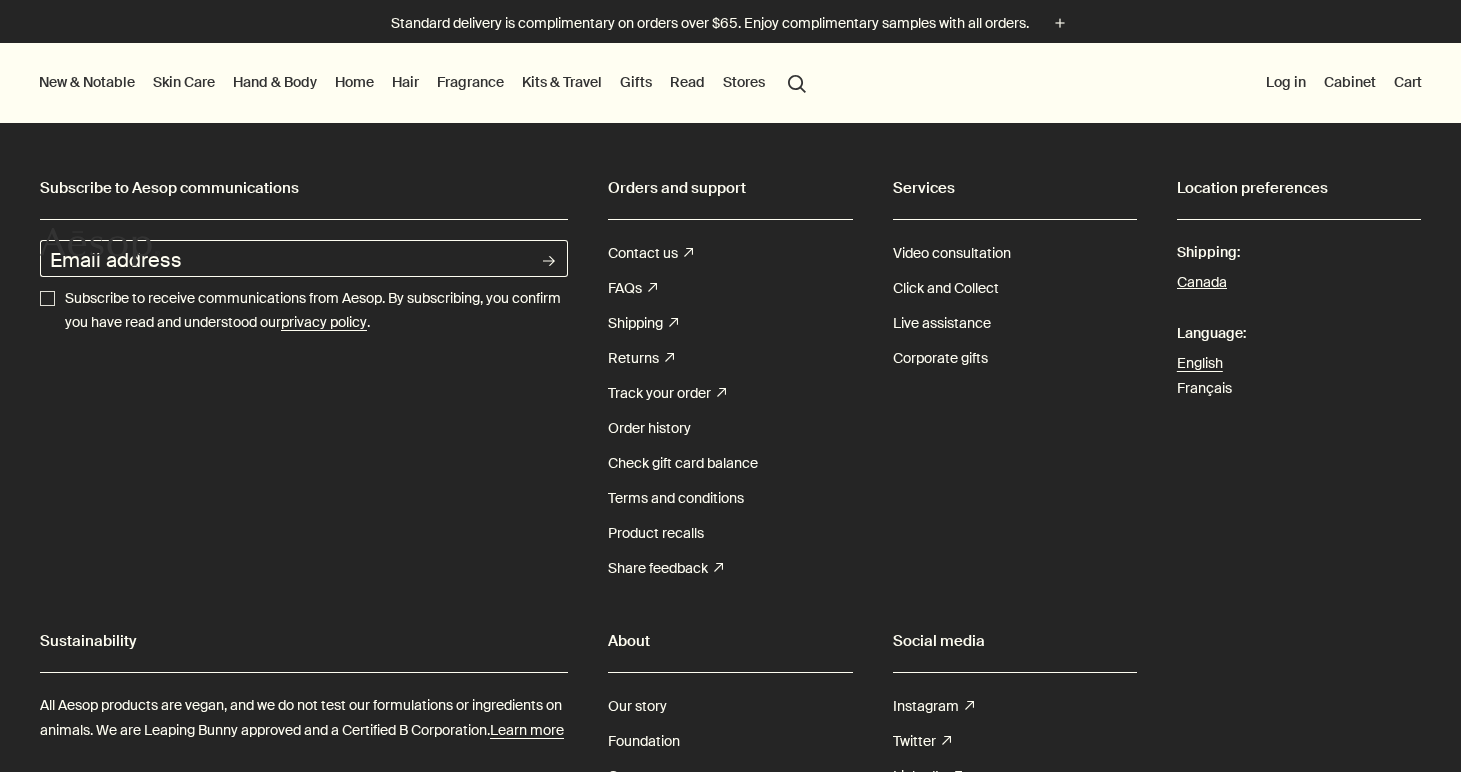scroll, scrollTop: 0, scrollLeft: 0, axis: both 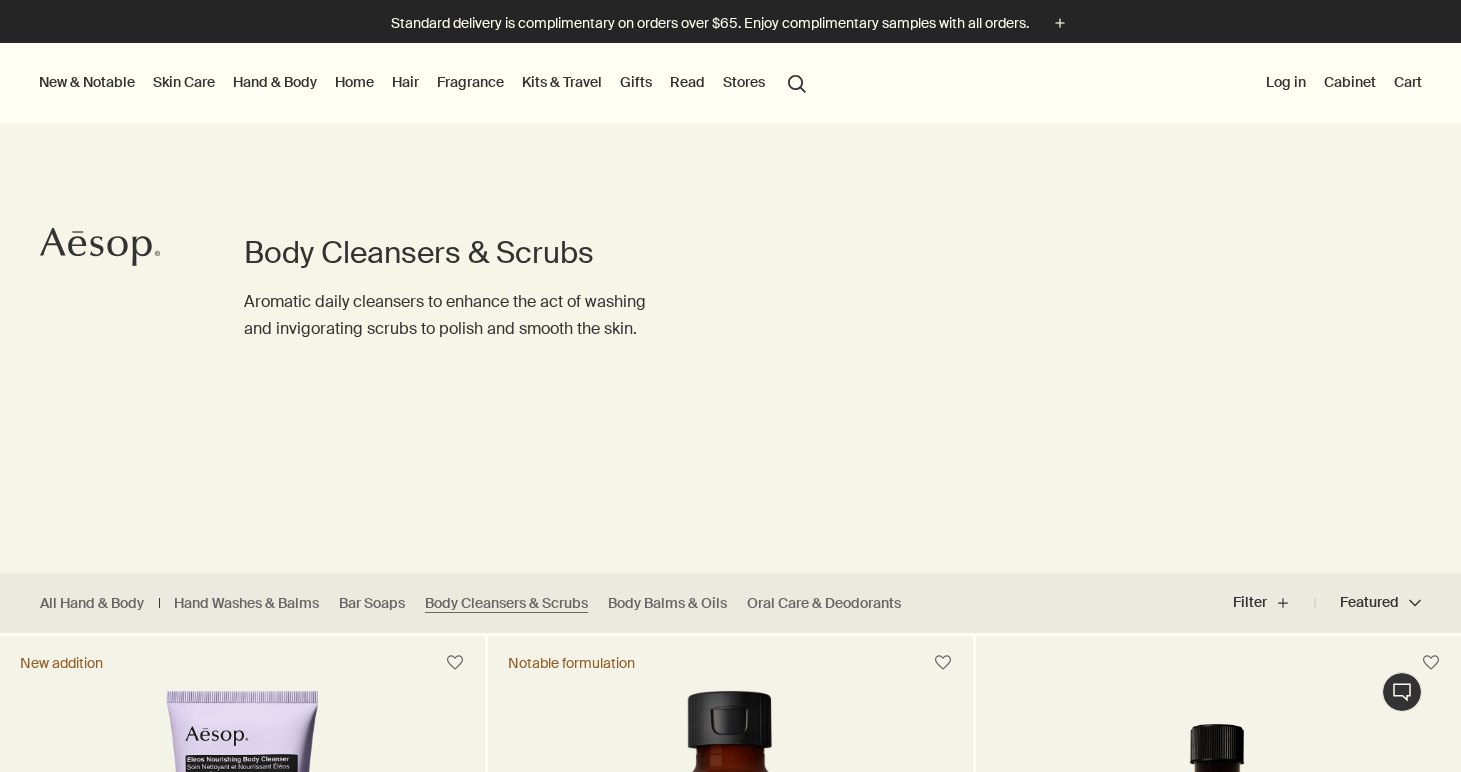 click on "Skin Care Discover Skin Care   rightArrow Cleansers & Exfoliants Treat & Masque Toners Hydrators & Moisturisers Eye & Lip Care Shaving Sun Care Skin Care Kits See all Skin Care Skin type or concern Normal Dry Oily Combination Sensitive Mature Seasonal Skin Care Summer Winter New additions Lucent Facial Refiner Immaculate Facial Tonic An introduction to skin types   rightArrow Lessons from the lab" at bounding box center [184, 83] 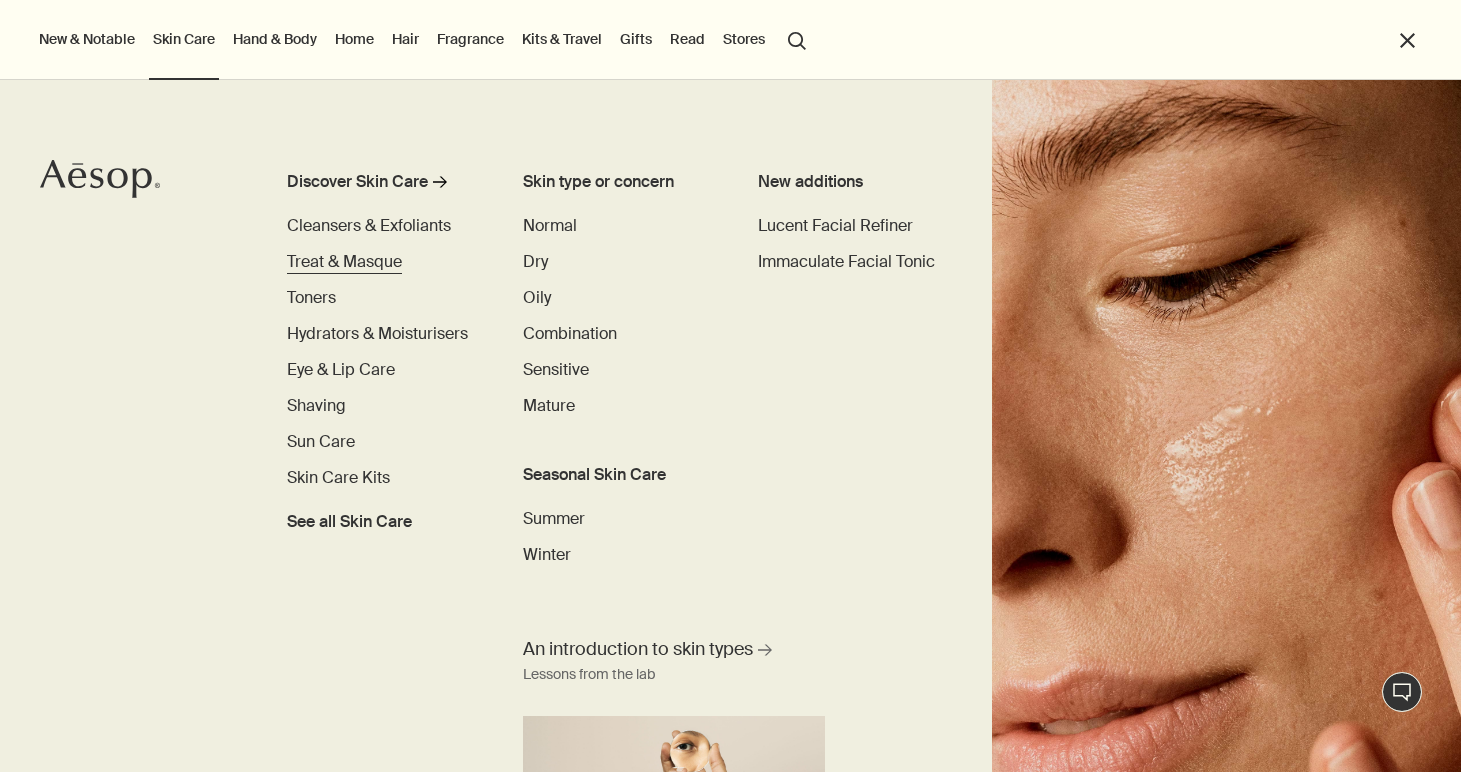 click on "Treat & Masque" at bounding box center (344, 261) 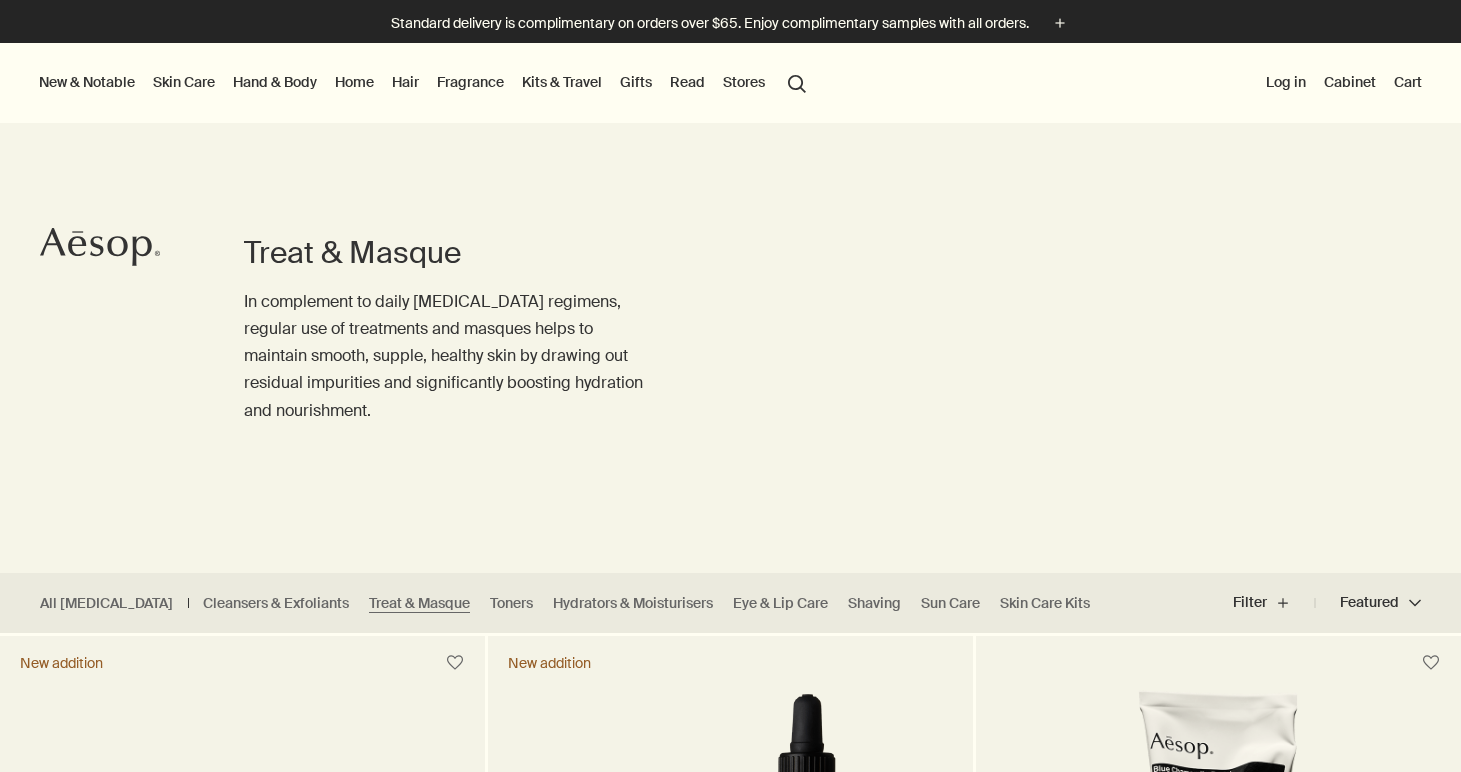 scroll, scrollTop: 0, scrollLeft: 0, axis: both 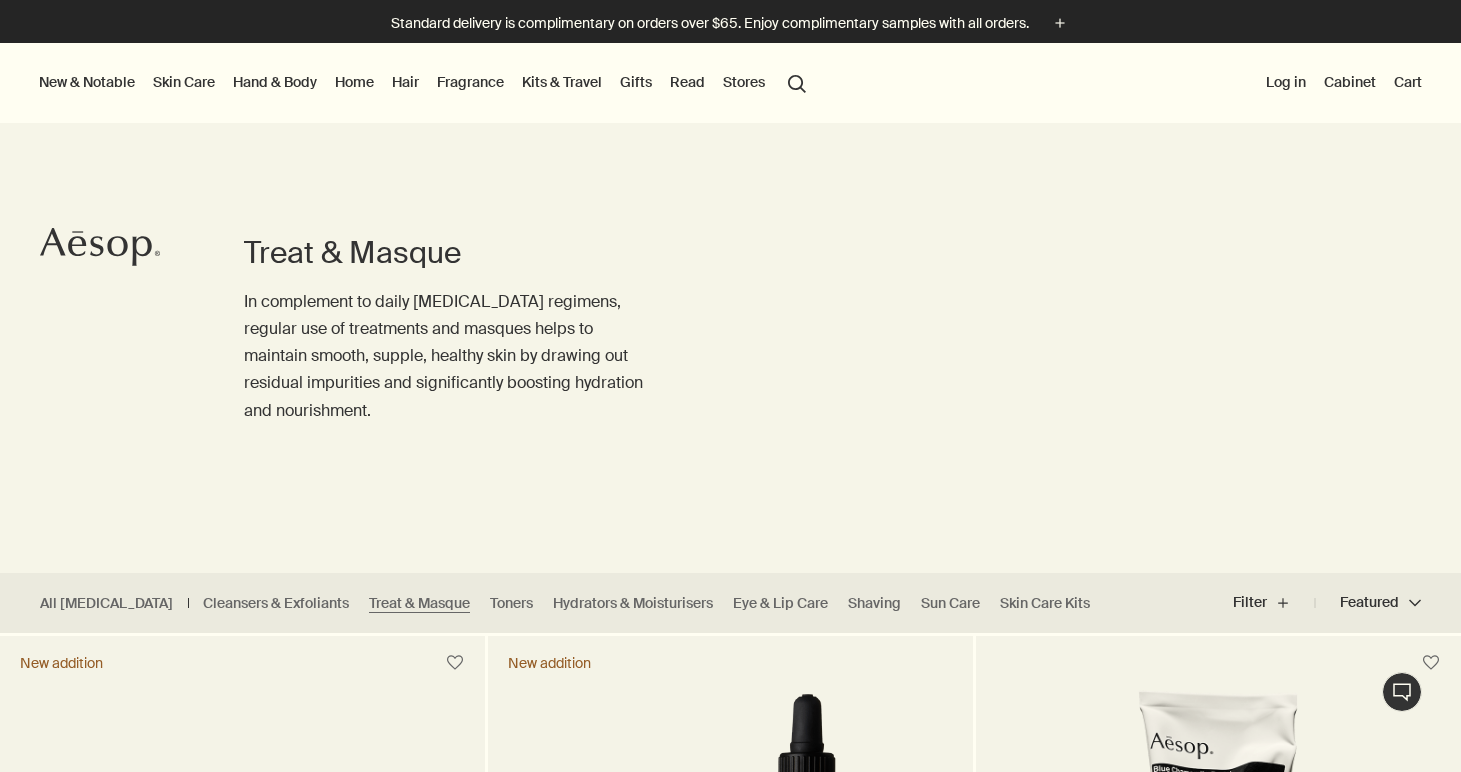 click on "Skin Care" at bounding box center [184, 82] 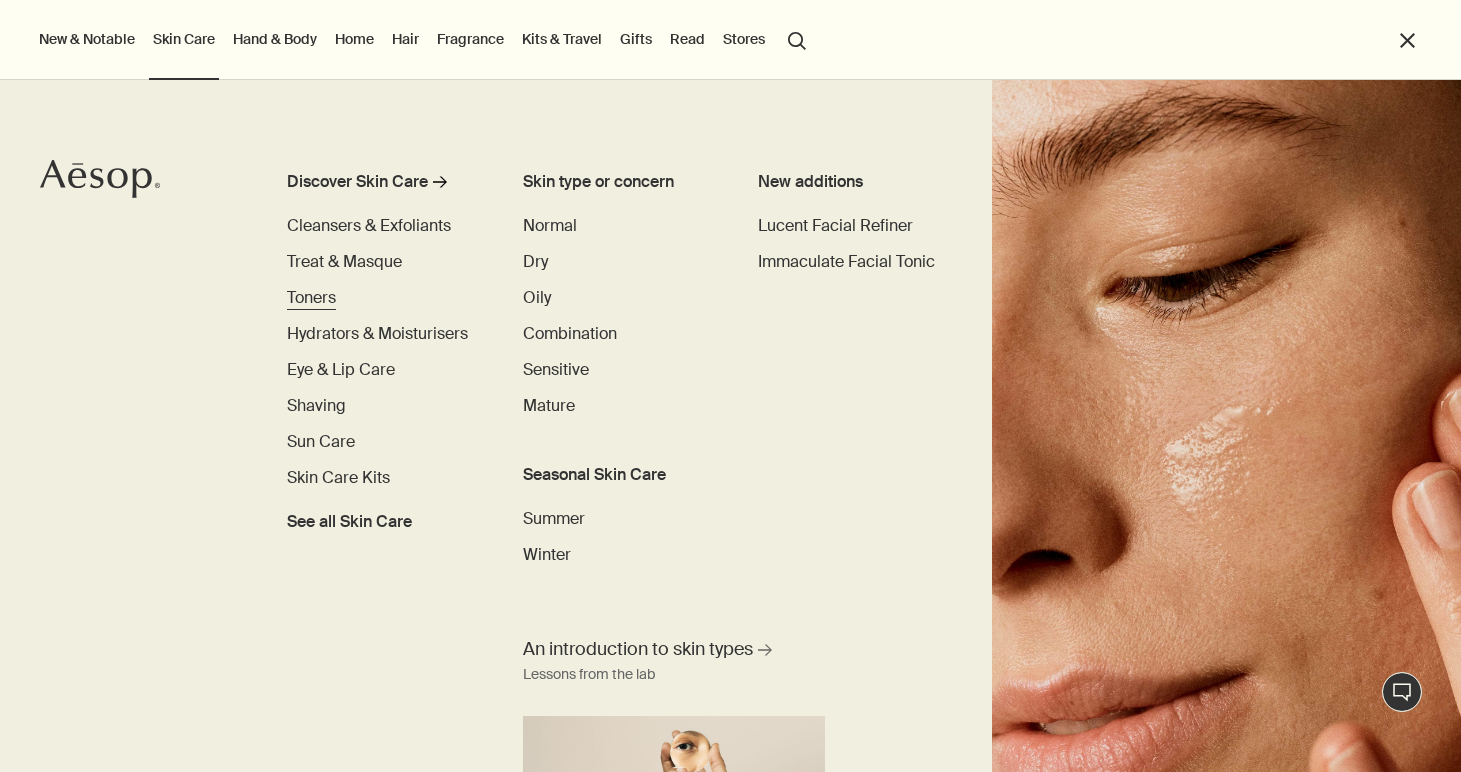 click on "Toners" at bounding box center (311, 297) 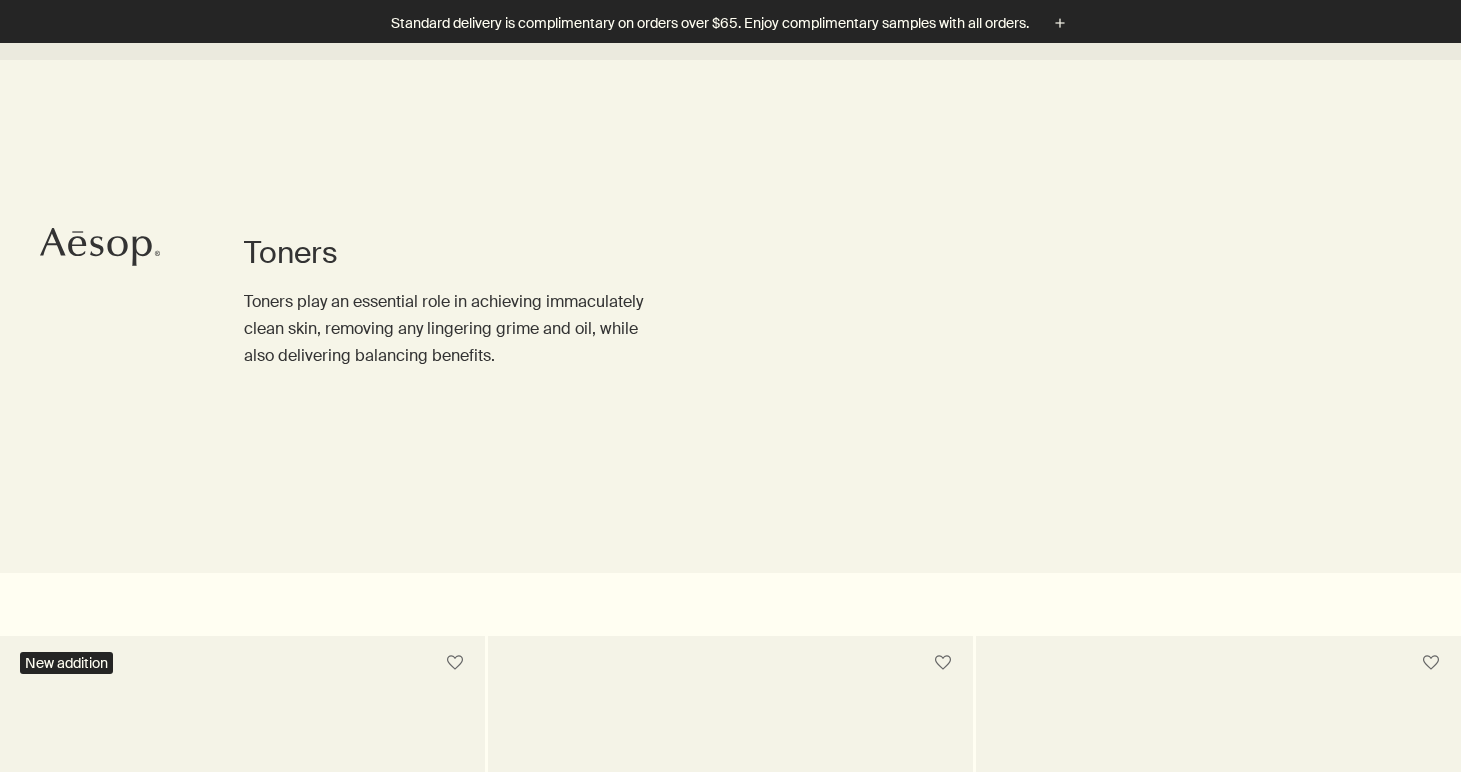scroll, scrollTop: 798, scrollLeft: 0, axis: vertical 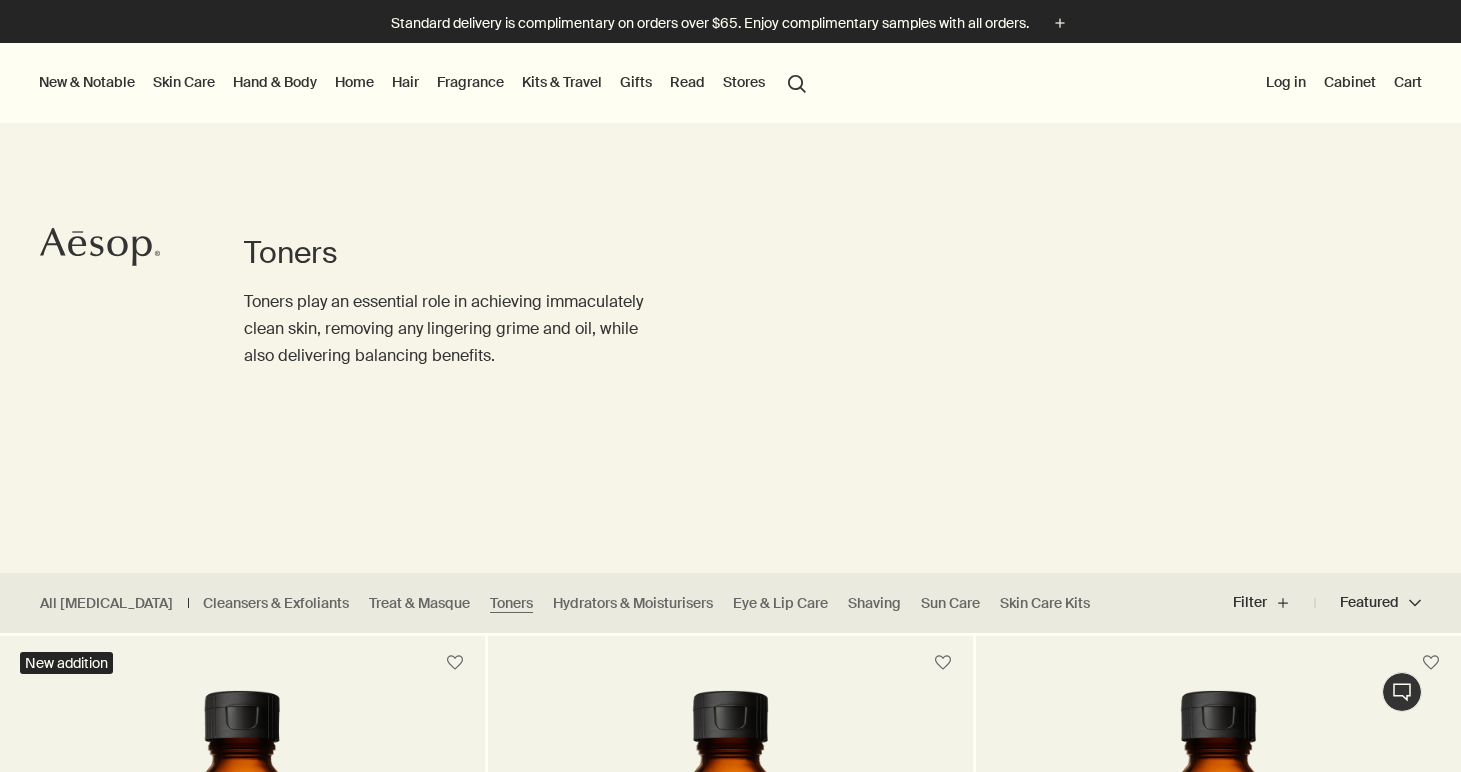 click on "Skin Care" at bounding box center (184, 82) 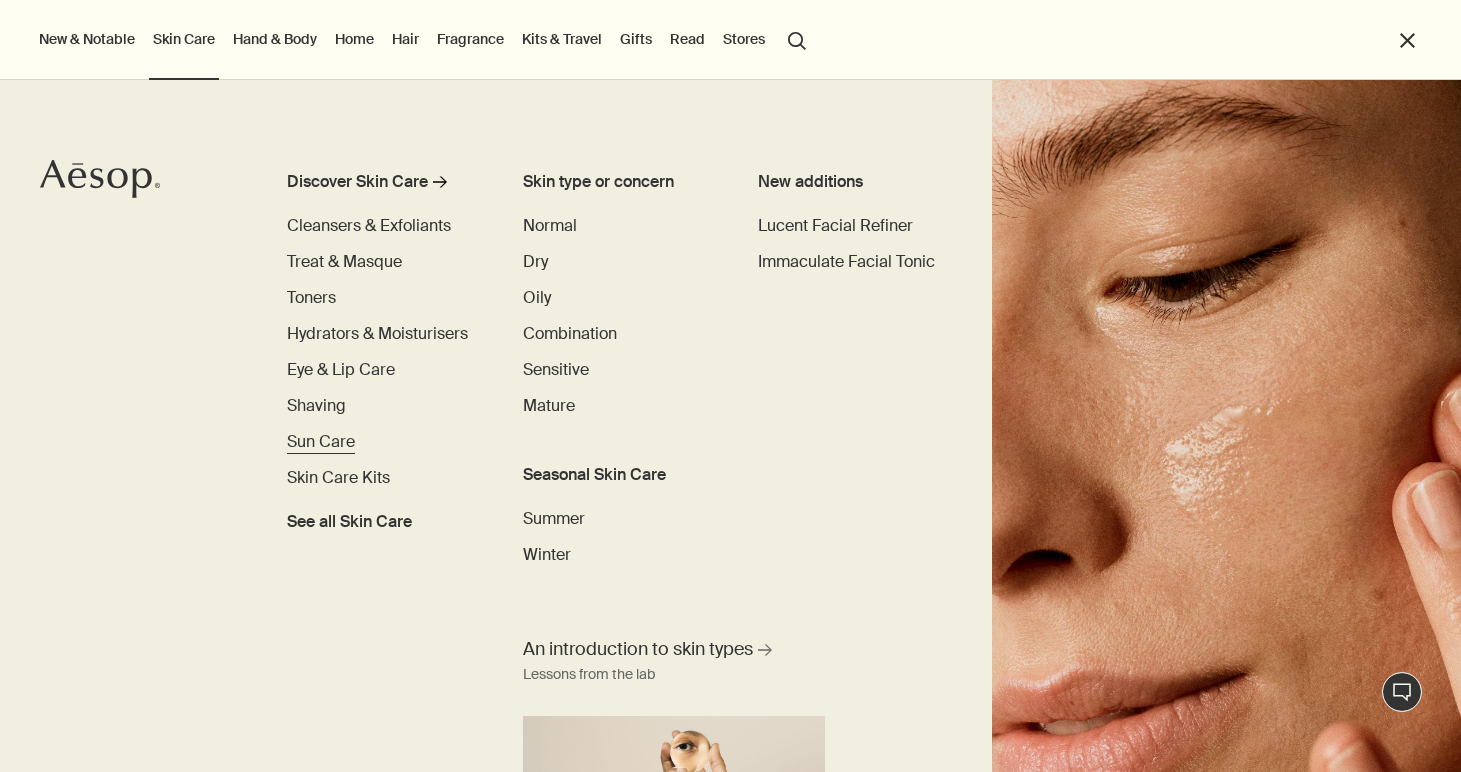 click on "Sun Care" at bounding box center [321, 441] 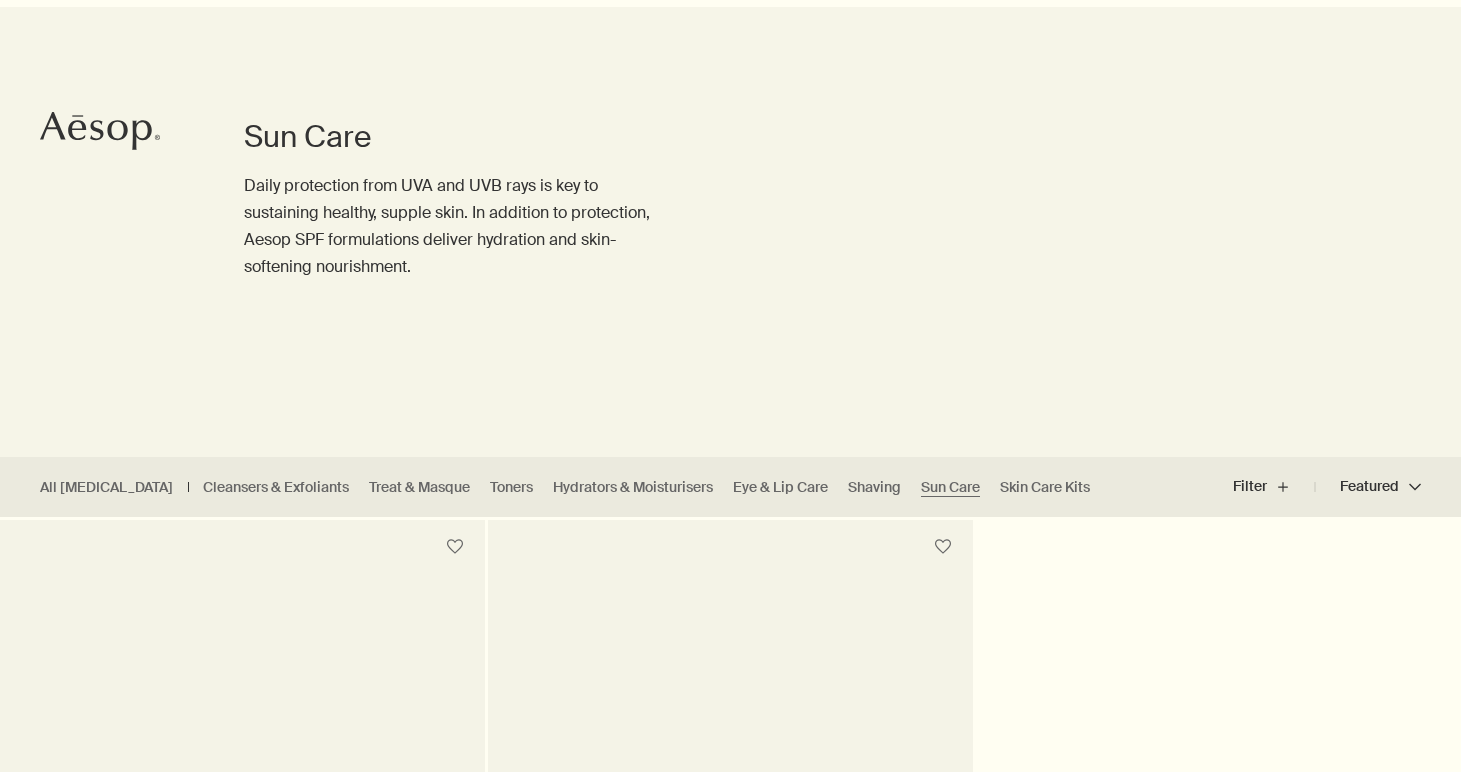 scroll, scrollTop: 0, scrollLeft: 0, axis: both 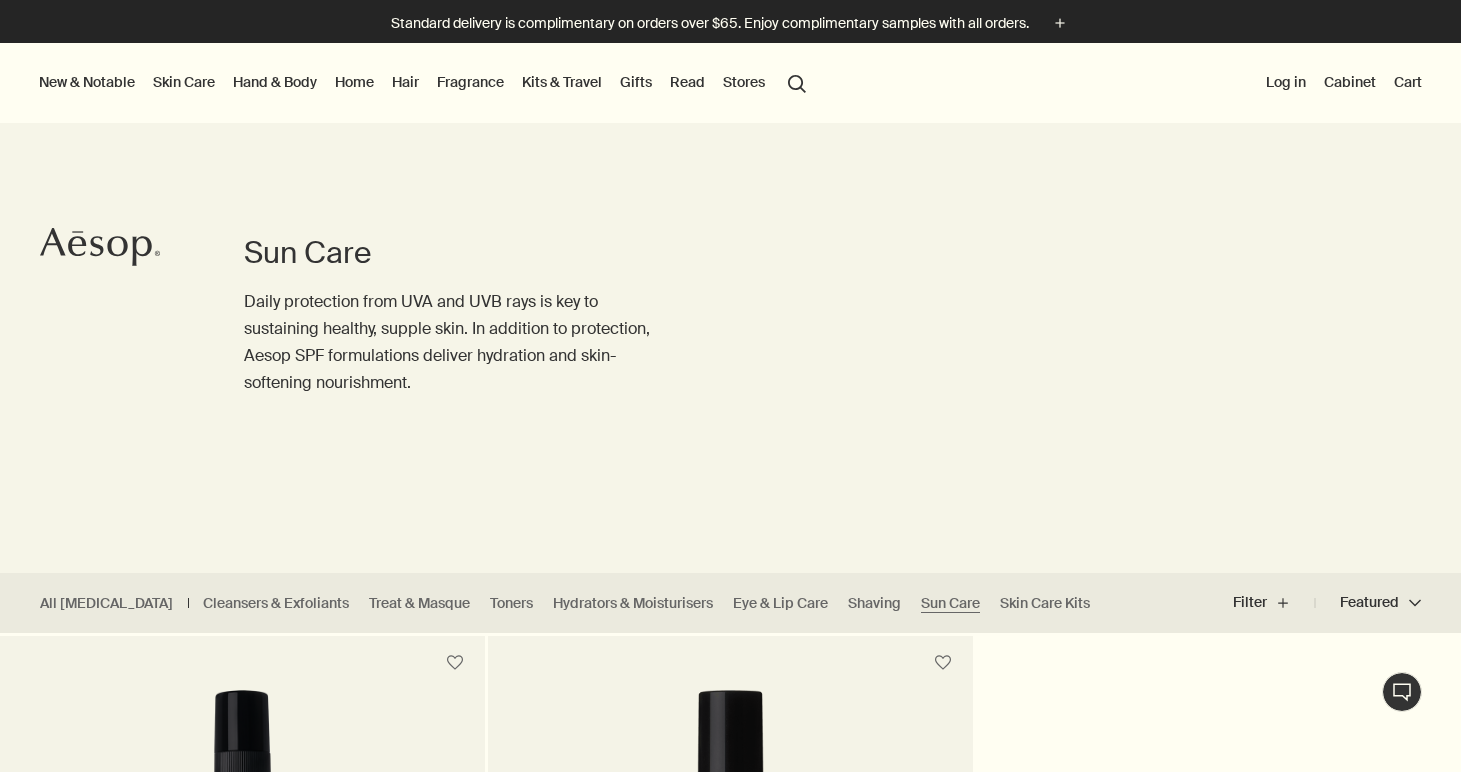 click on "Skin Care" at bounding box center (184, 82) 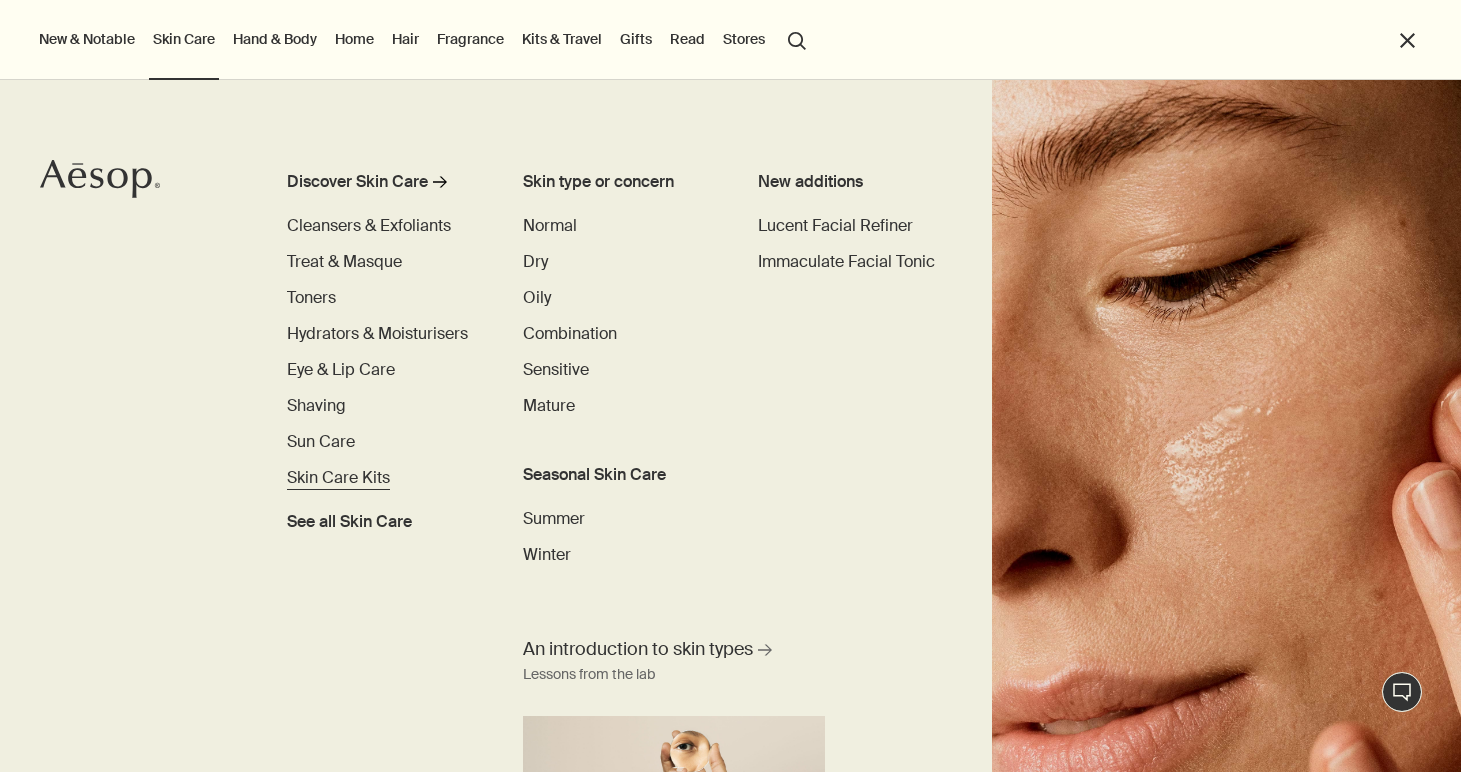 click on "Skin Care Kits" at bounding box center [338, 477] 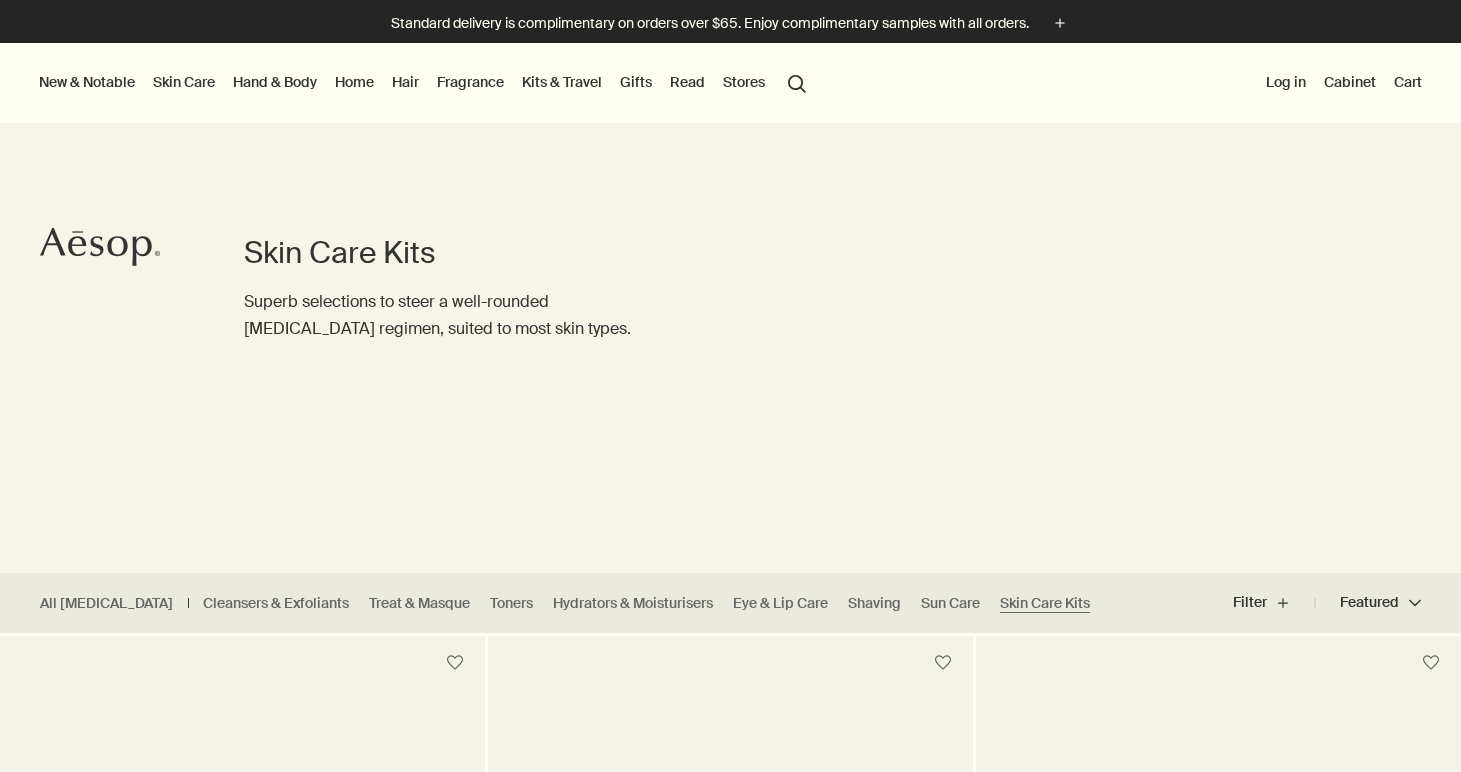scroll, scrollTop: 0, scrollLeft: 0, axis: both 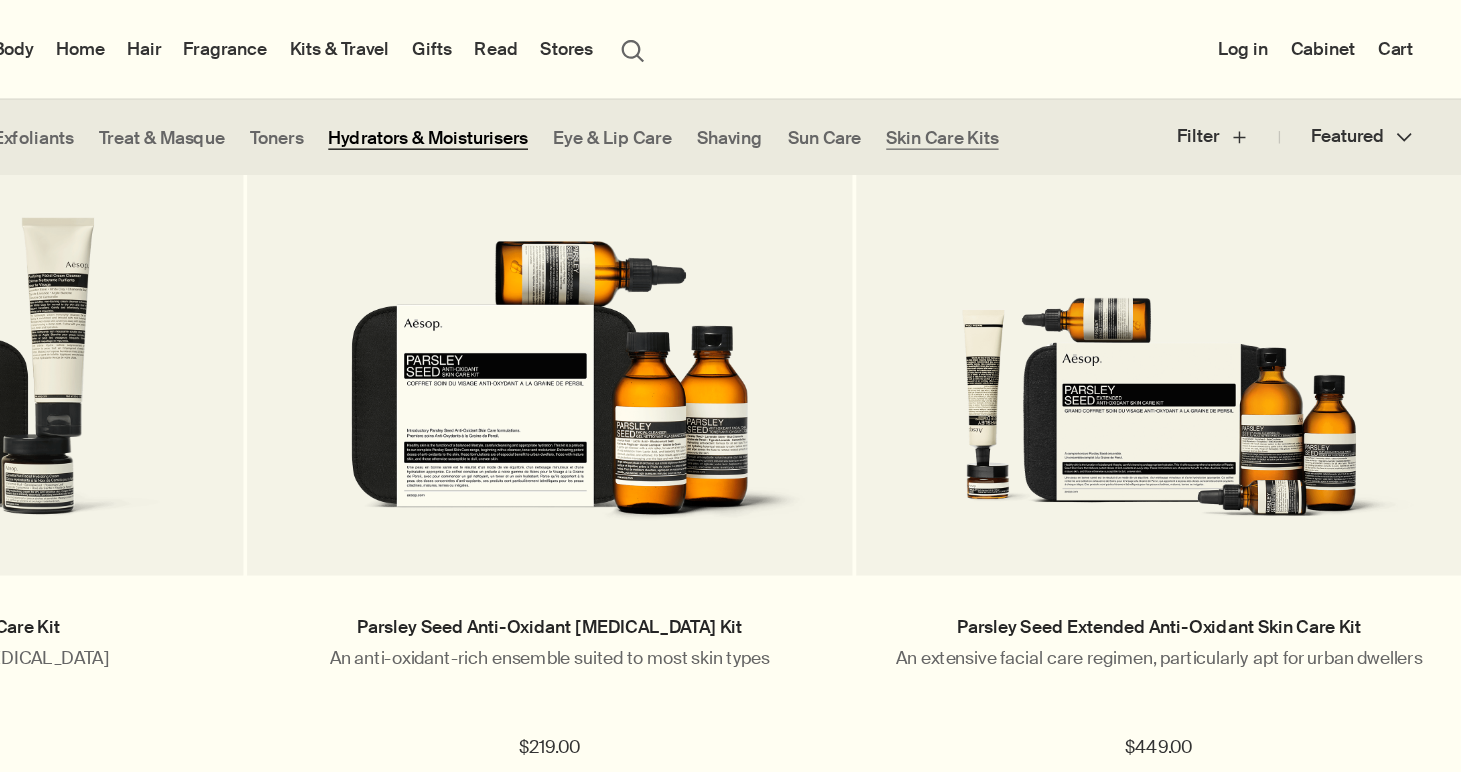 click on "Hydrators & Moisturisers" at bounding box center [633, 110] 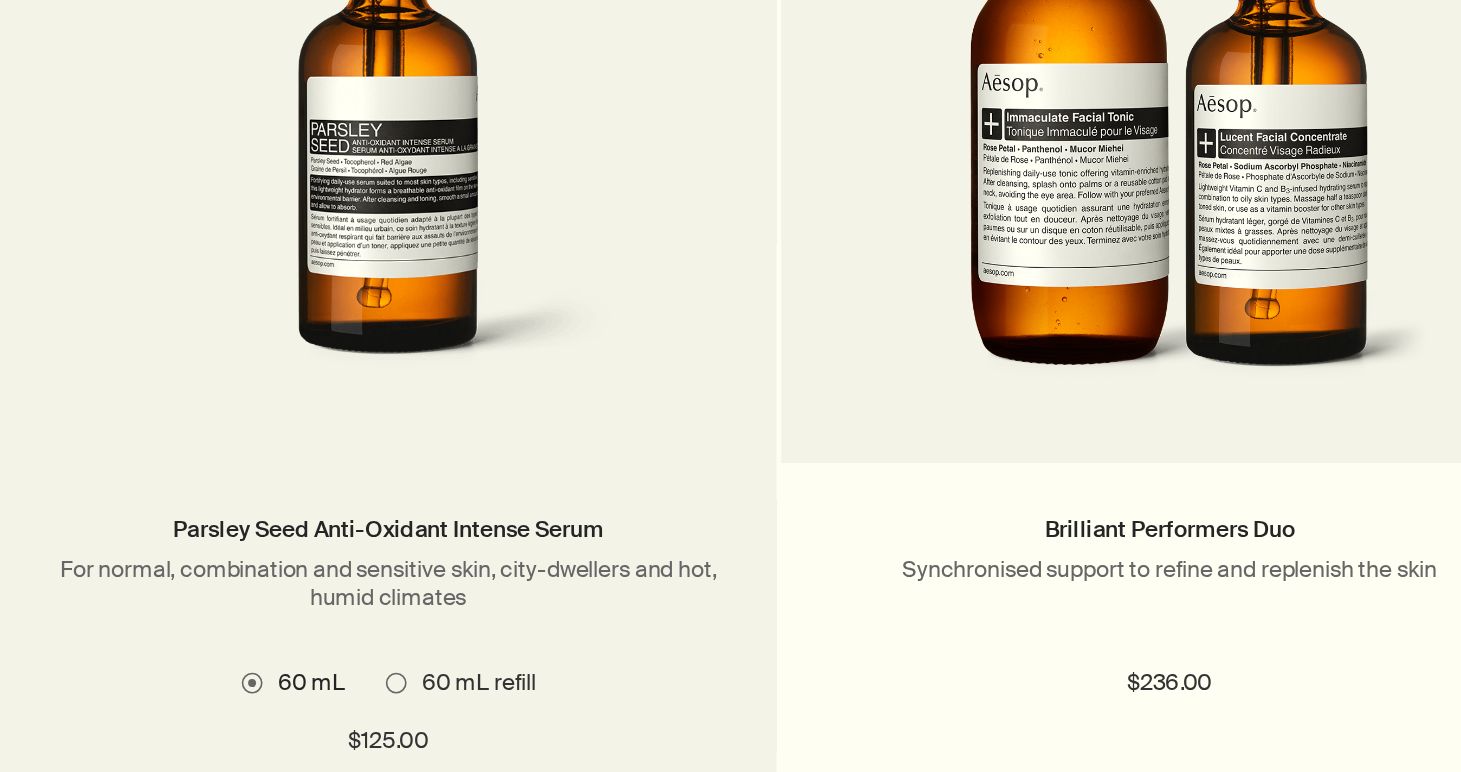 scroll, scrollTop: 1325, scrollLeft: 0, axis: vertical 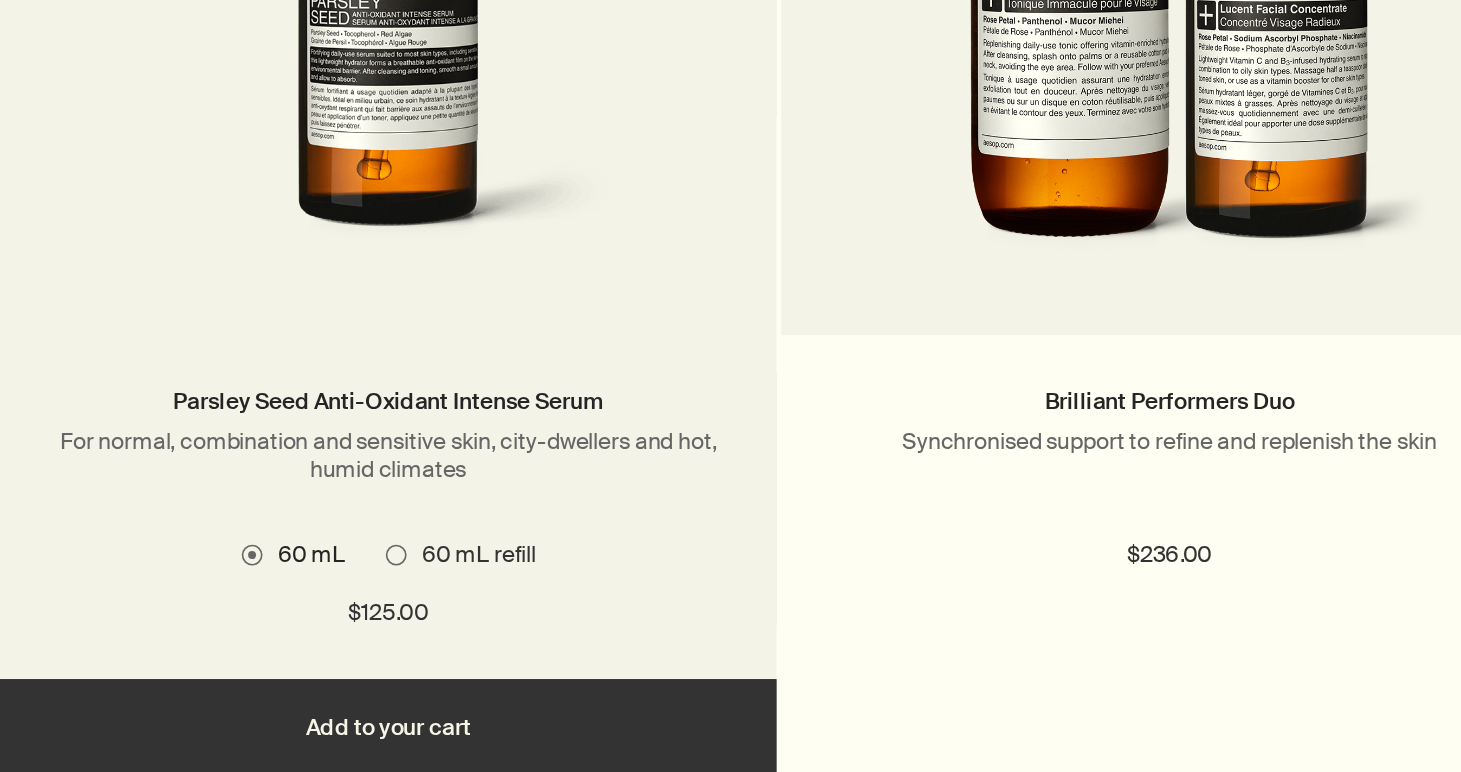 click at bounding box center (247, 636) 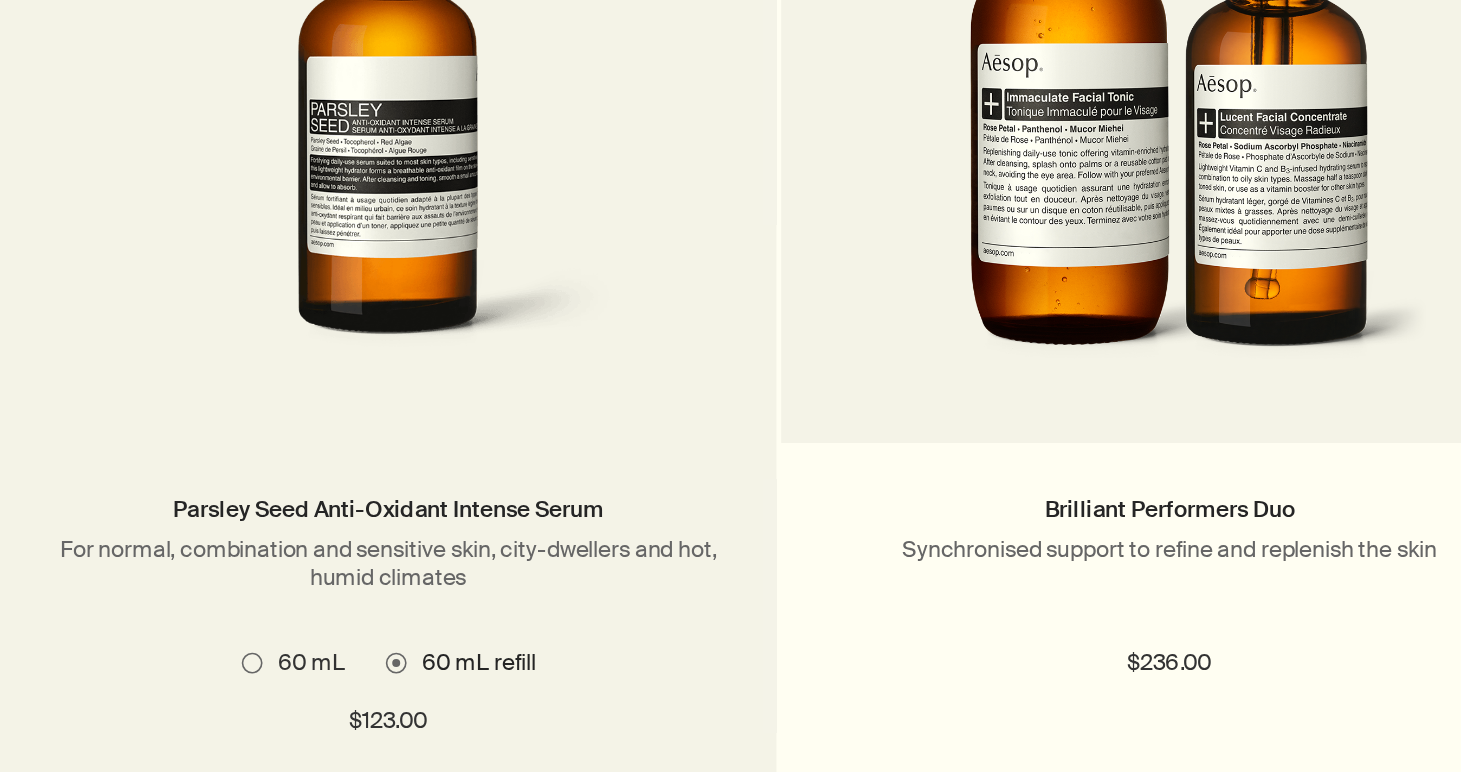 scroll, scrollTop: 1269, scrollLeft: 0, axis: vertical 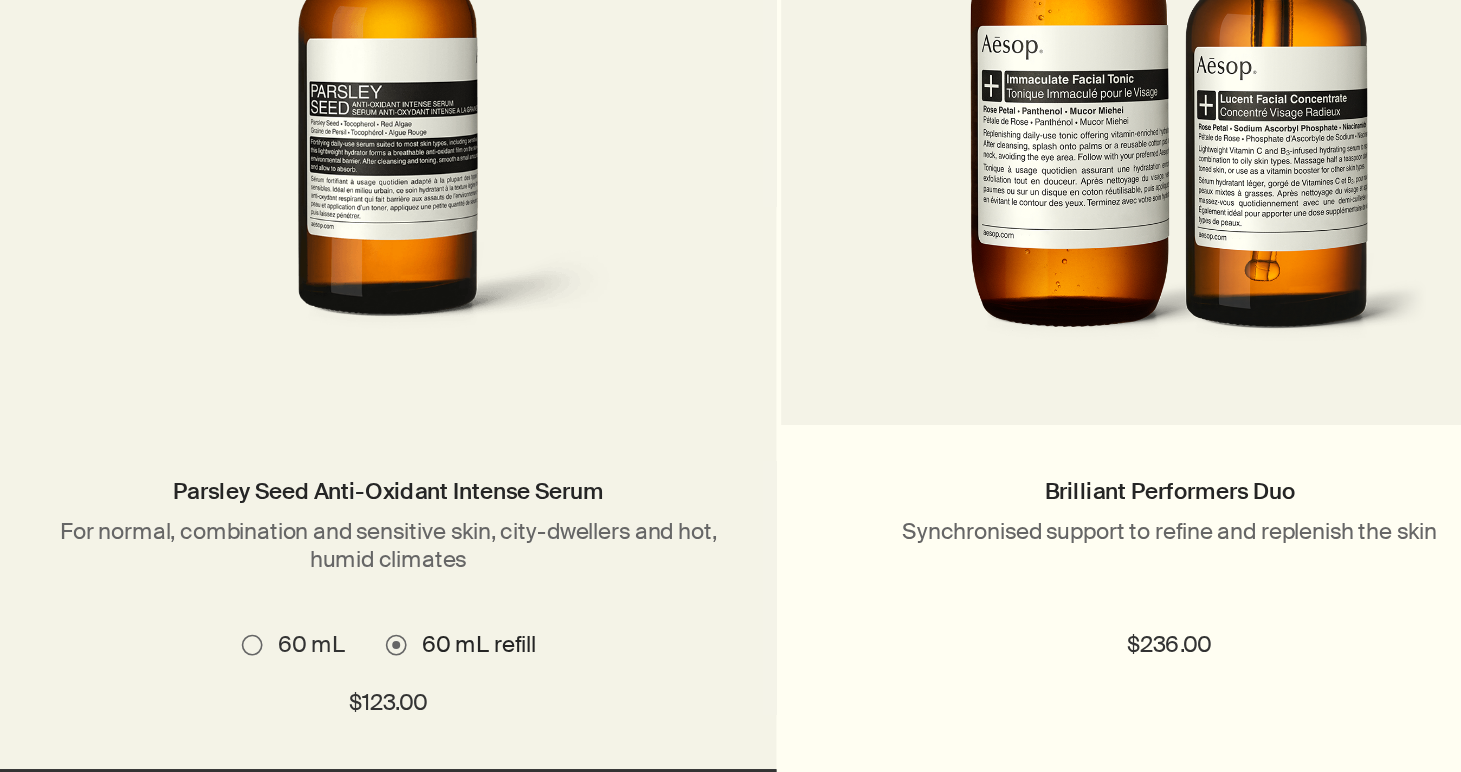 click at bounding box center (157, 692) 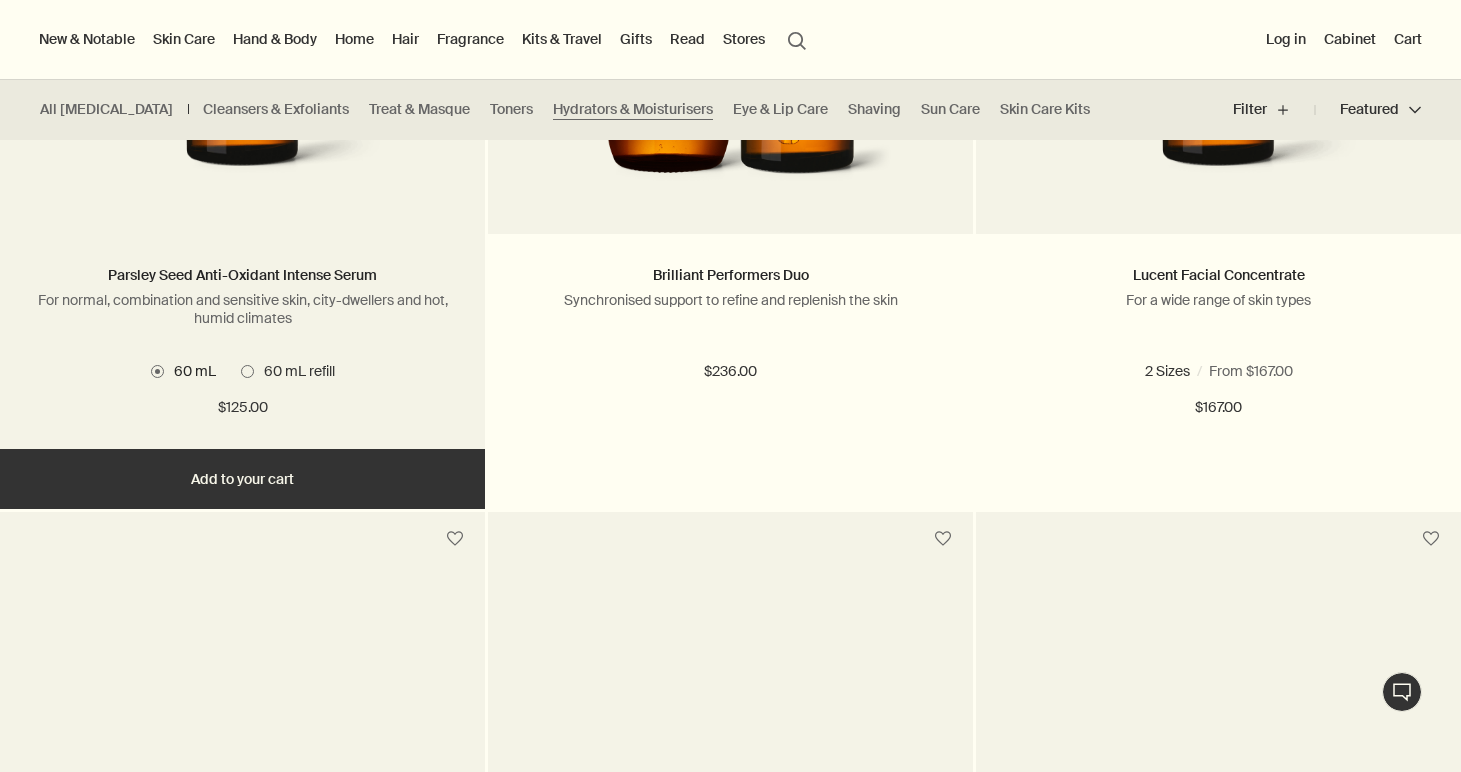 scroll, scrollTop: 1396, scrollLeft: 0, axis: vertical 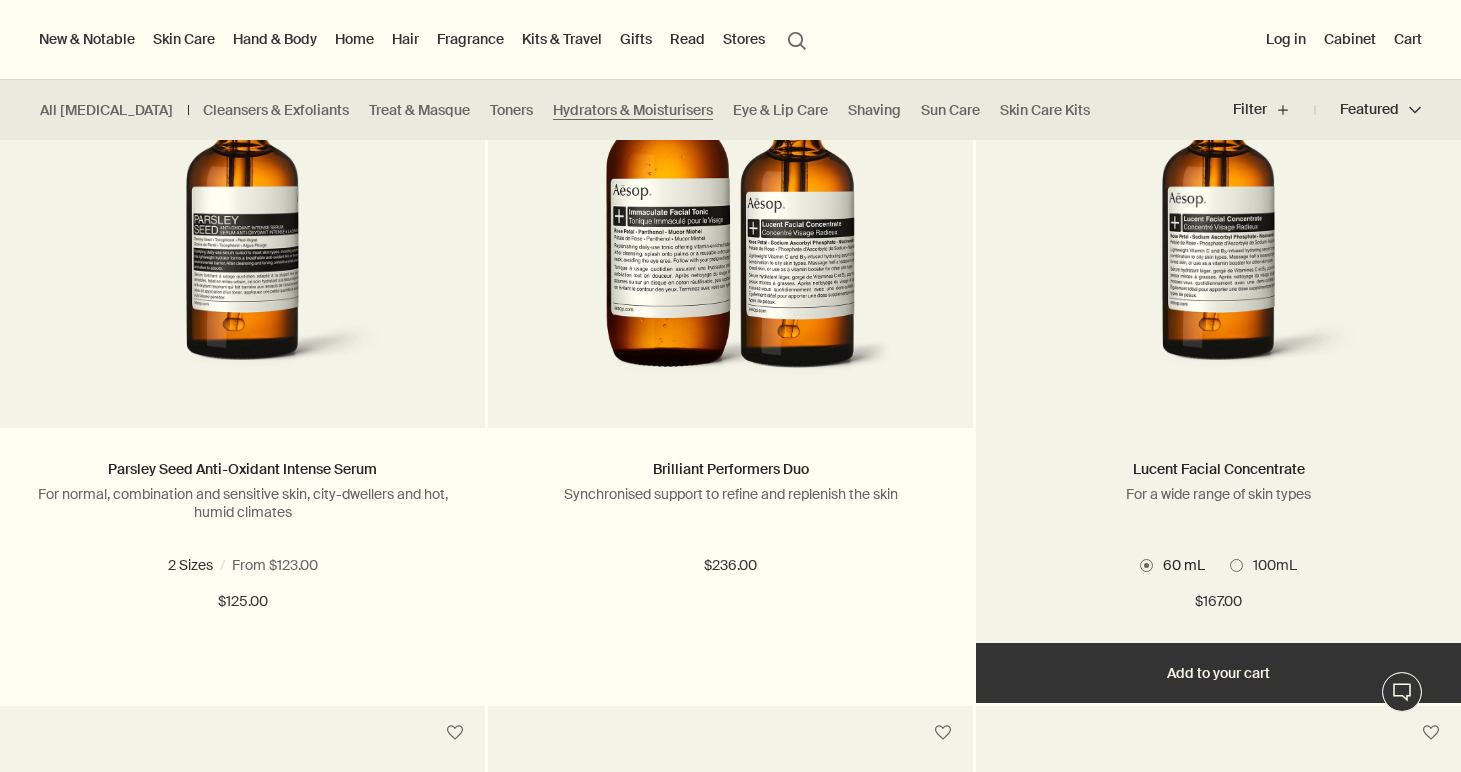 click at bounding box center (1236, 565) 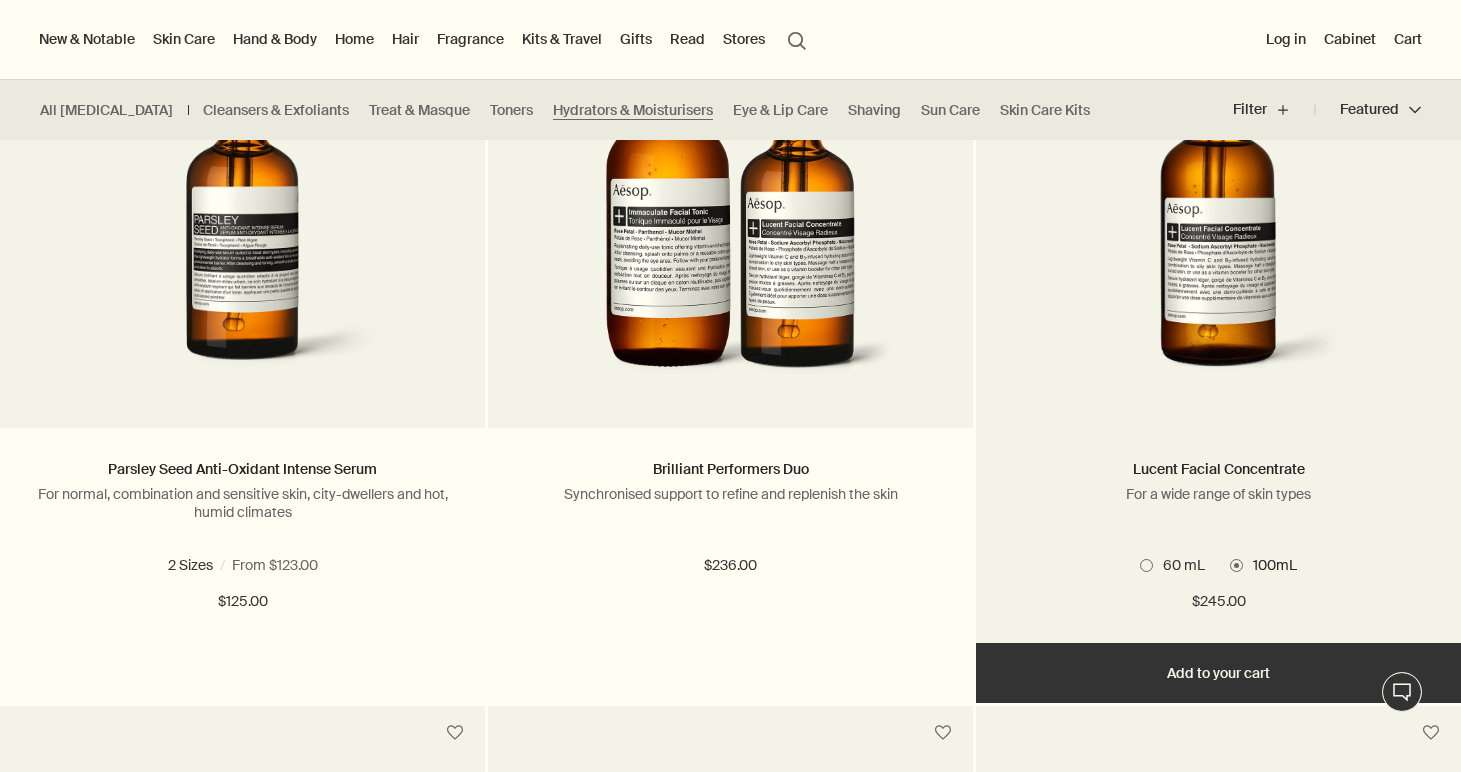 click on "60 mL" at bounding box center [1172, 565] 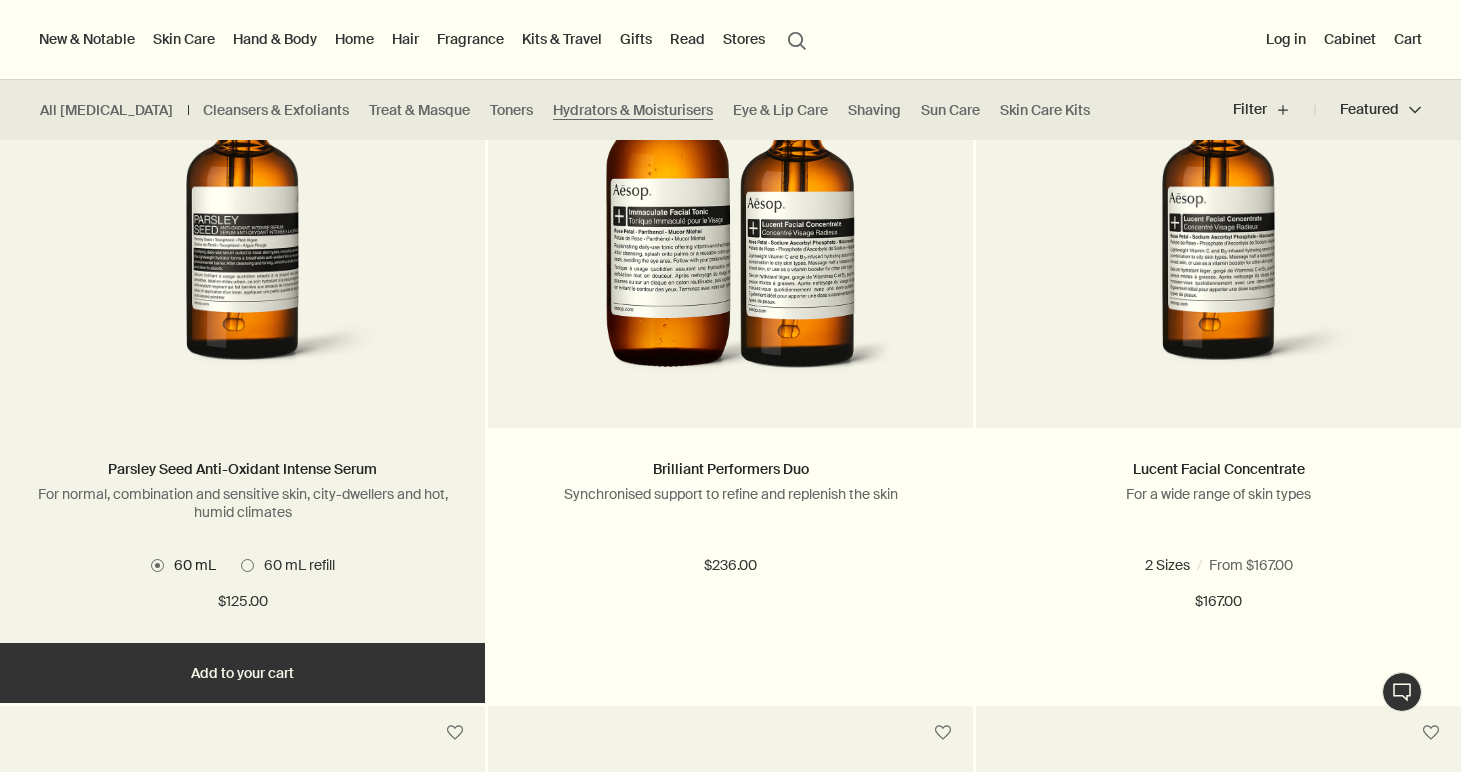 click at bounding box center [247, 565] 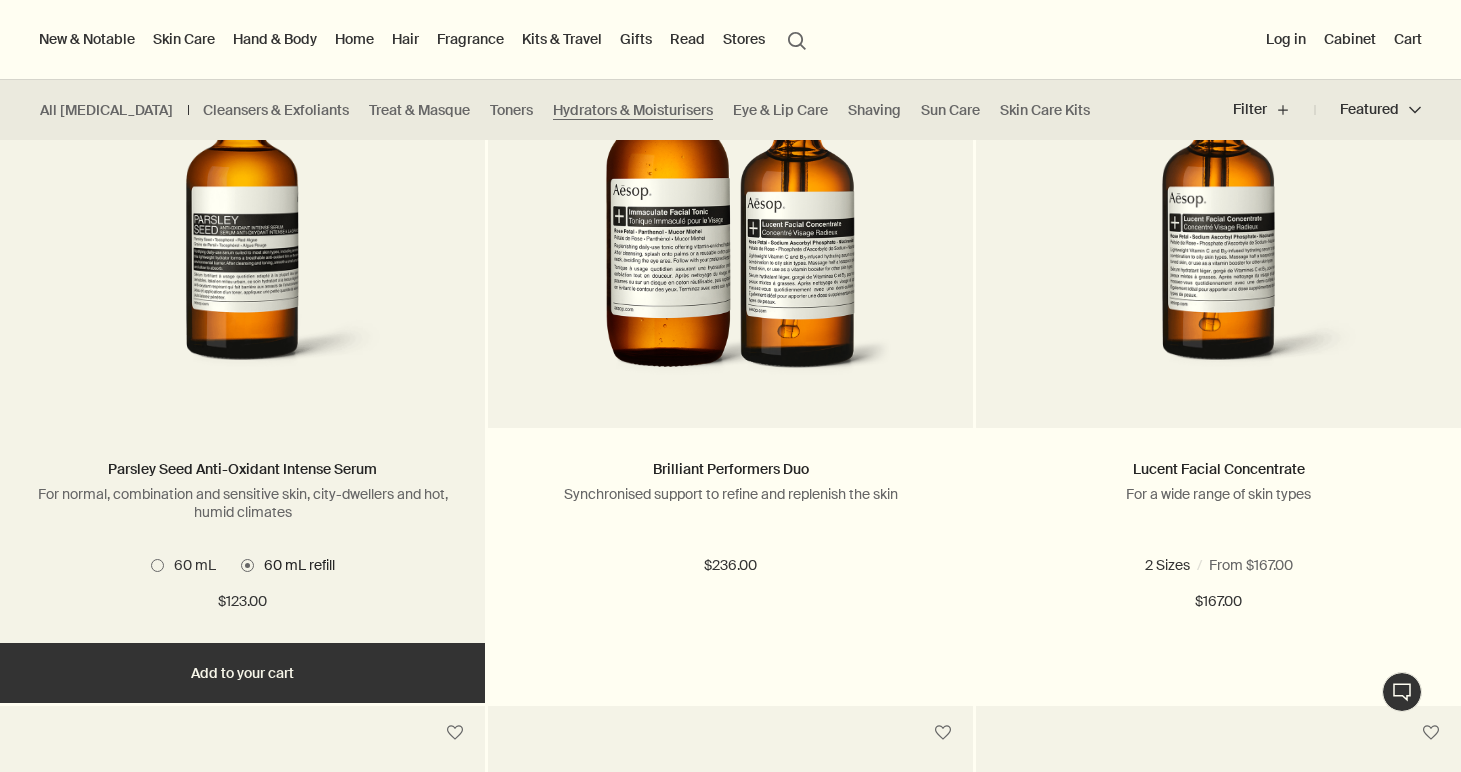 click at bounding box center [157, 565] 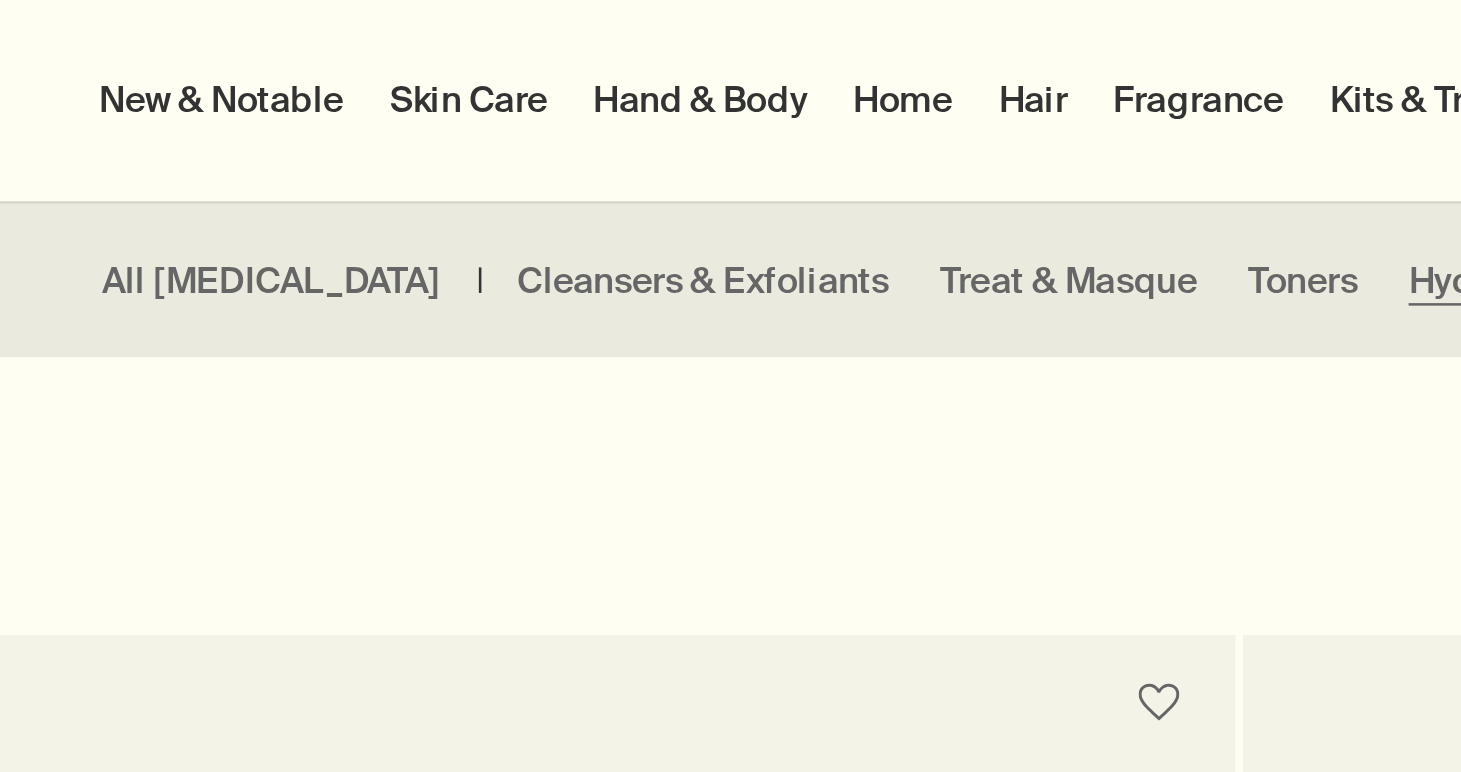 scroll, scrollTop: 1120, scrollLeft: 0, axis: vertical 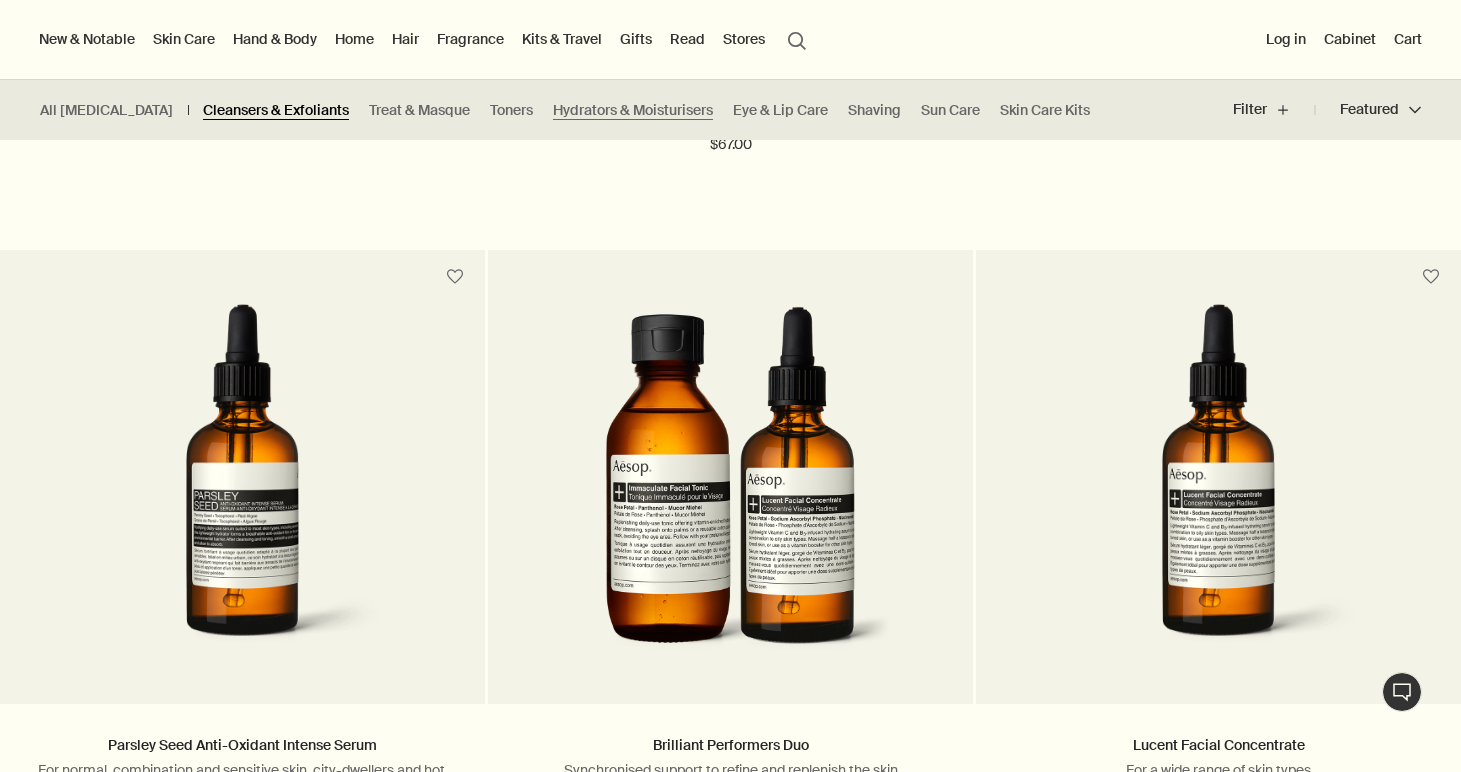 click on "Cleansers & Exfoliants" at bounding box center (276, 110) 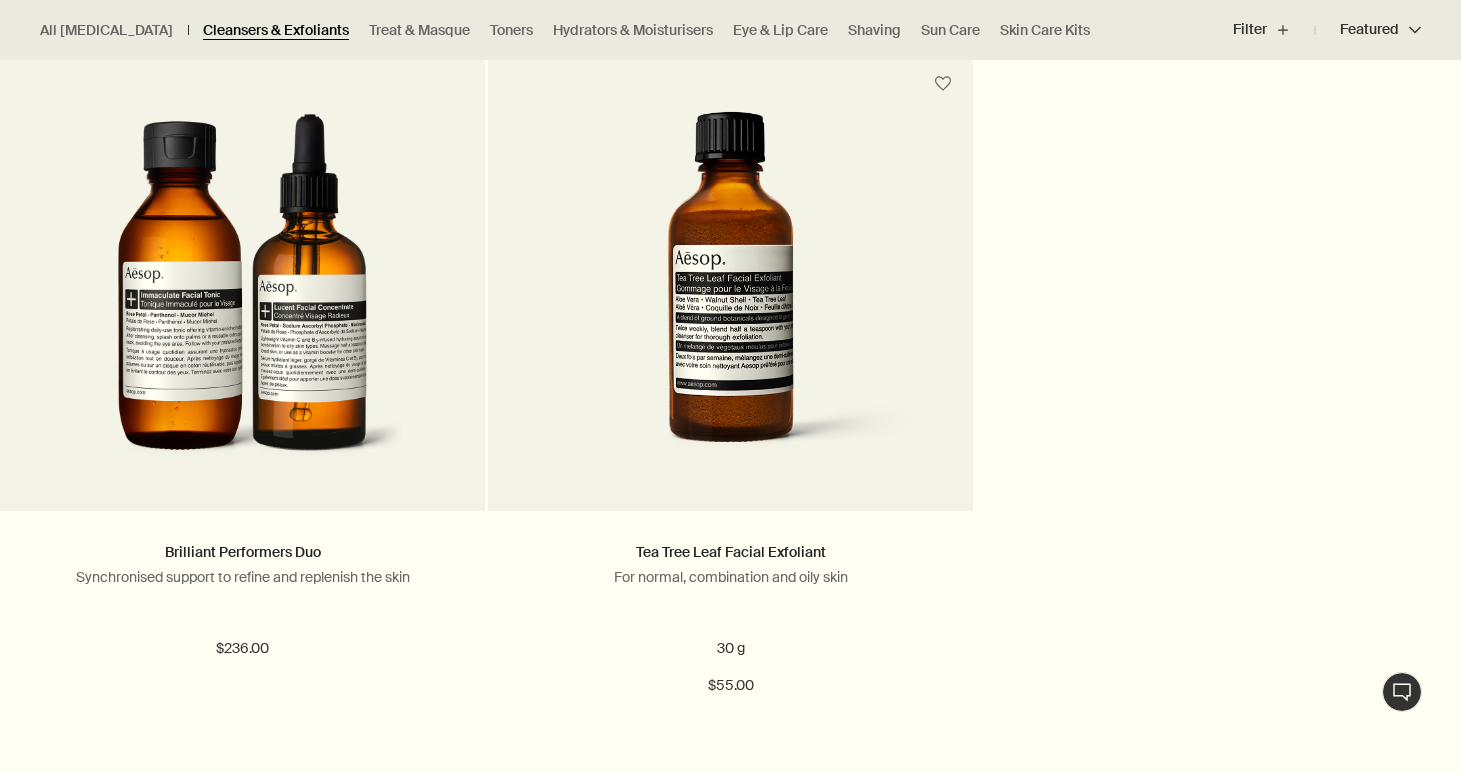 scroll, scrollTop: 4212, scrollLeft: 0, axis: vertical 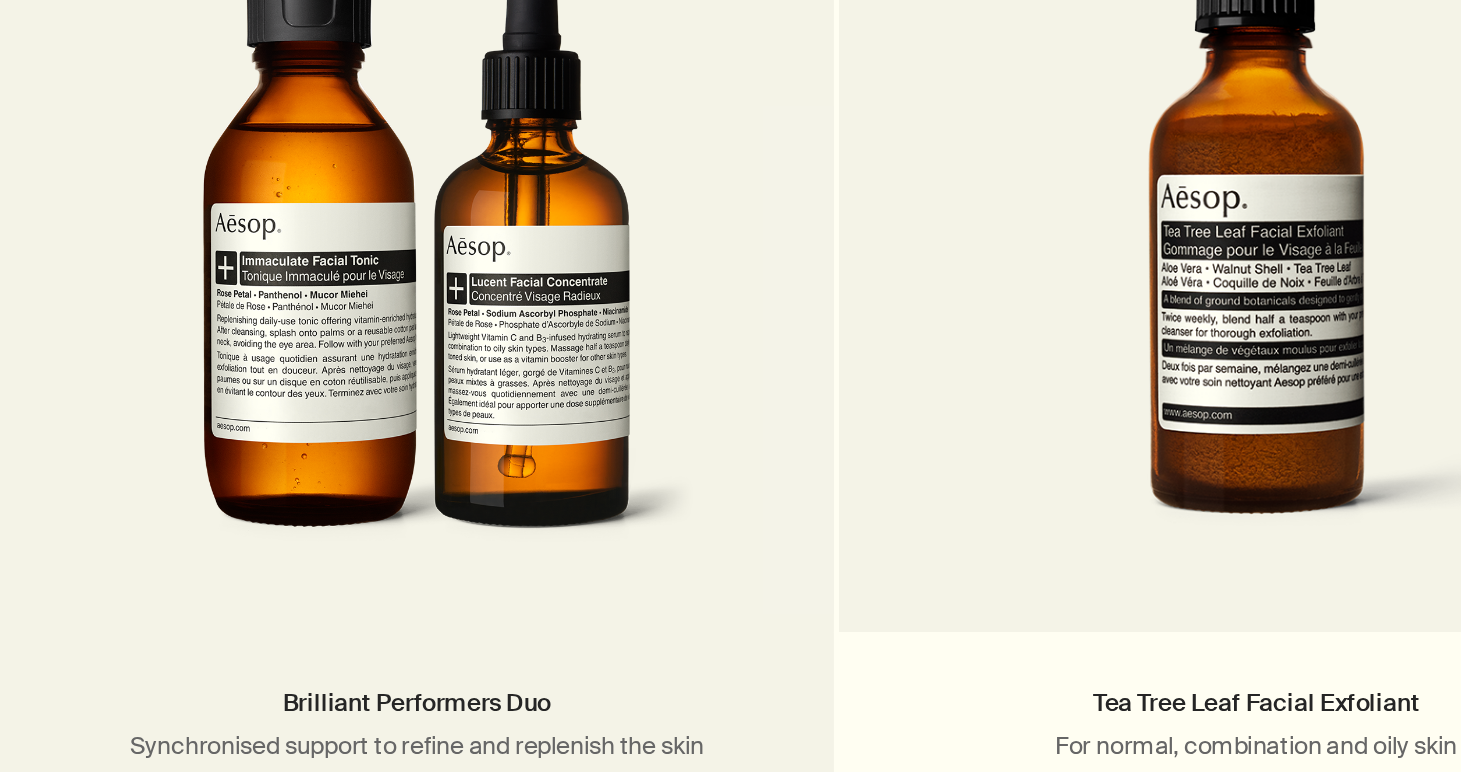 click at bounding box center (243, 294) 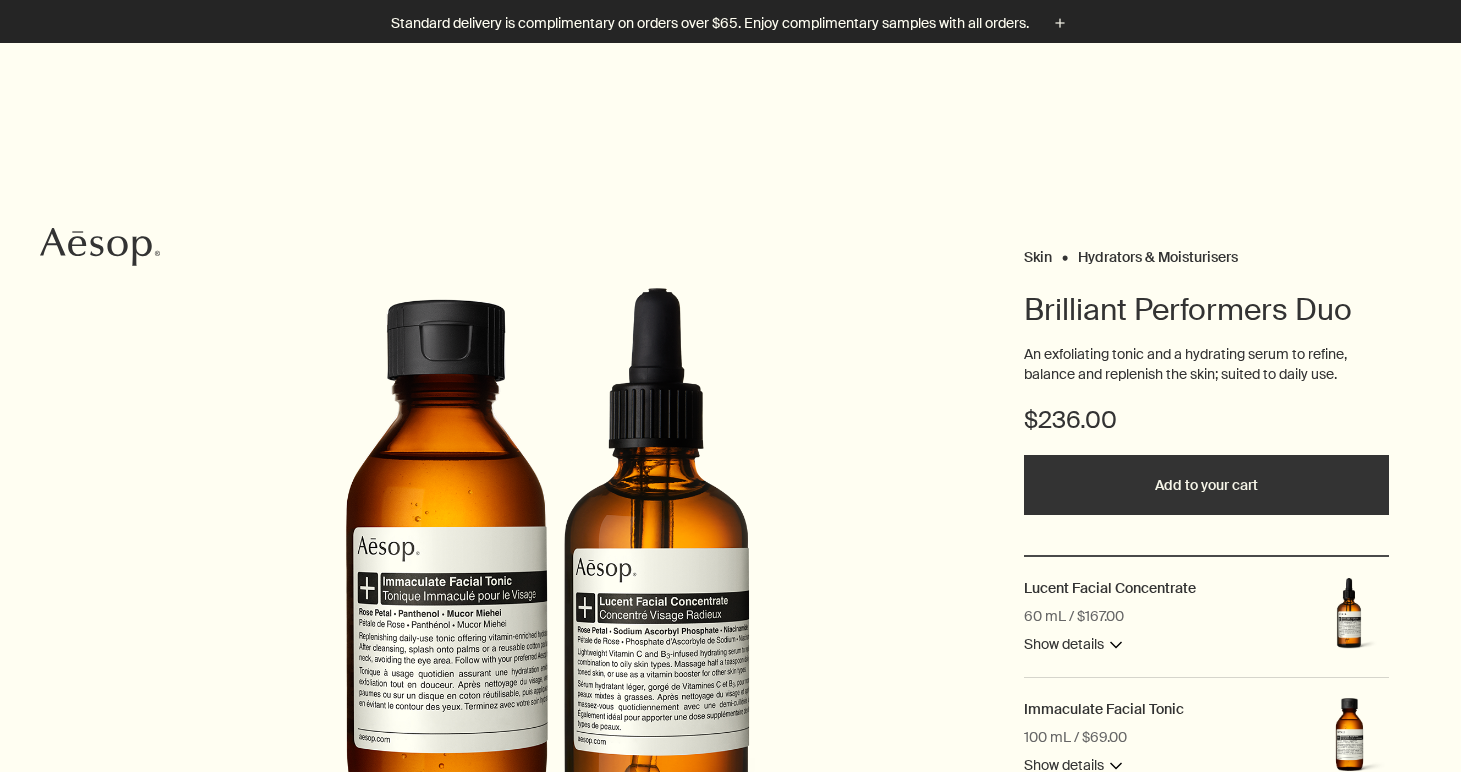scroll, scrollTop: 170, scrollLeft: 0, axis: vertical 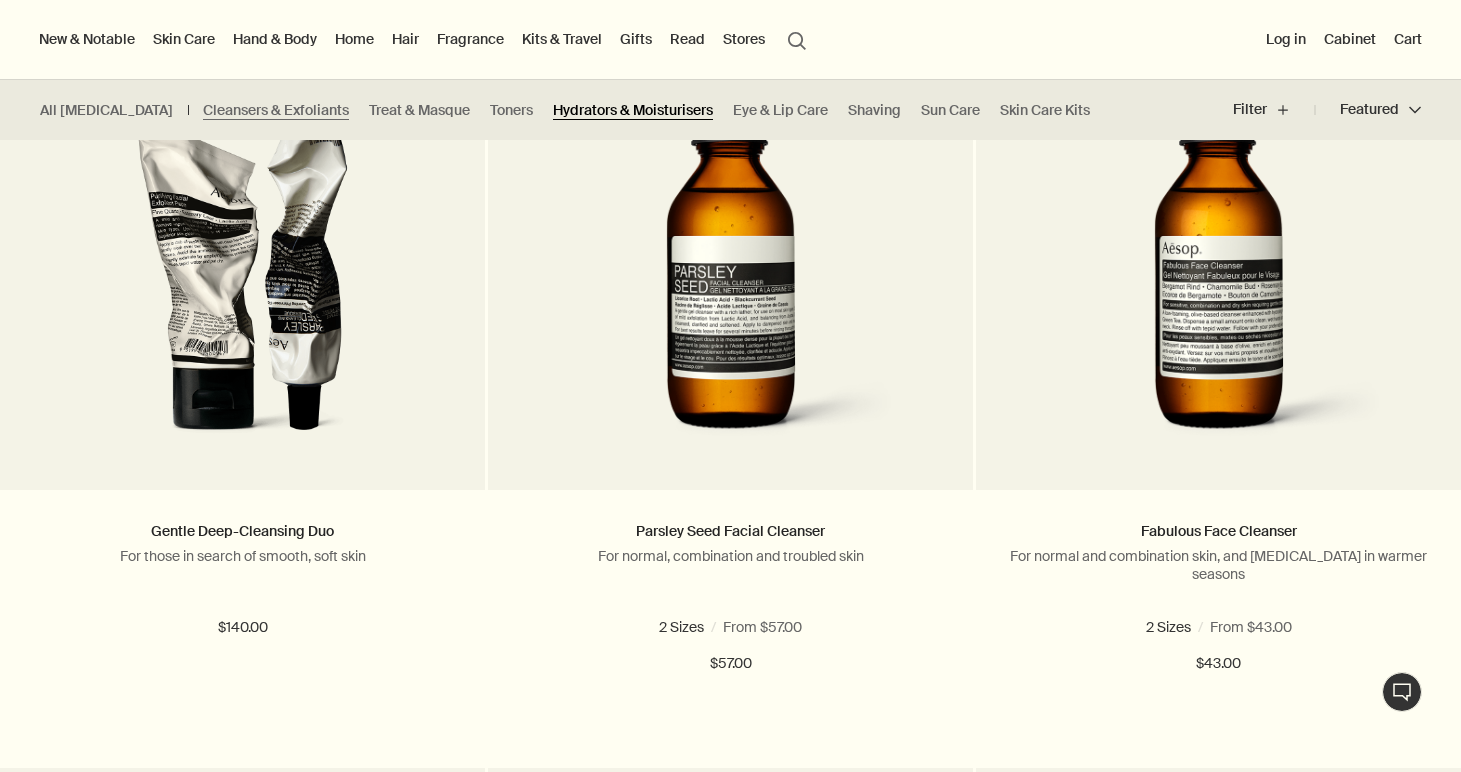 click on "Hydrators & Moisturisers" at bounding box center (633, 110) 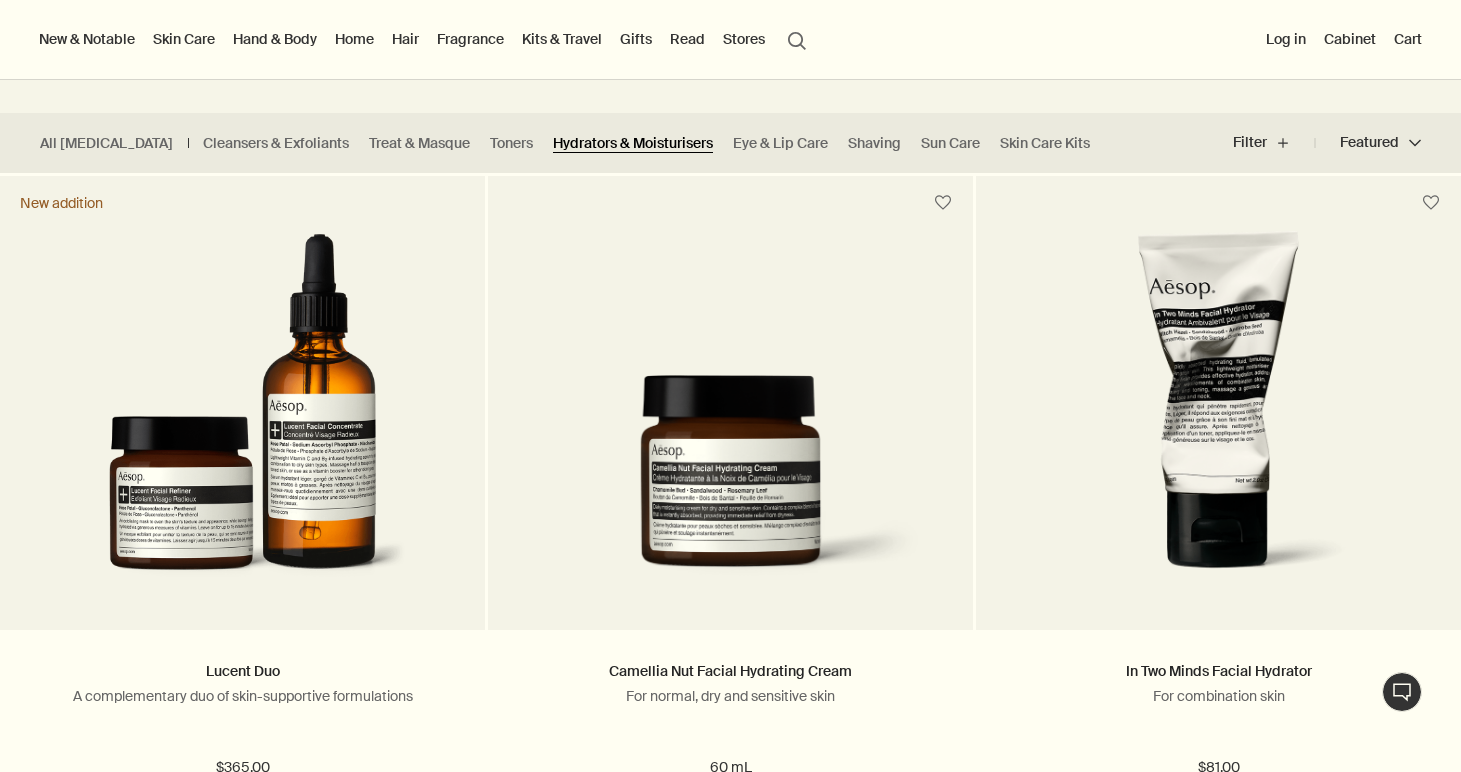 scroll, scrollTop: 0, scrollLeft: 0, axis: both 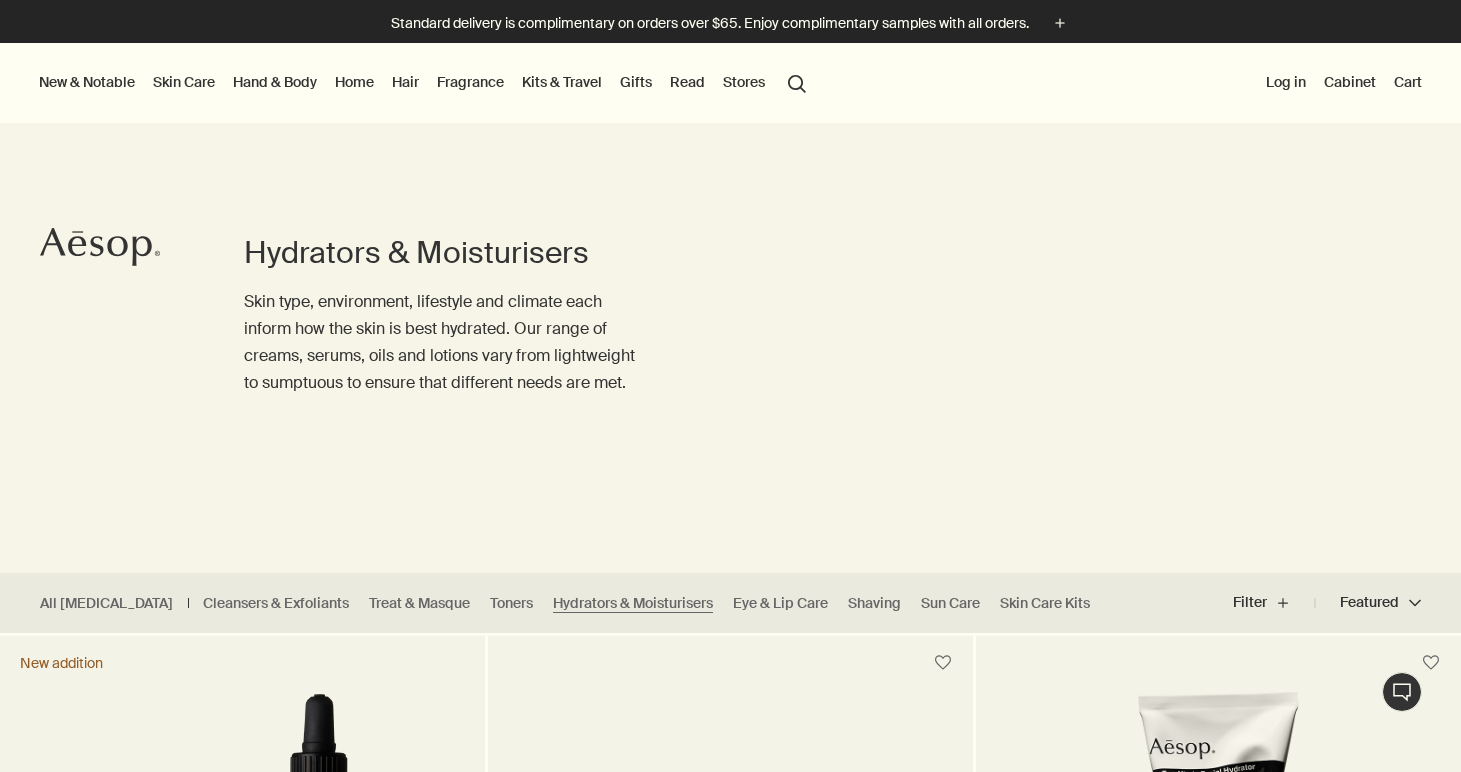 click on "search Search" at bounding box center [797, 82] 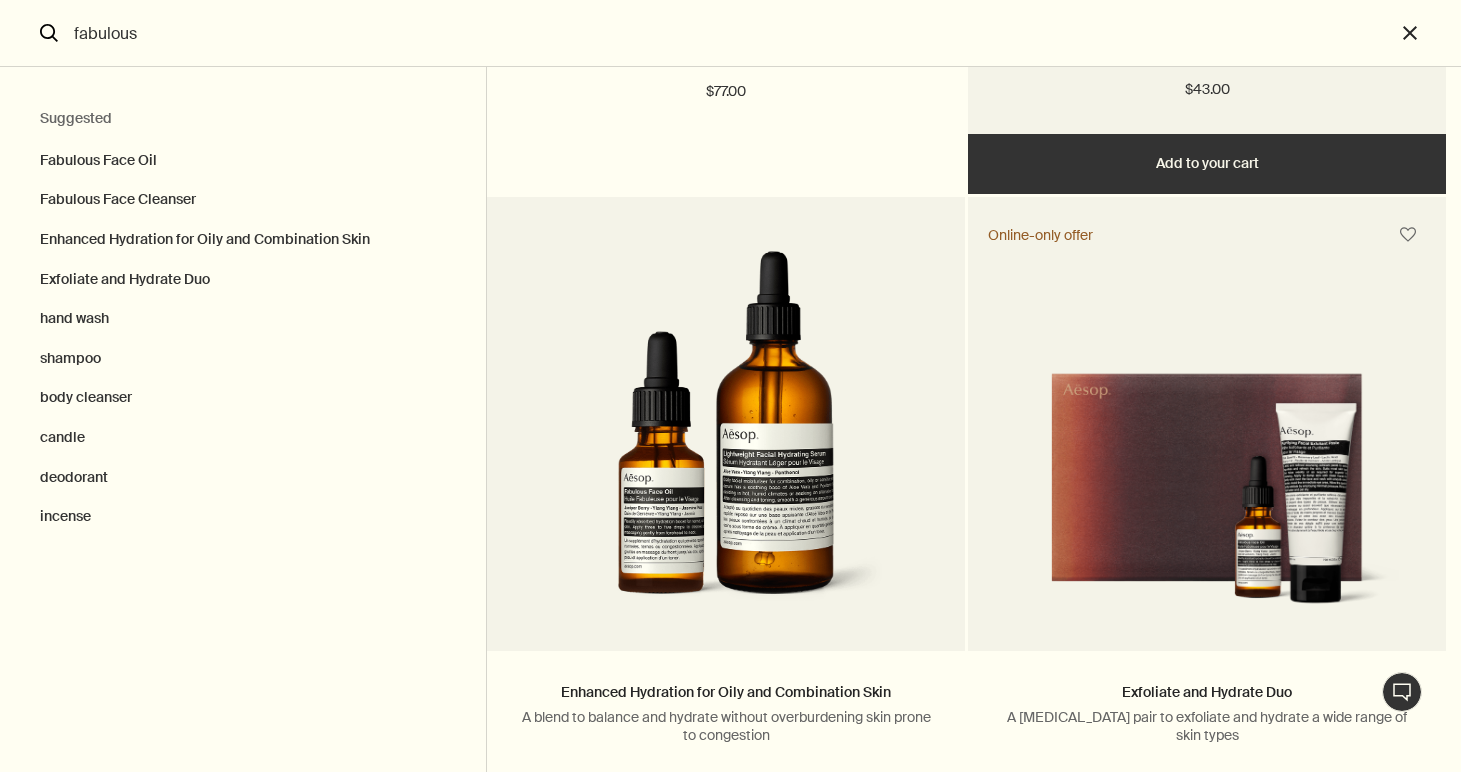 scroll, scrollTop: 691, scrollLeft: 0, axis: vertical 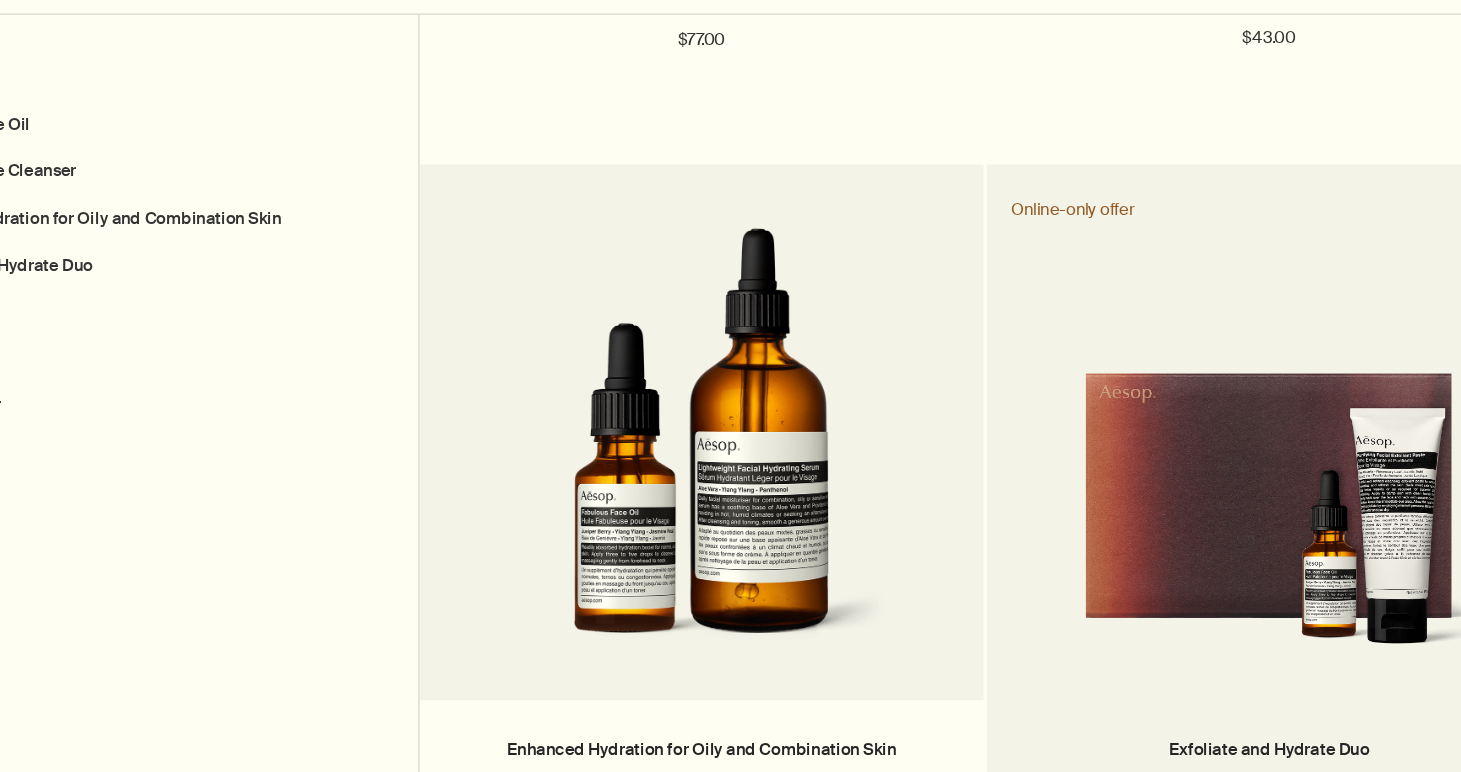 type on "fabulous" 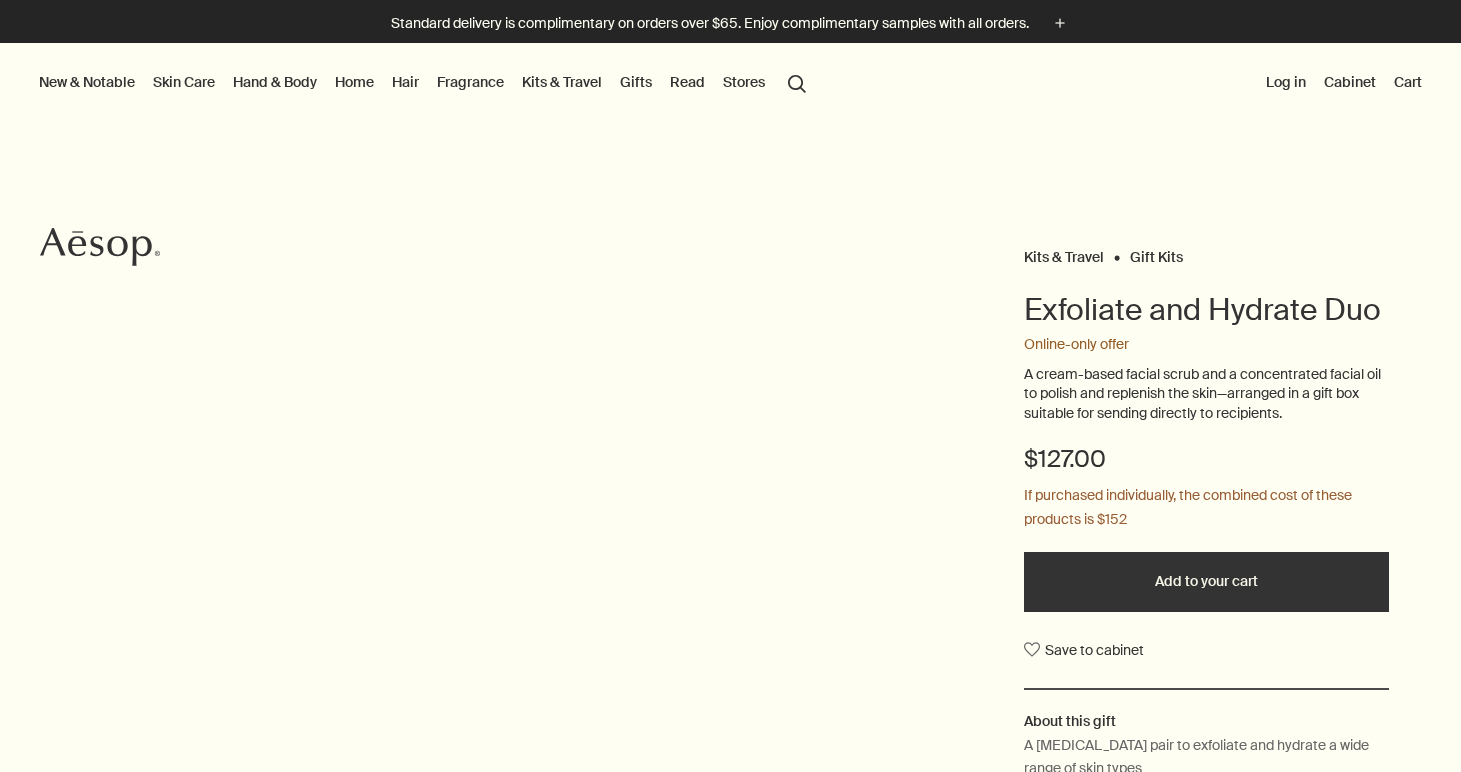 scroll, scrollTop: 0, scrollLeft: 0, axis: both 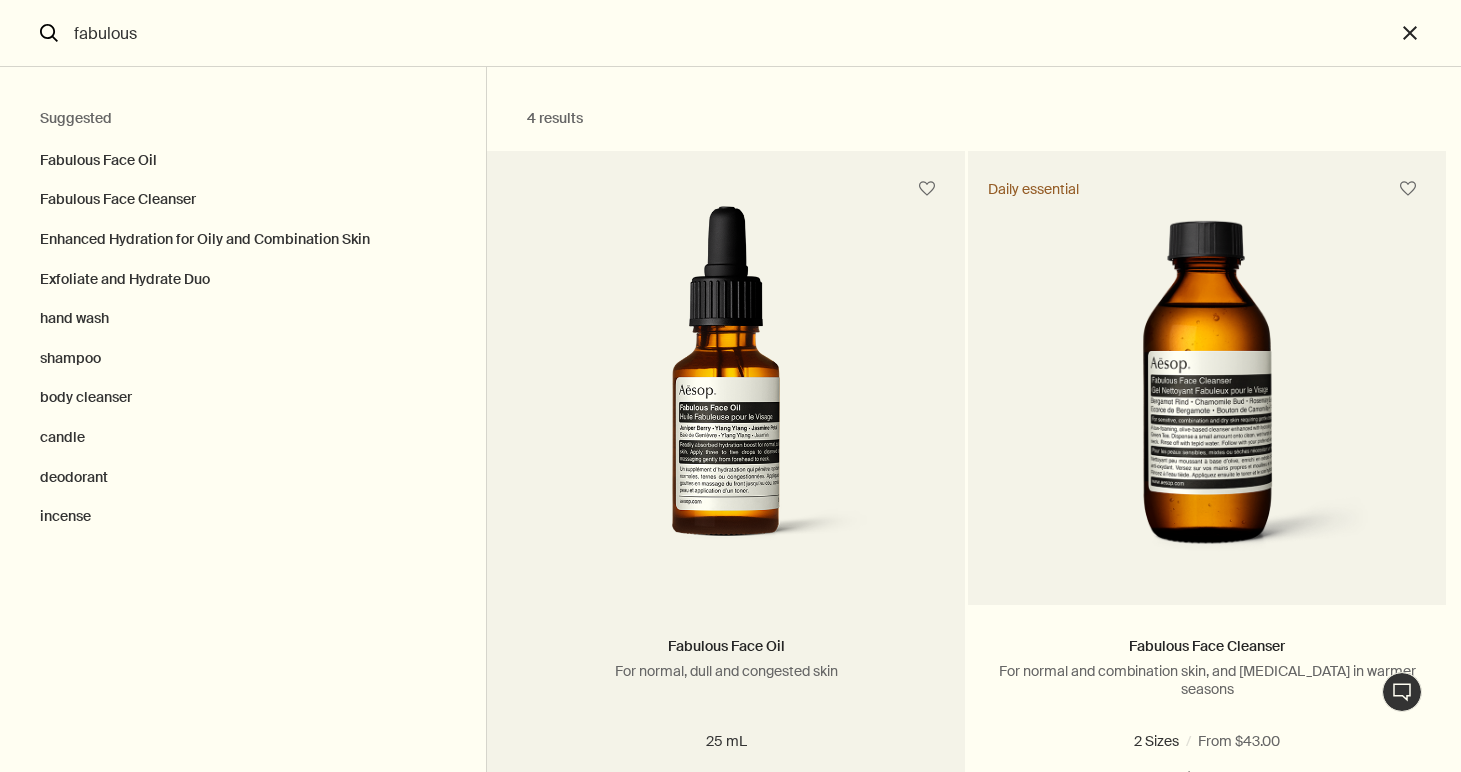 click at bounding box center [726, 390] 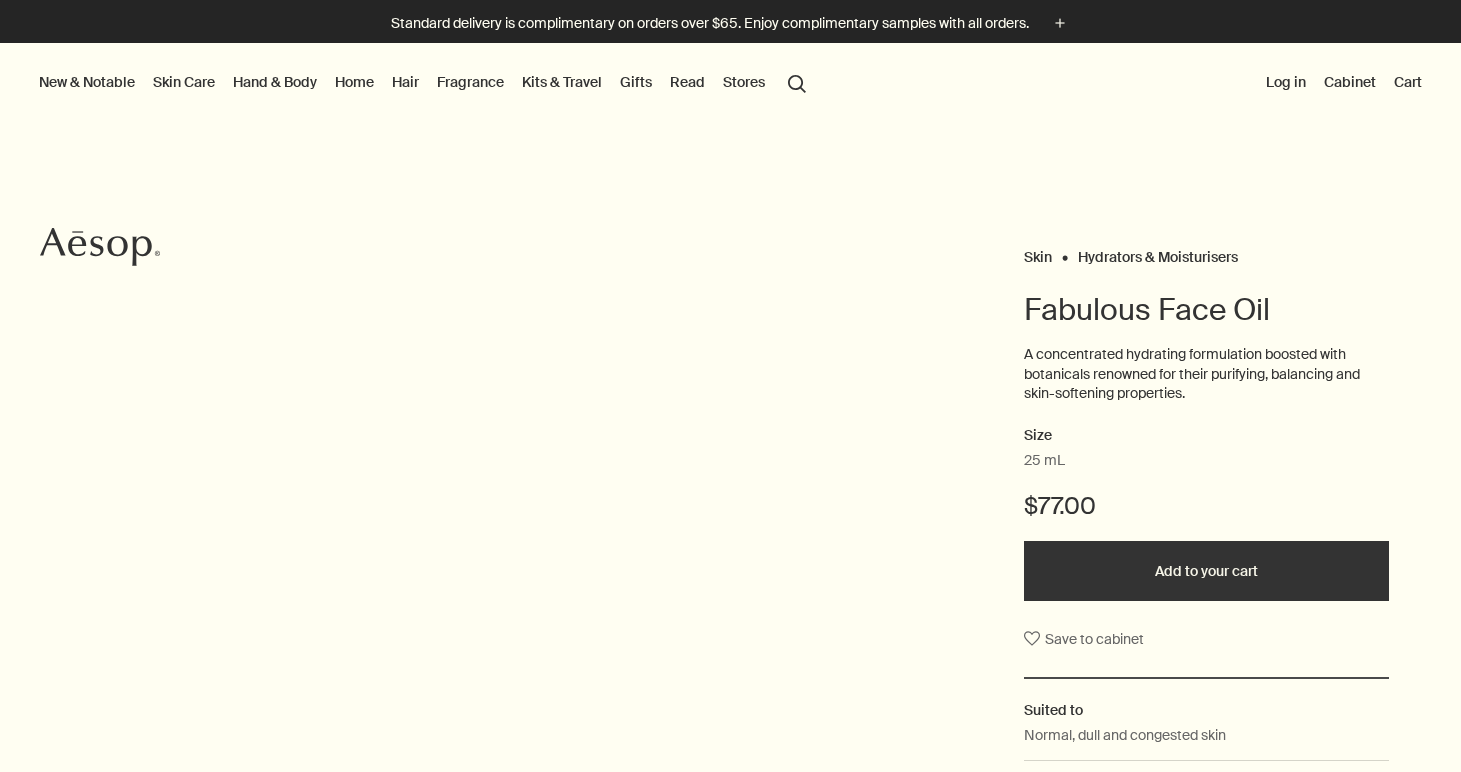 scroll, scrollTop: 0, scrollLeft: 0, axis: both 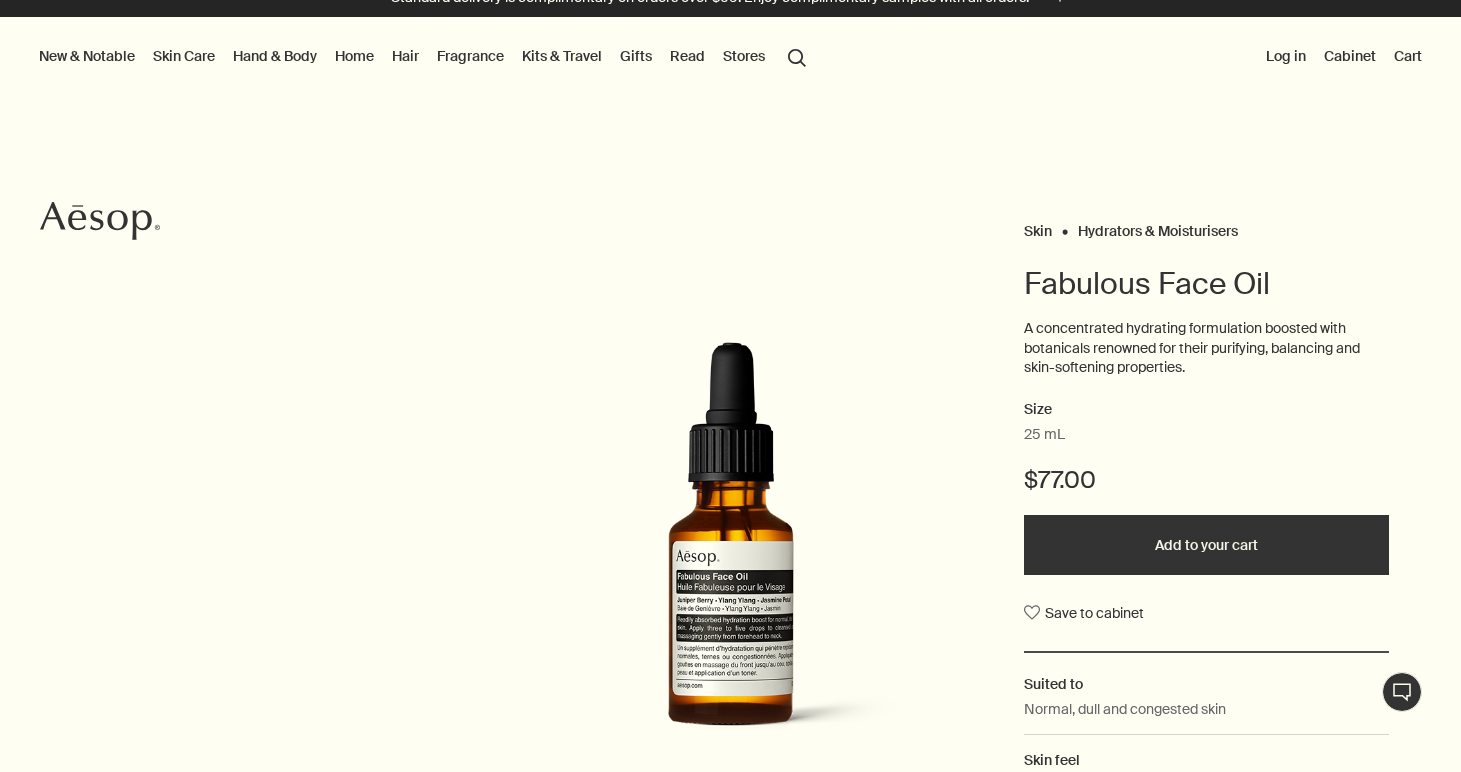 click on "Kits & Travel" at bounding box center [562, 56] 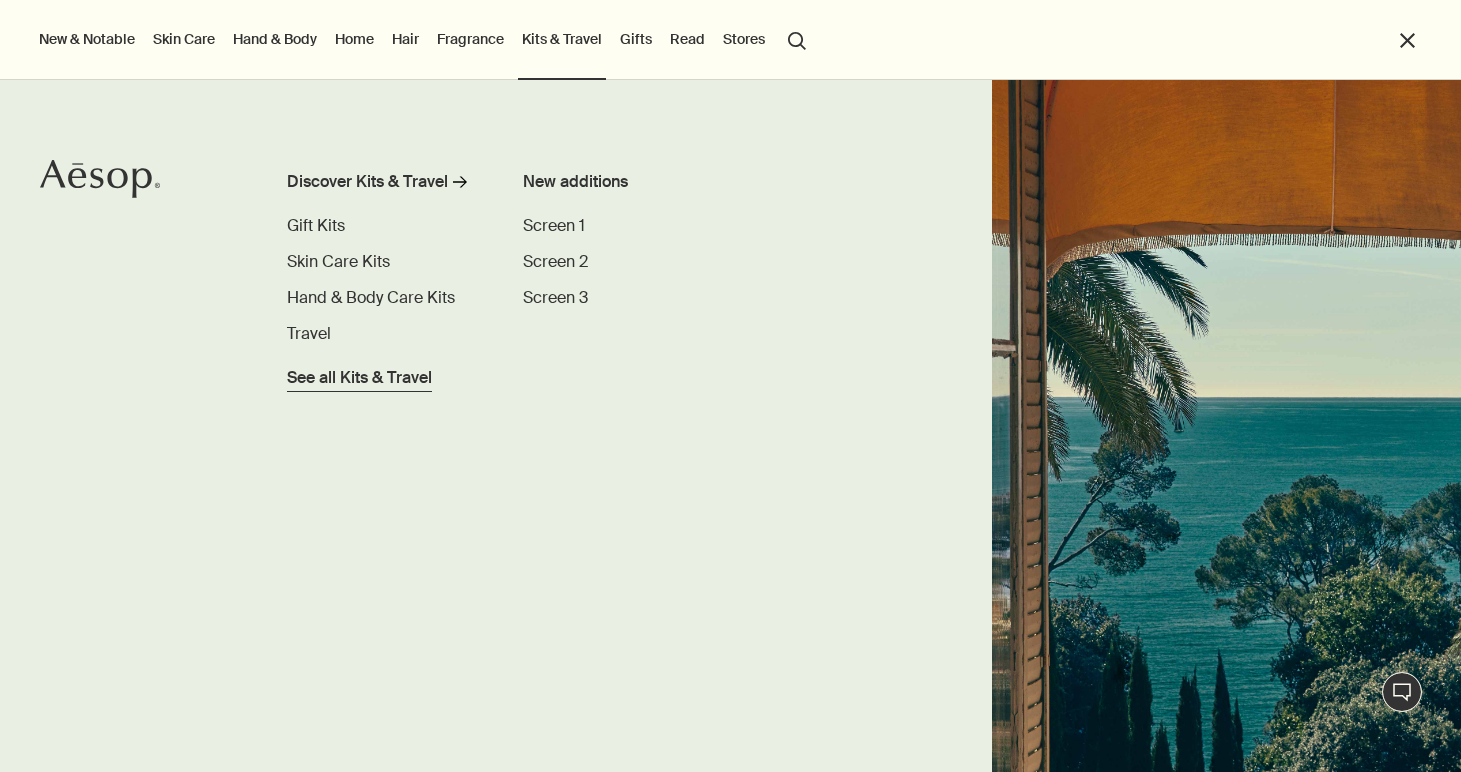 click on "See all Kits & Travel" at bounding box center [359, 378] 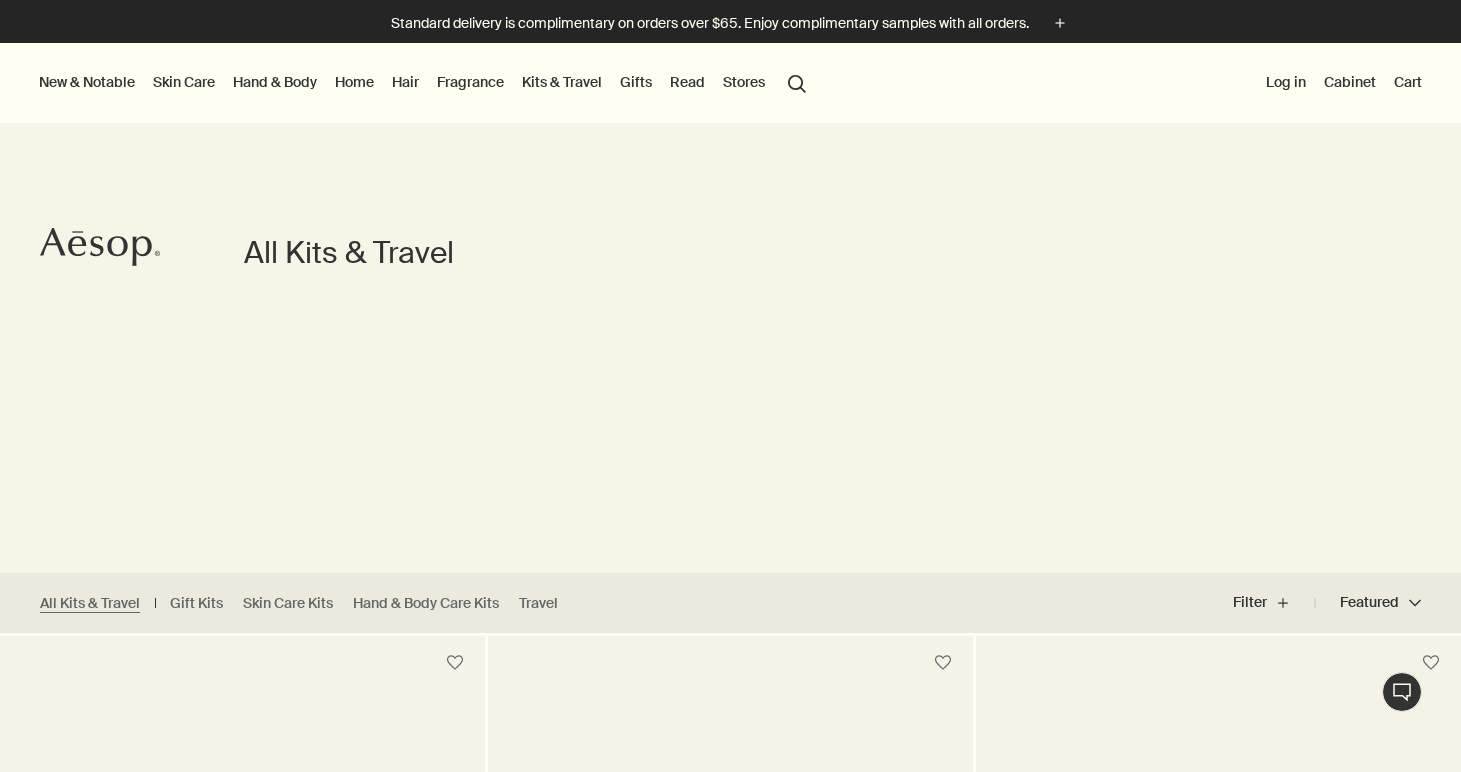 scroll, scrollTop: 296, scrollLeft: 0, axis: vertical 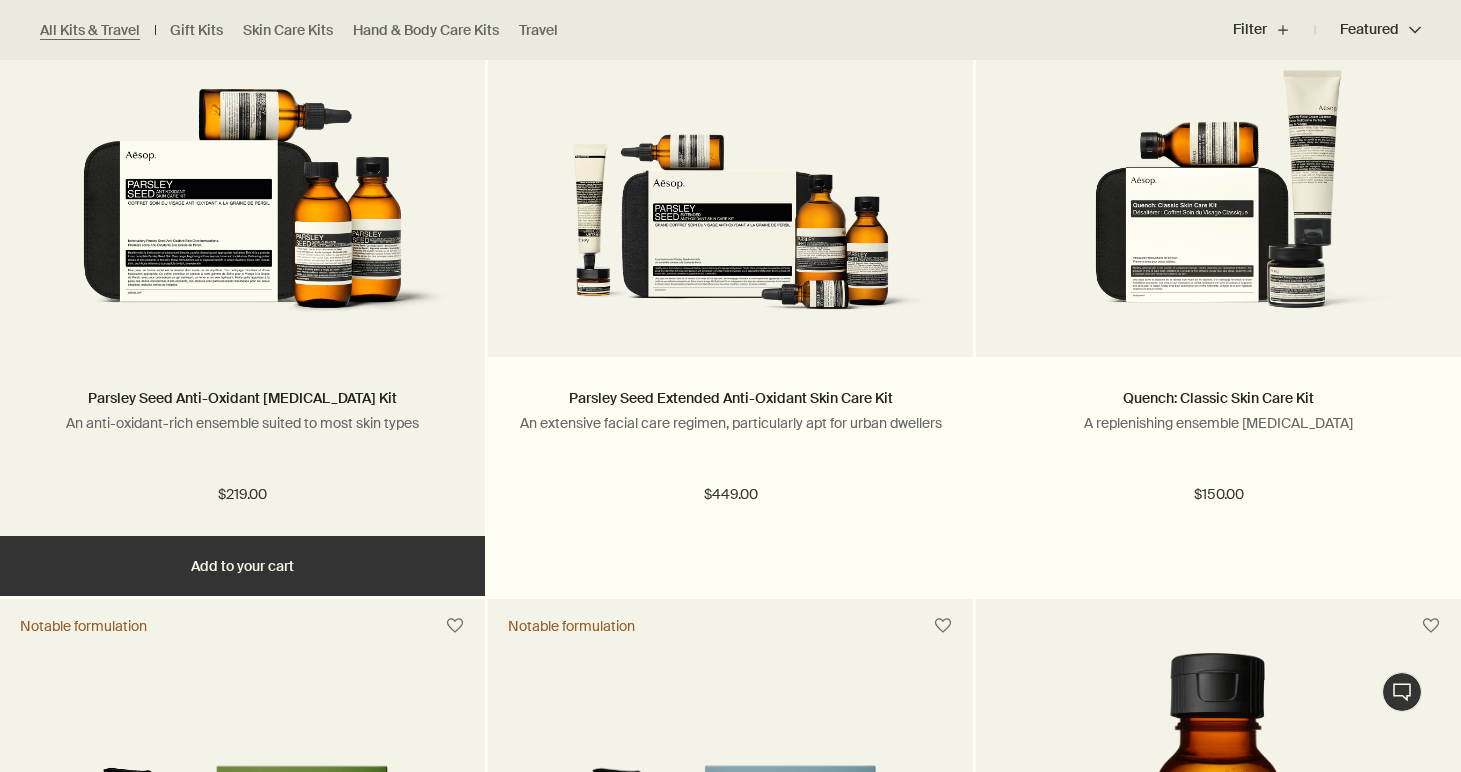 click at bounding box center (242, 157) 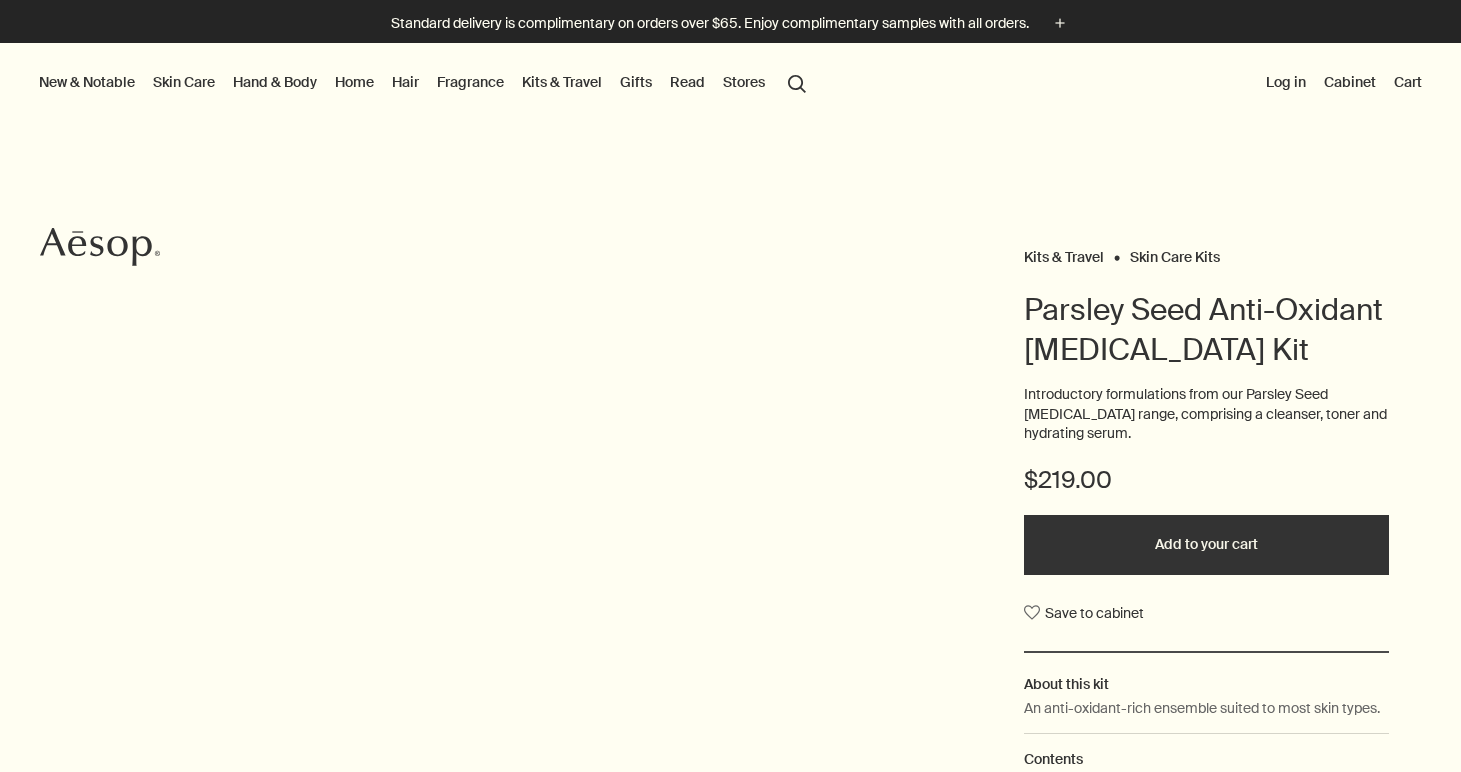 scroll, scrollTop: 0, scrollLeft: 0, axis: both 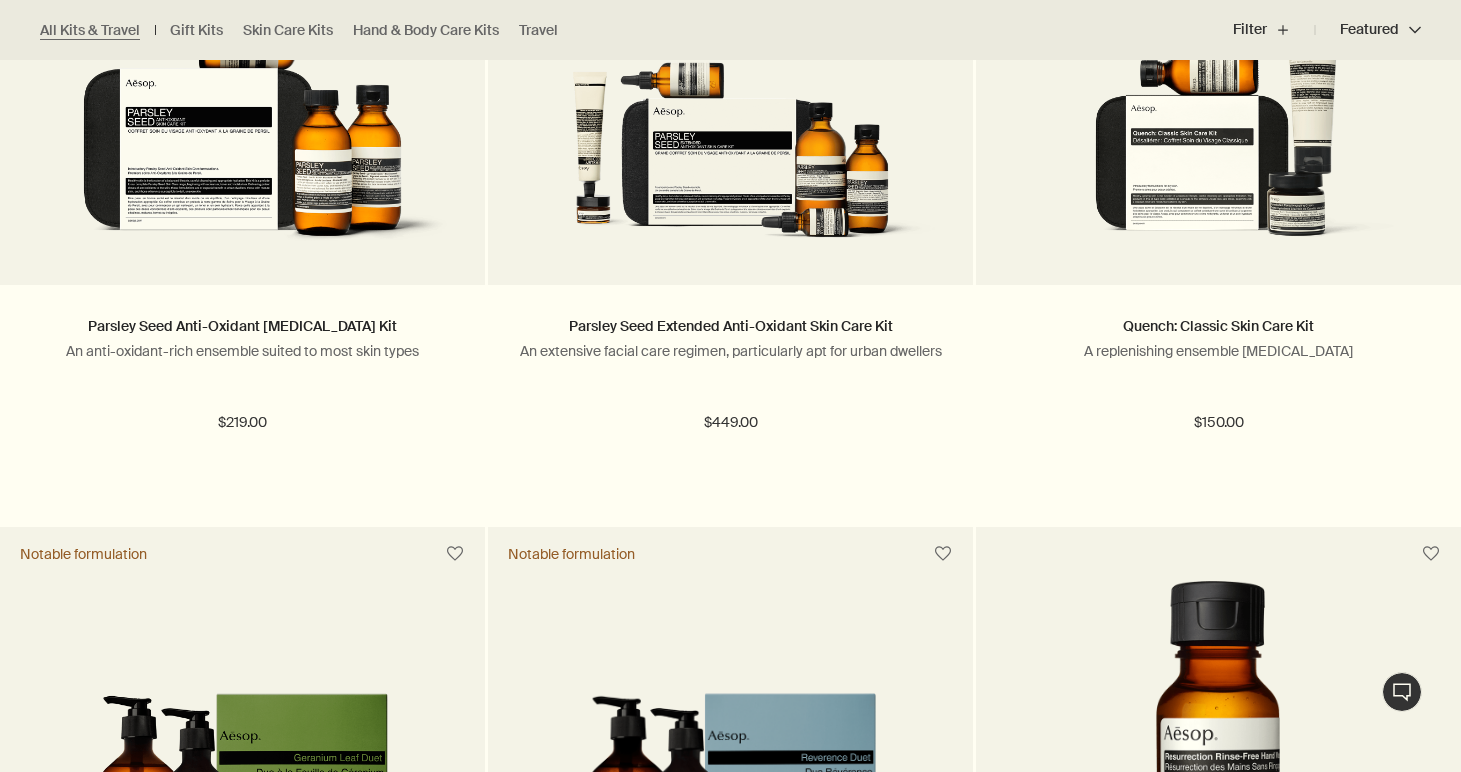 click on "An extensive facial care regimen, particularly apt for urban dwellers" at bounding box center (730, 351) 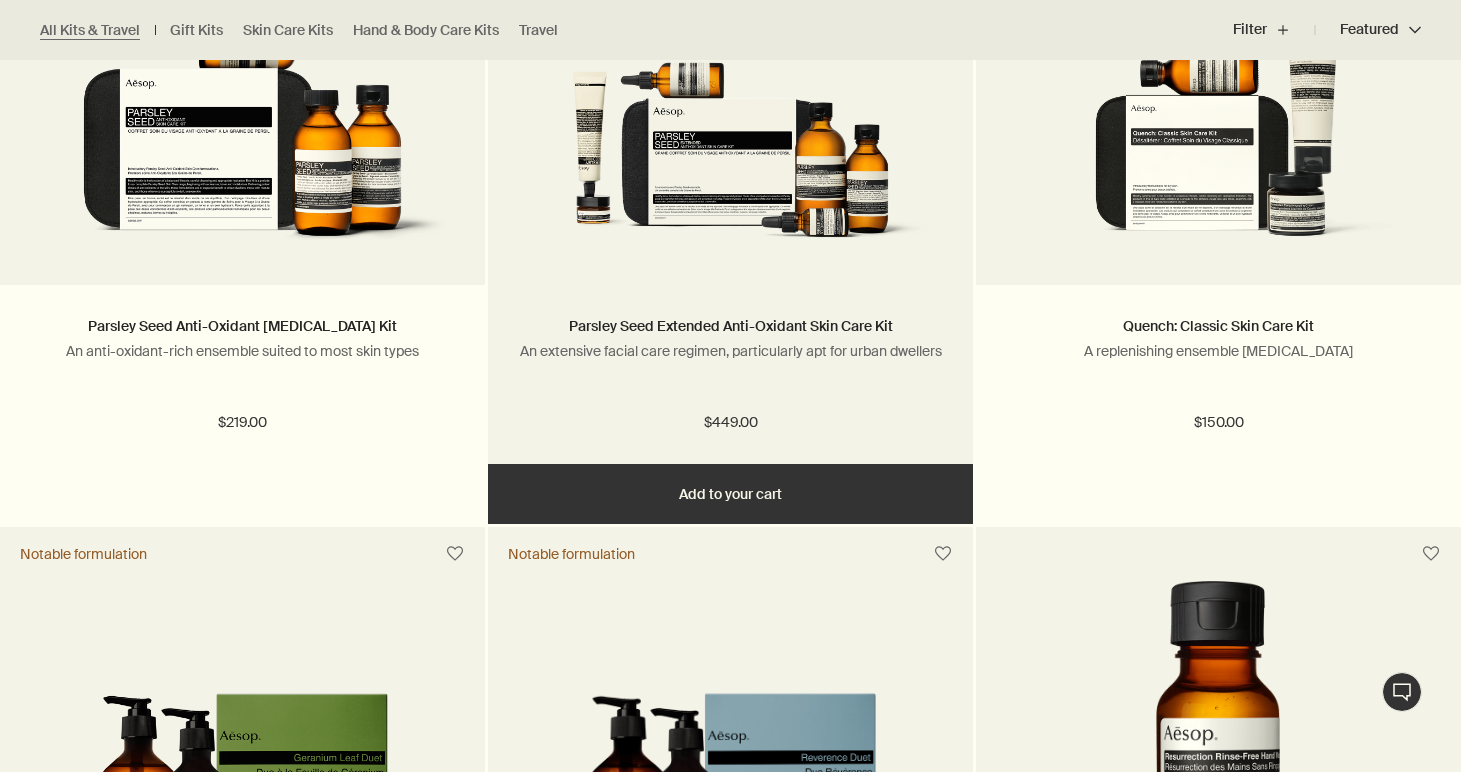 click on "Parsley Seed Extended Anti-Oxidant Skin Care Kit An extensive facial care regimen, particularly apt for urban dwellers $449.00" at bounding box center [730, 374] 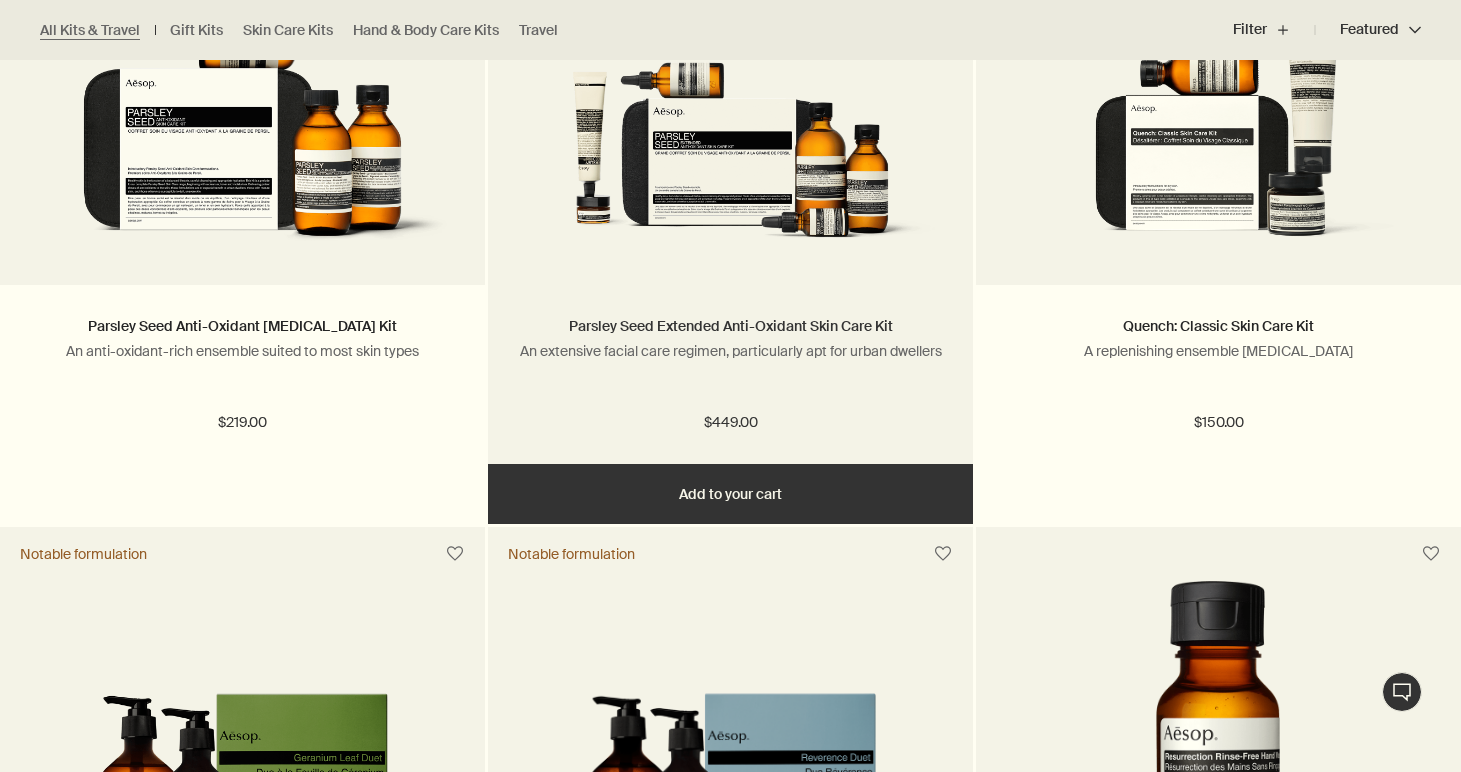 click on "Parsley Seed Extended Anti-Oxidant Skin Care Kit" at bounding box center [731, 326] 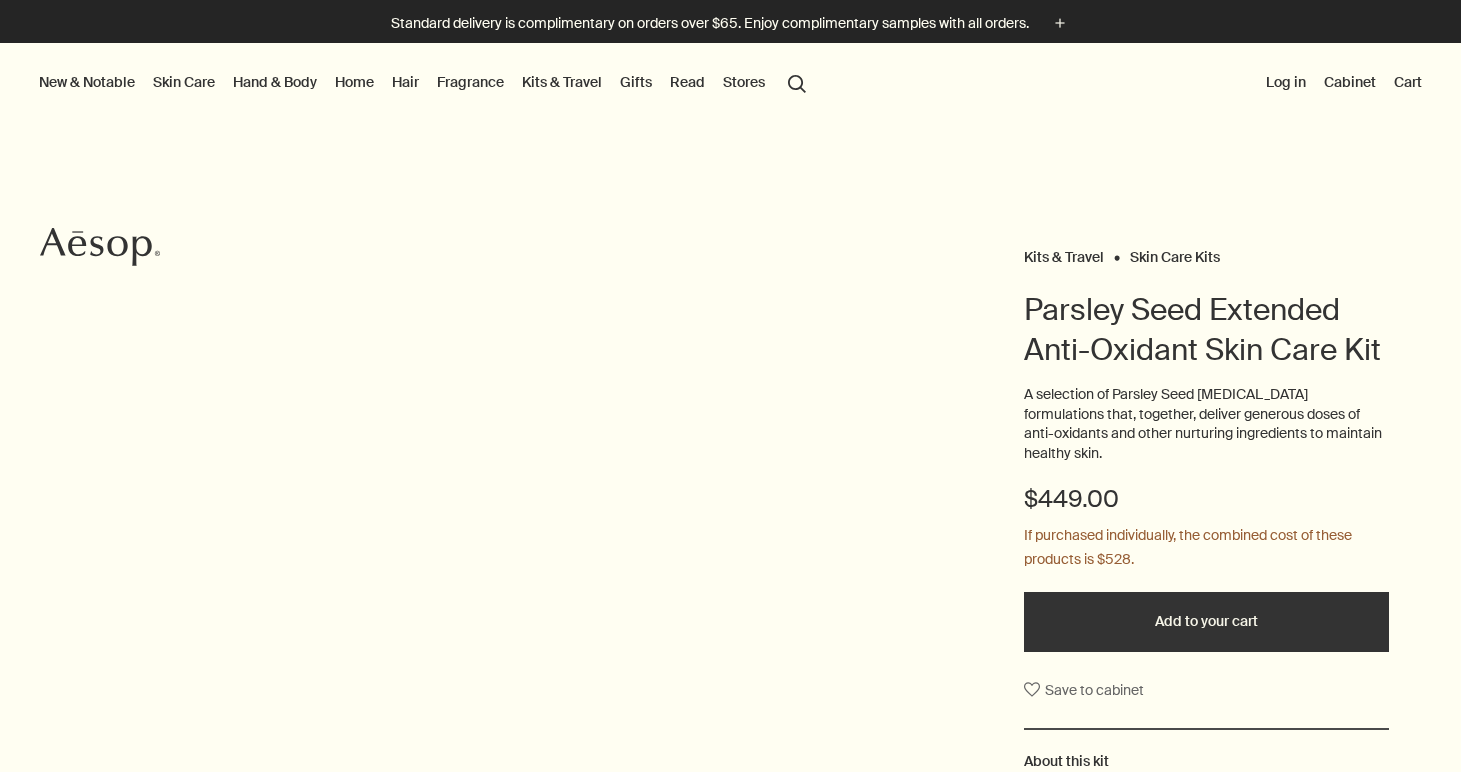 scroll, scrollTop: 0, scrollLeft: 0, axis: both 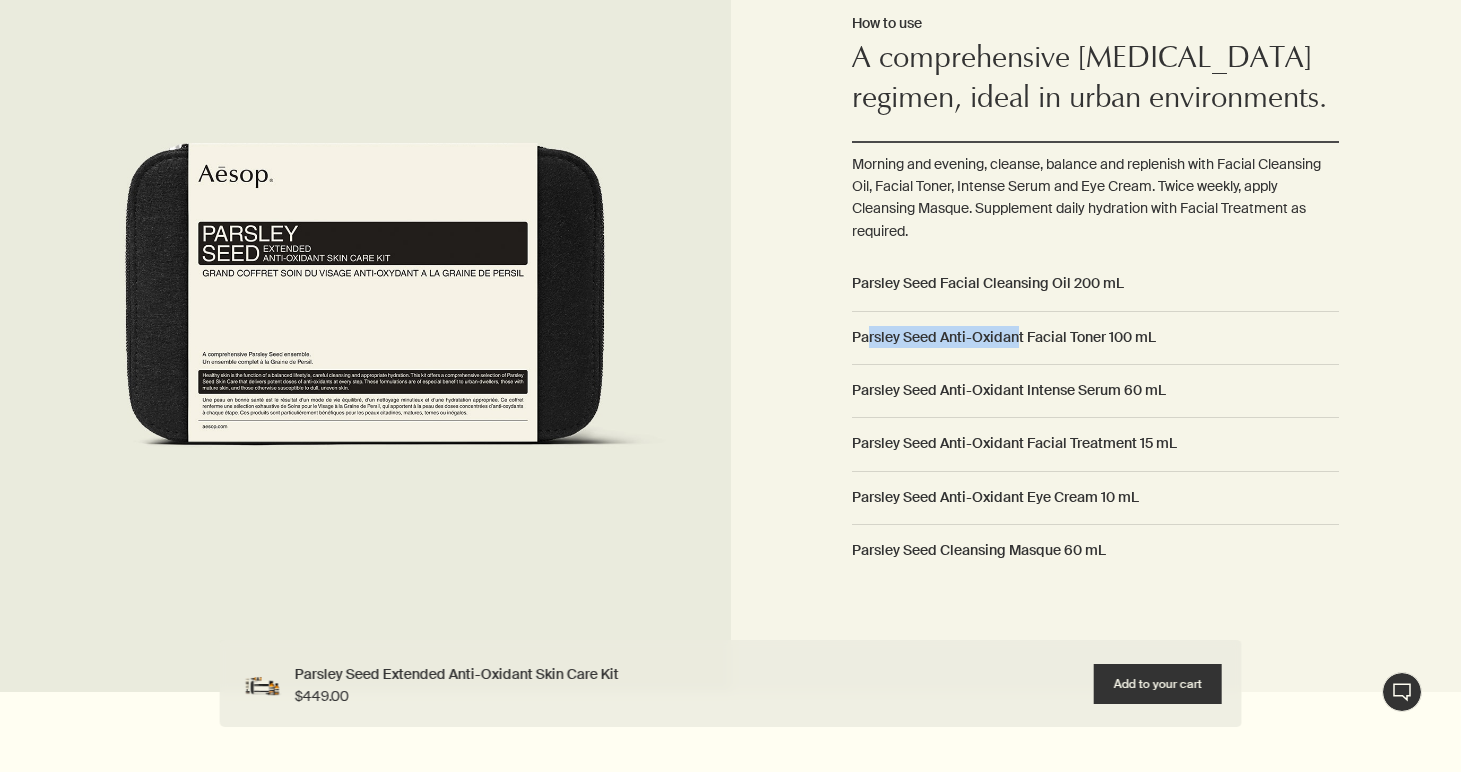 drag, startPoint x: 870, startPoint y: 323, endPoint x: 1021, endPoint y: 322, distance: 151.00331 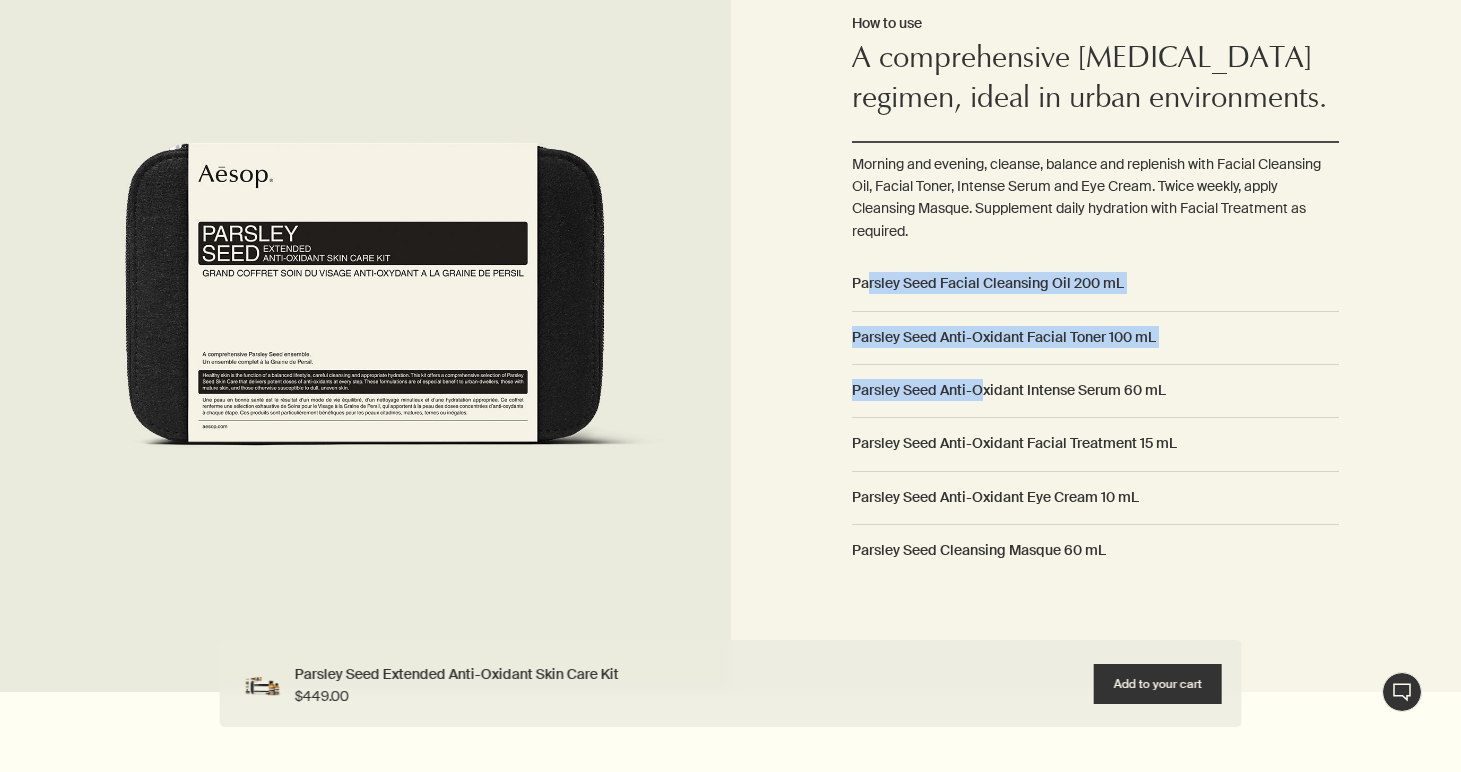 drag, startPoint x: 865, startPoint y: 260, endPoint x: 980, endPoint y: 373, distance: 161.22655 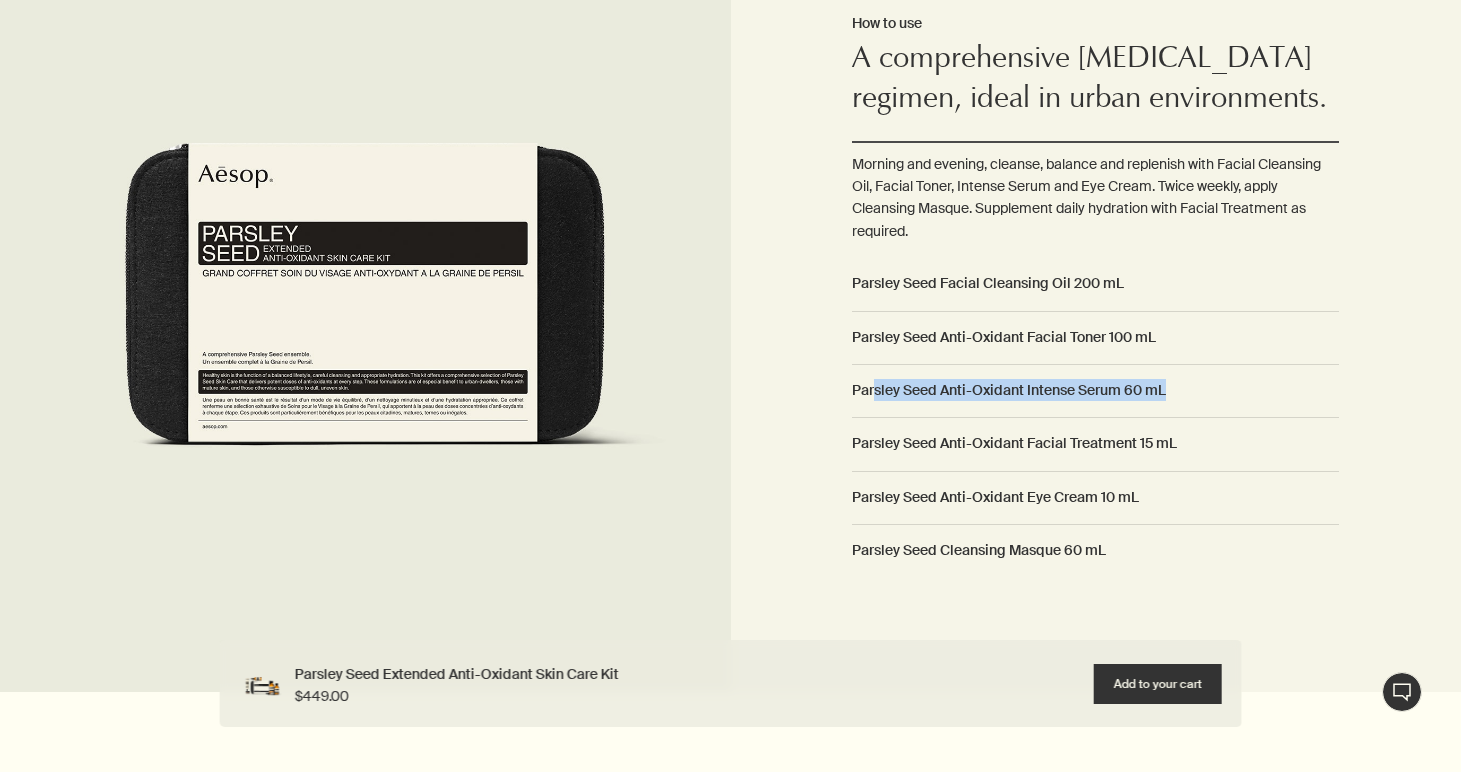 drag, startPoint x: 873, startPoint y: 366, endPoint x: 1082, endPoint y: 391, distance: 210.4899 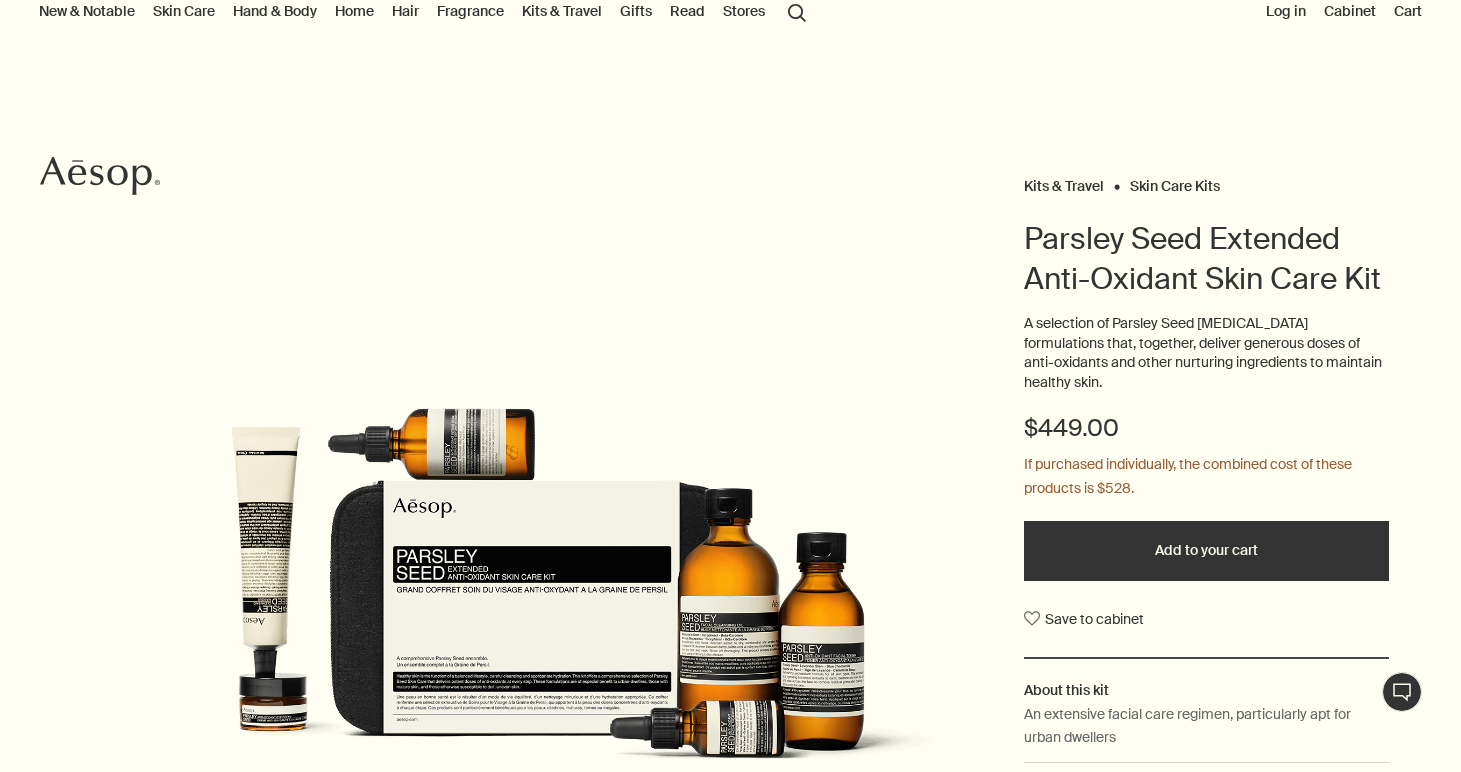 scroll, scrollTop: 0, scrollLeft: 0, axis: both 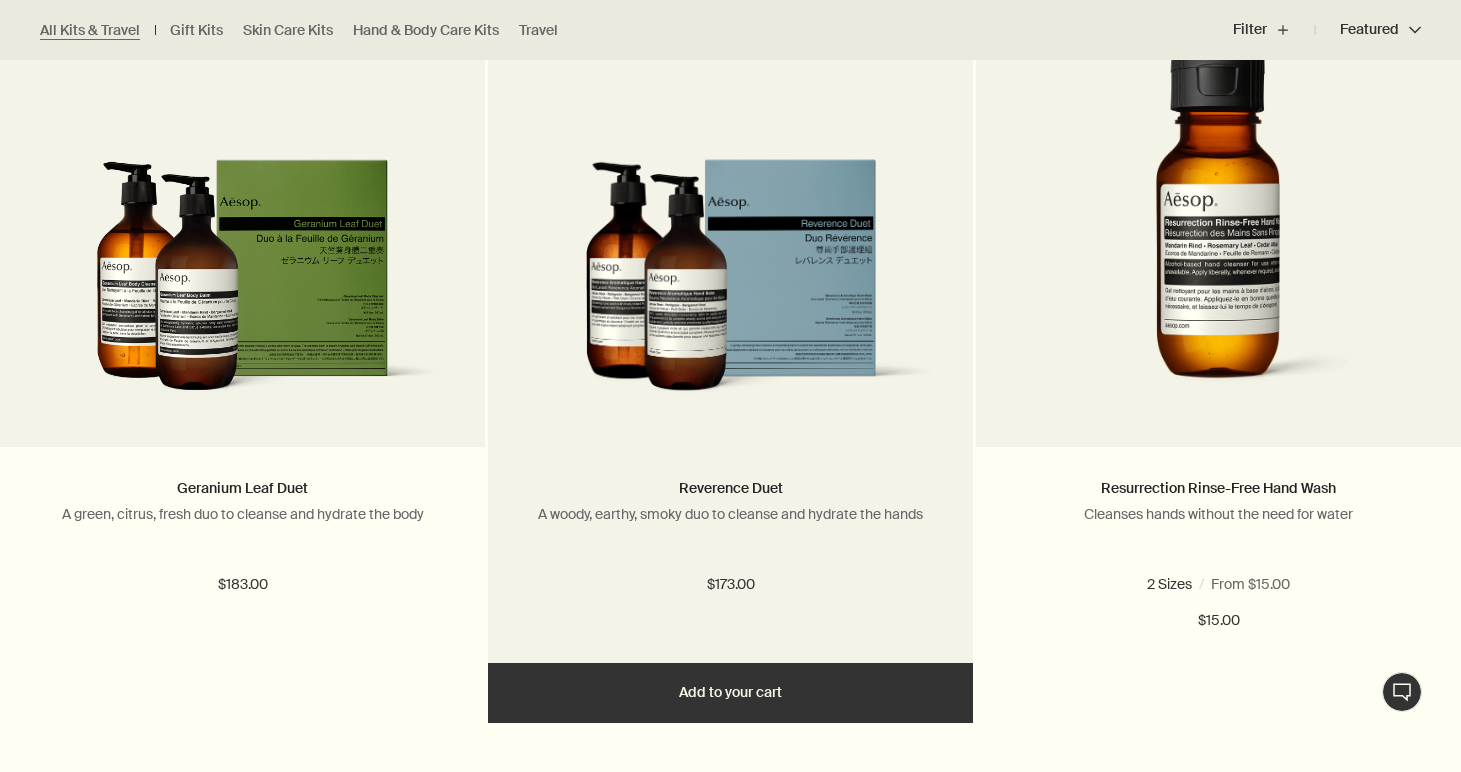 click at bounding box center (730, 288) 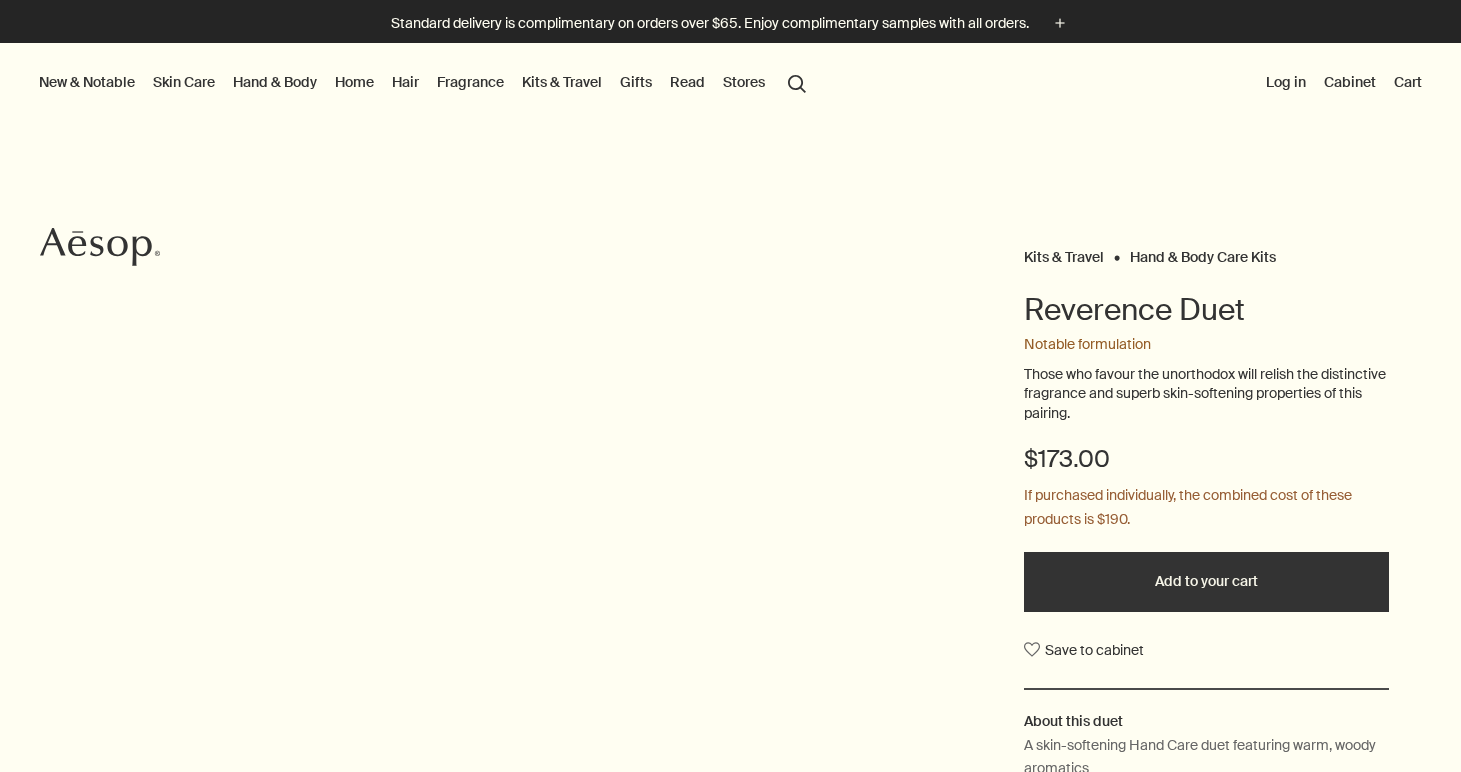 scroll, scrollTop: 0, scrollLeft: 0, axis: both 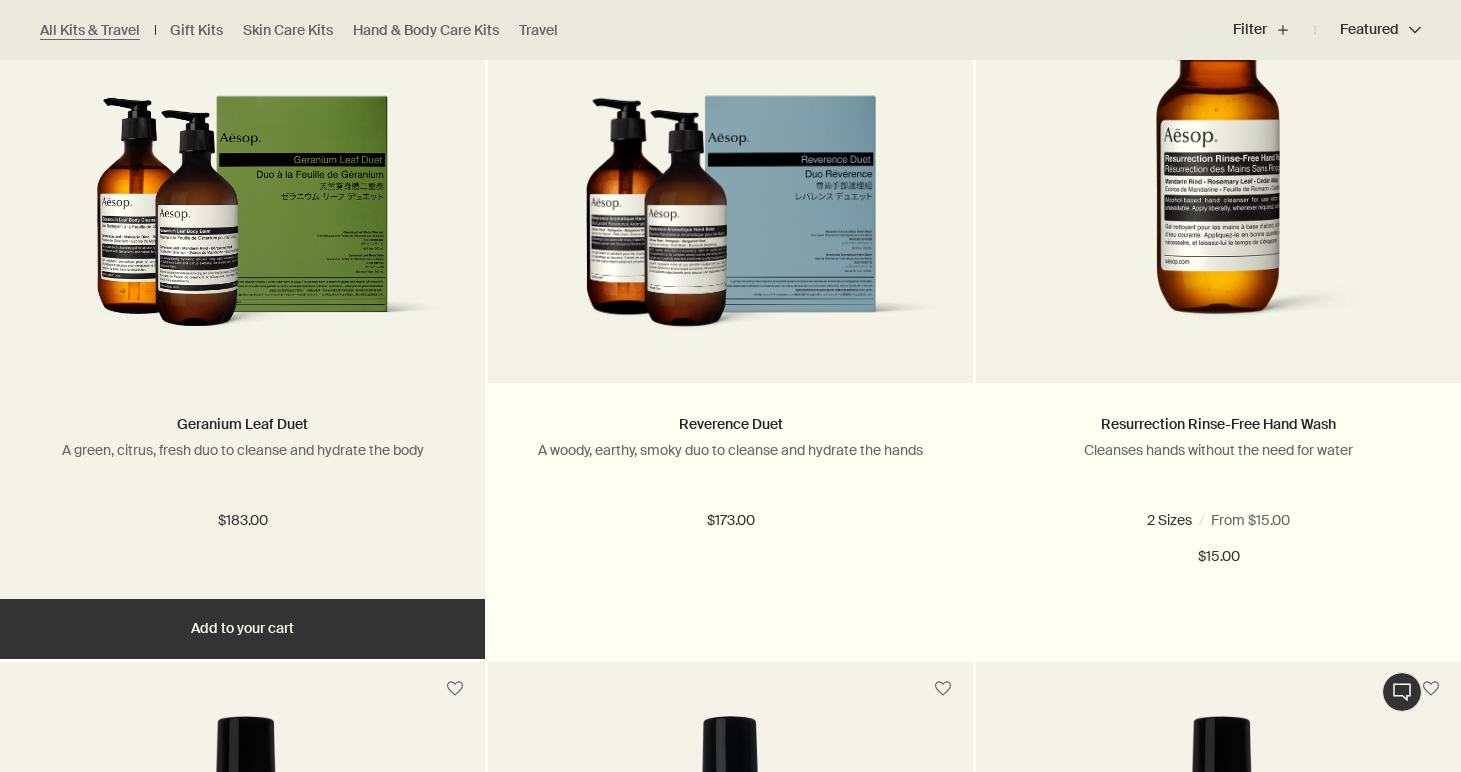 click at bounding box center [242, 224] 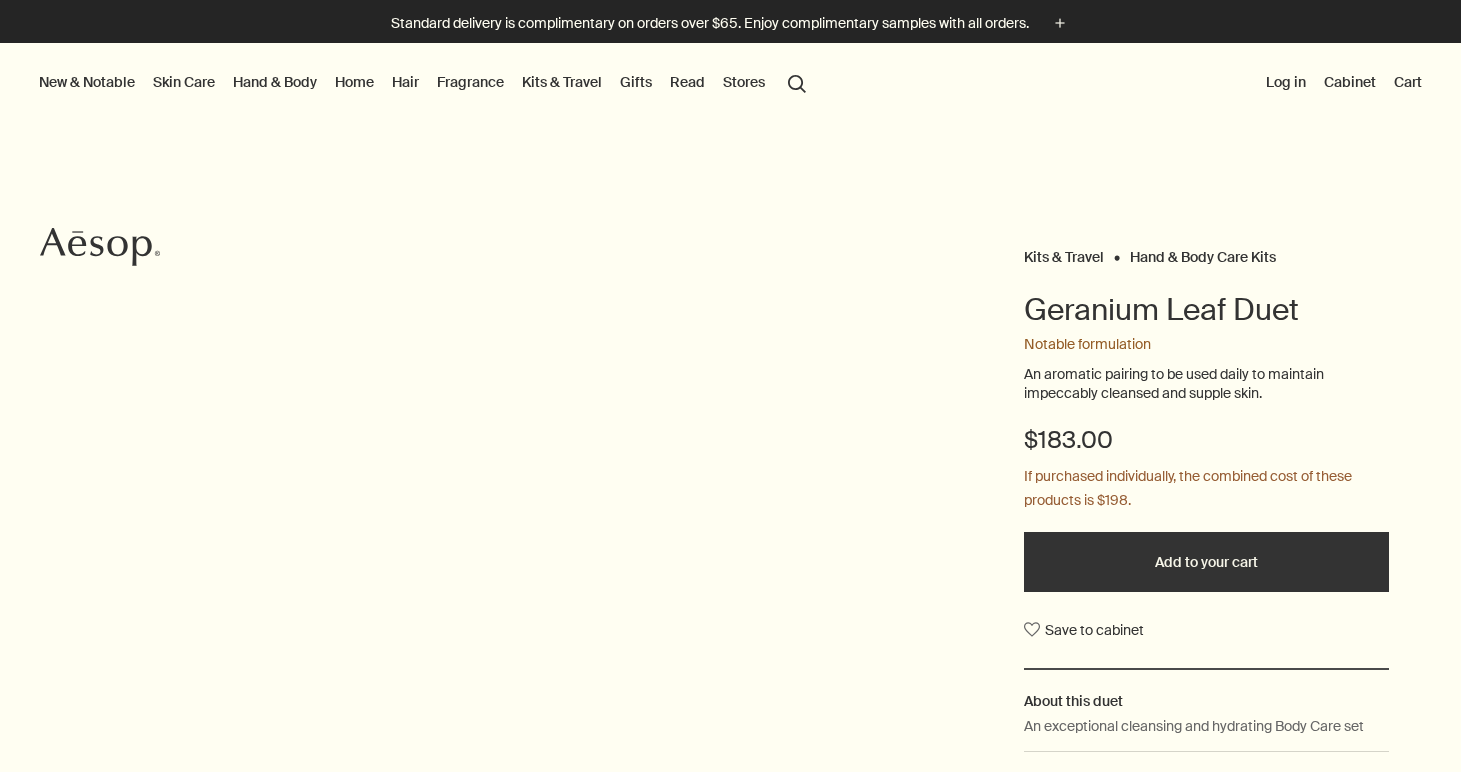 scroll, scrollTop: 0, scrollLeft: 0, axis: both 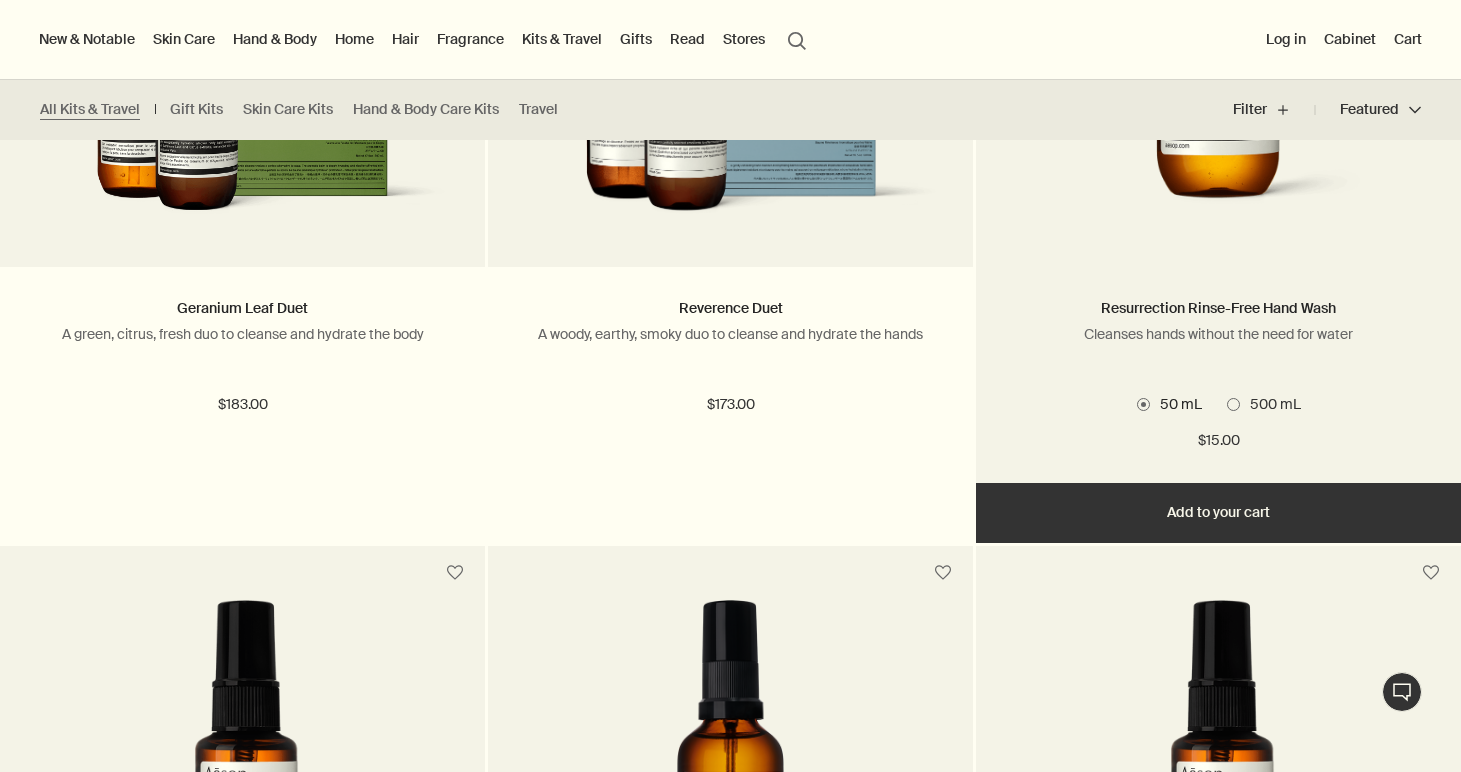 click on "500 mL" at bounding box center (1270, 404) 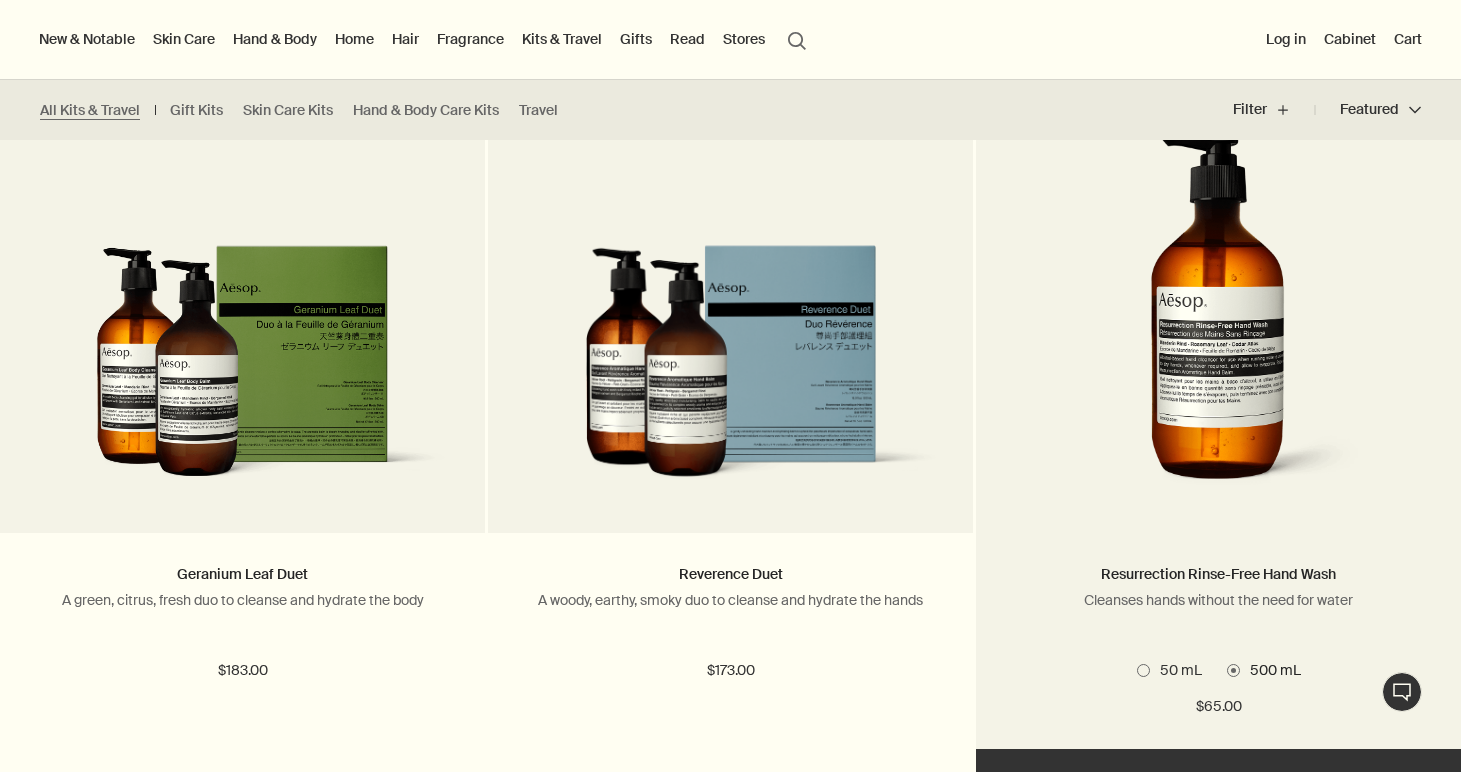 scroll, scrollTop: 1219, scrollLeft: 0, axis: vertical 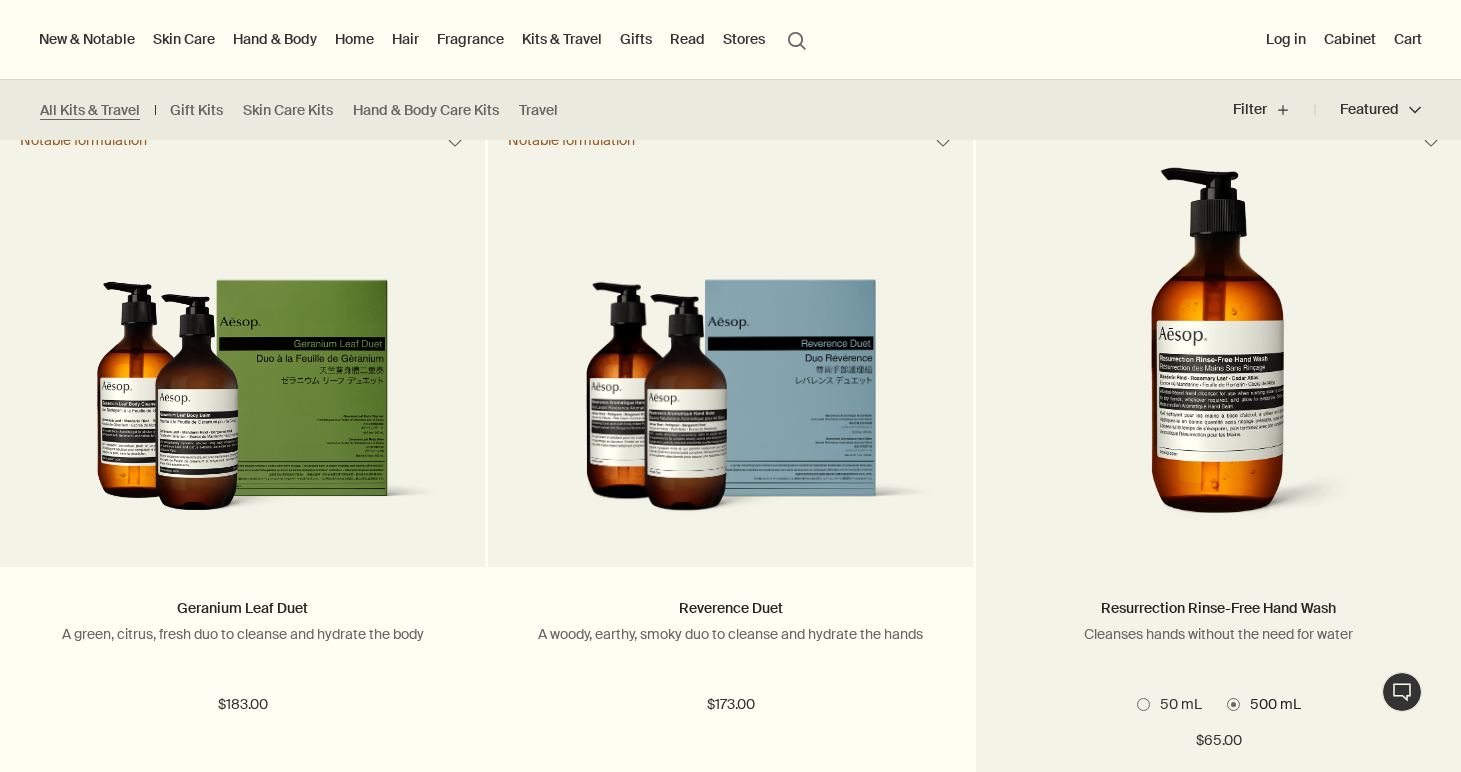 click at bounding box center (1143, 704) 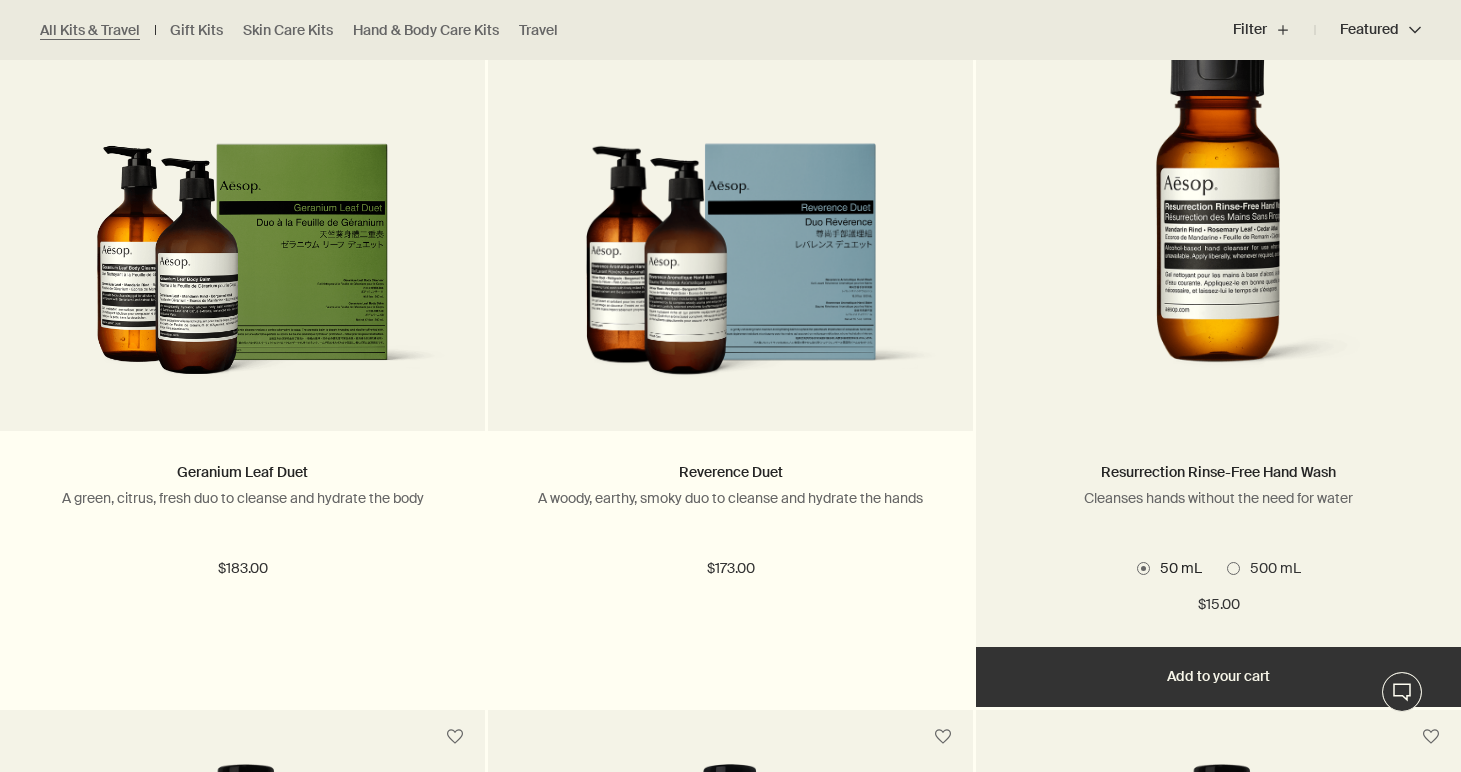 scroll, scrollTop: 1363, scrollLeft: 0, axis: vertical 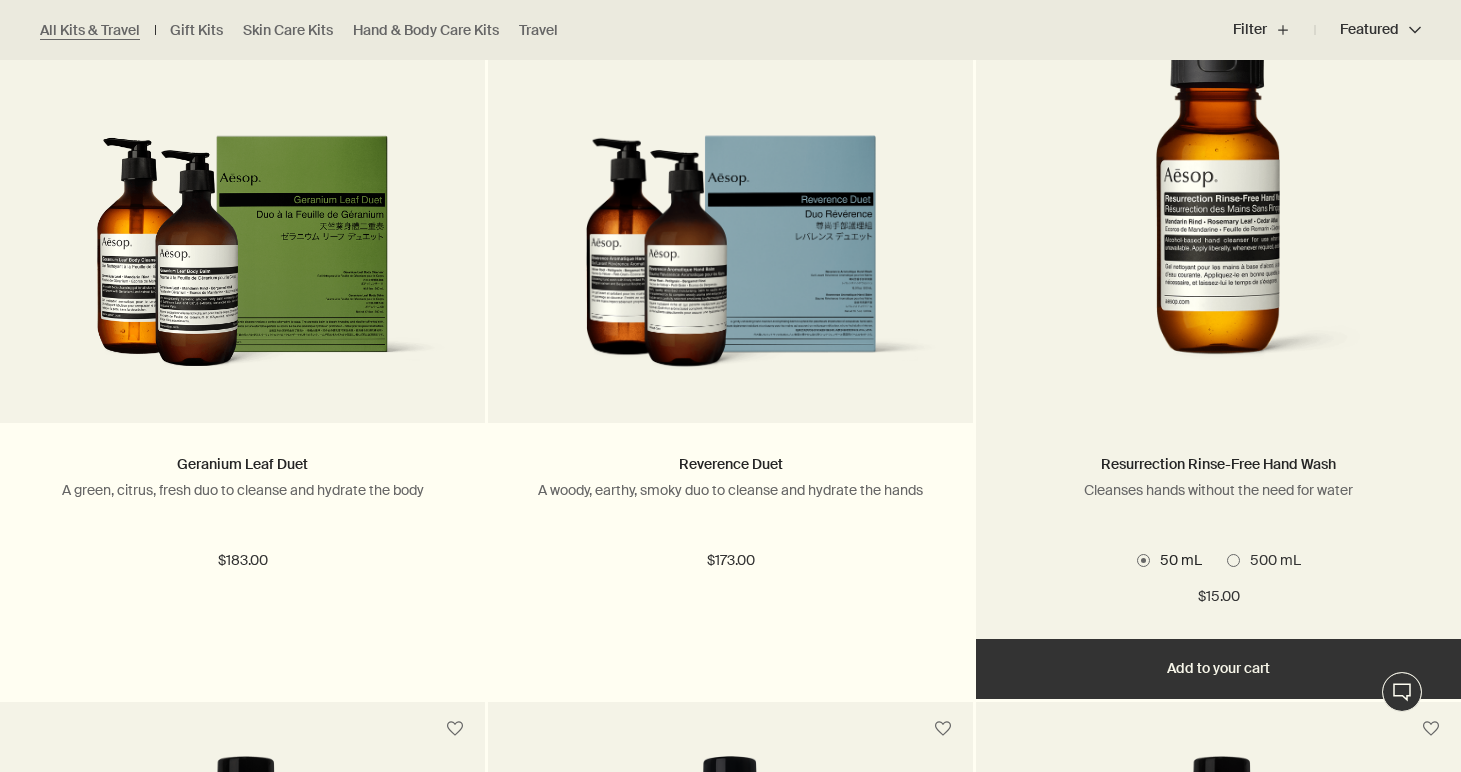 click at bounding box center (1233, 560) 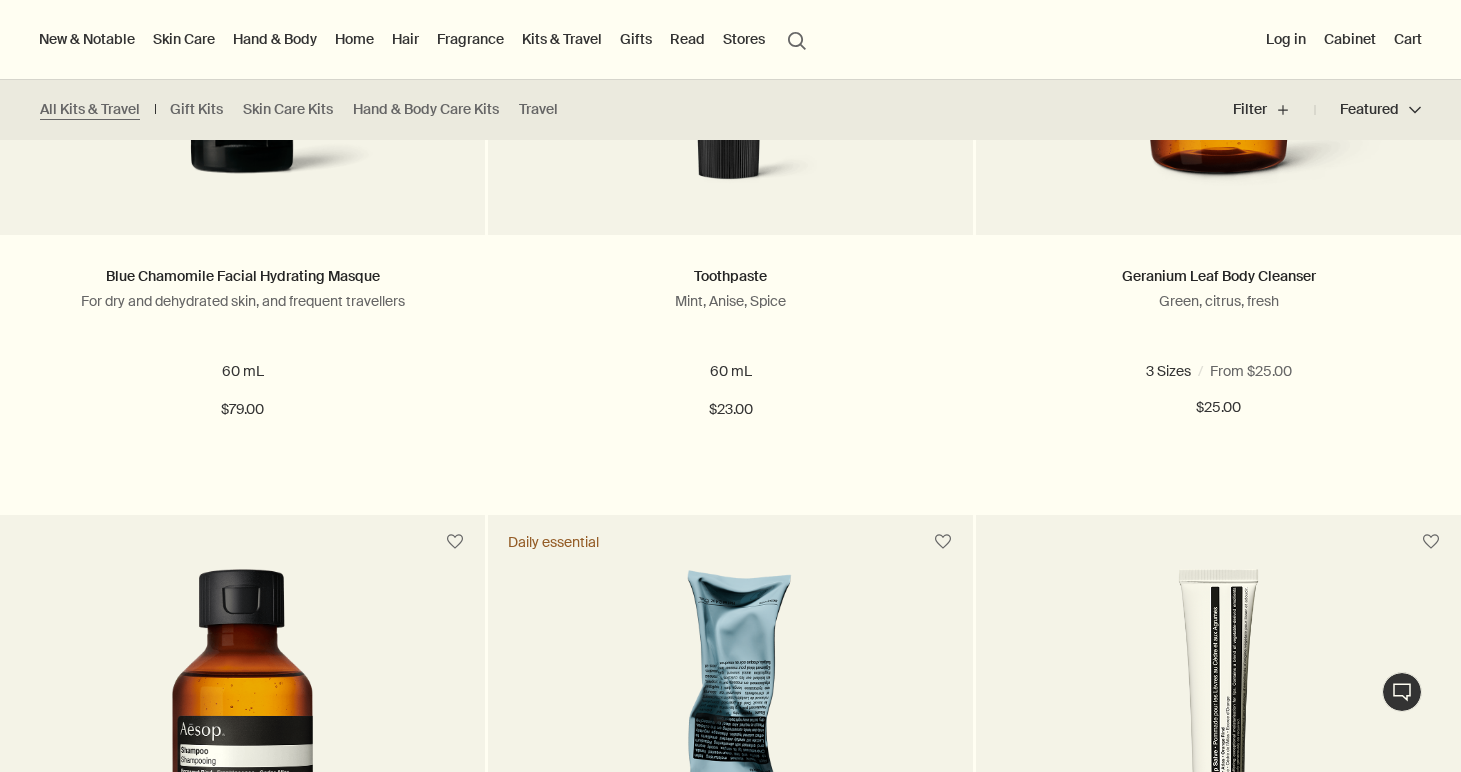 scroll, scrollTop: 2945, scrollLeft: 0, axis: vertical 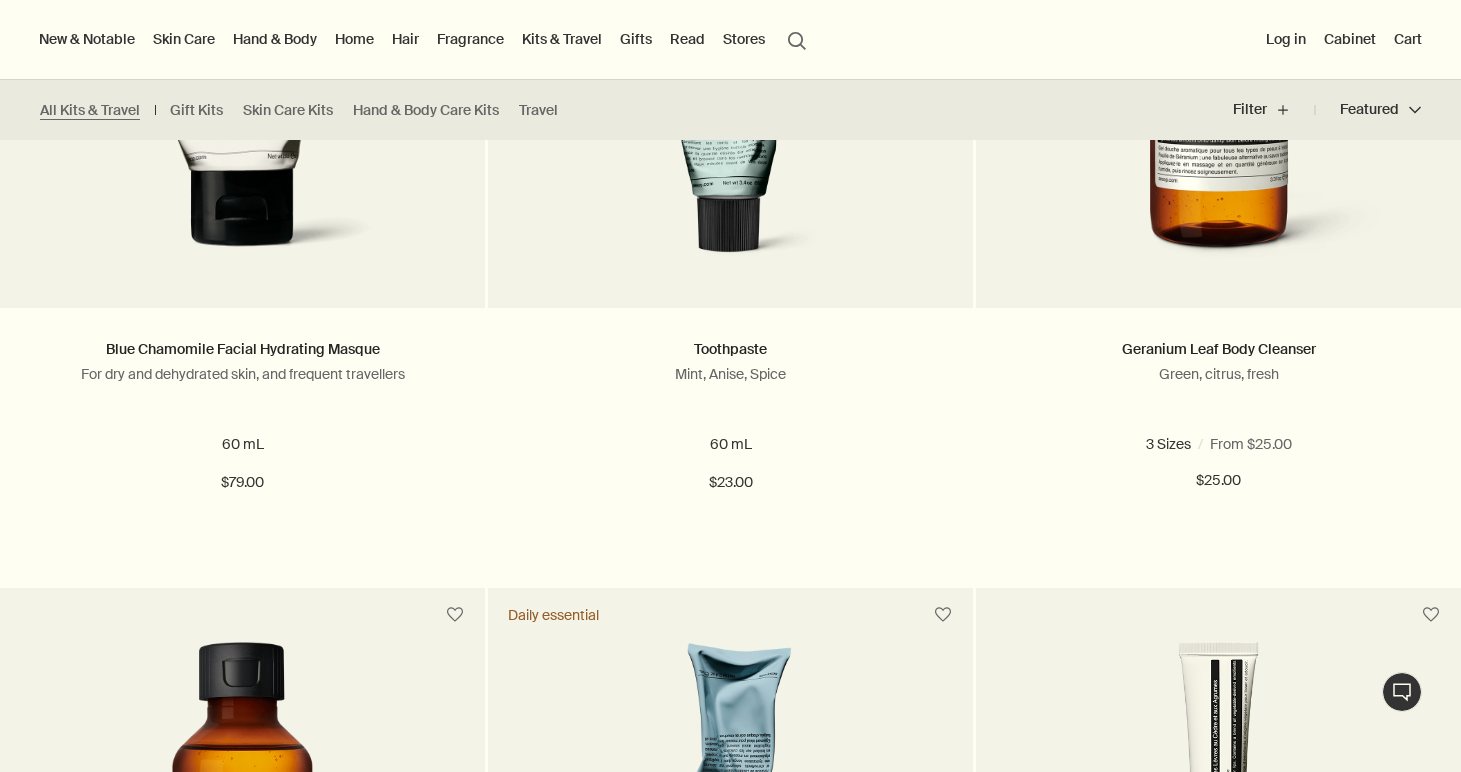 click on "Kits & Travel" at bounding box center [562, 39] 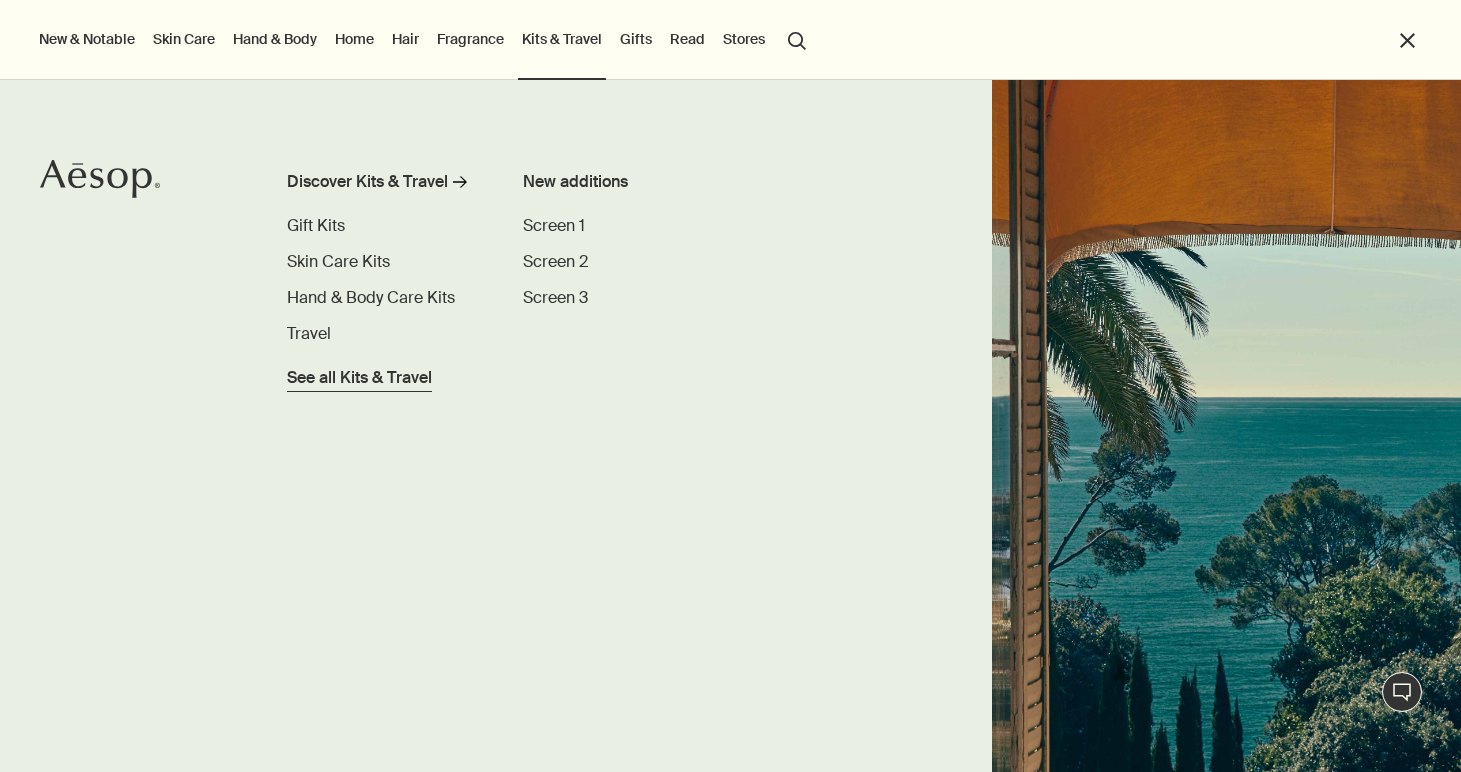 click on "See all Kits & Travel" at bounding box center [359, 378] 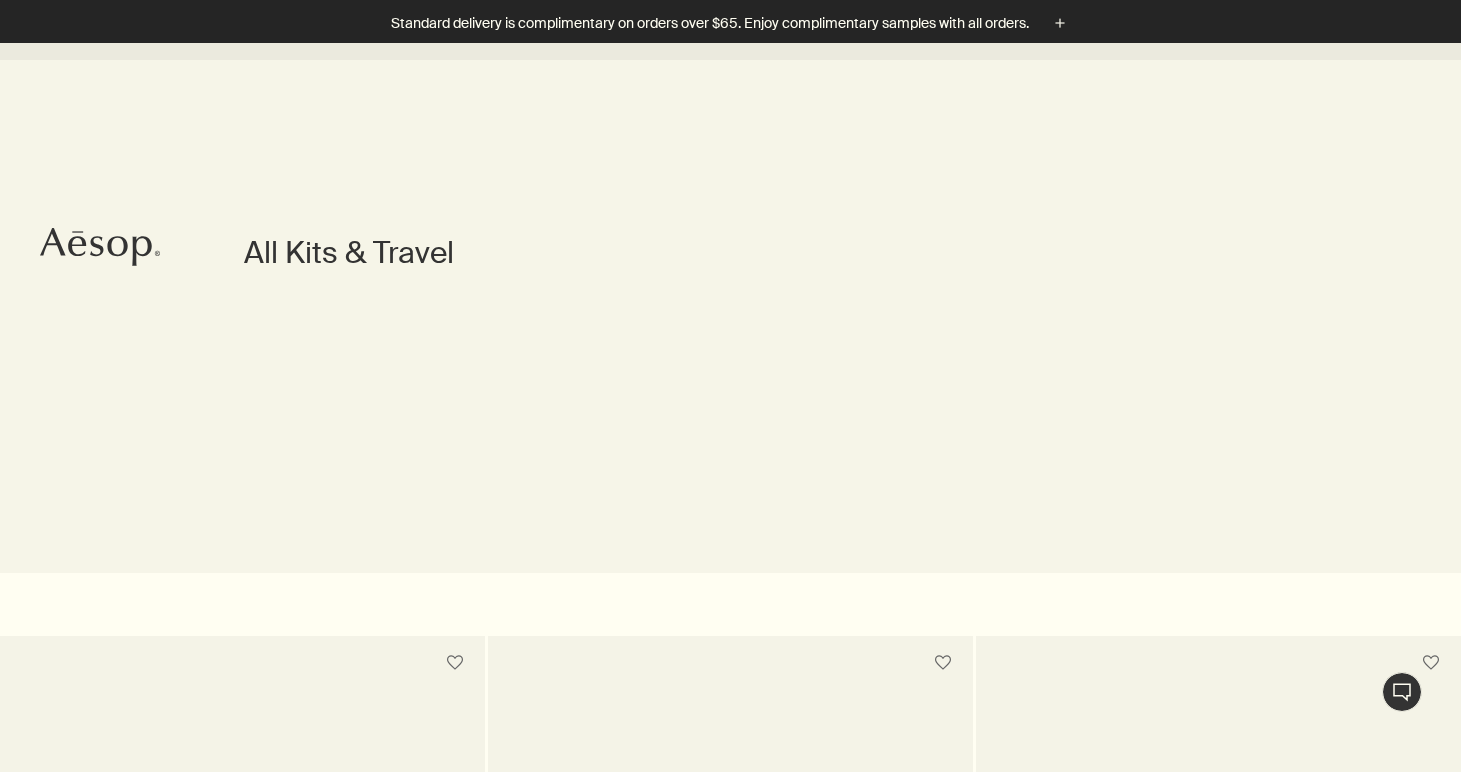 scroll, scrollTop: 2480, scrollLeft: 0, axis: vertical 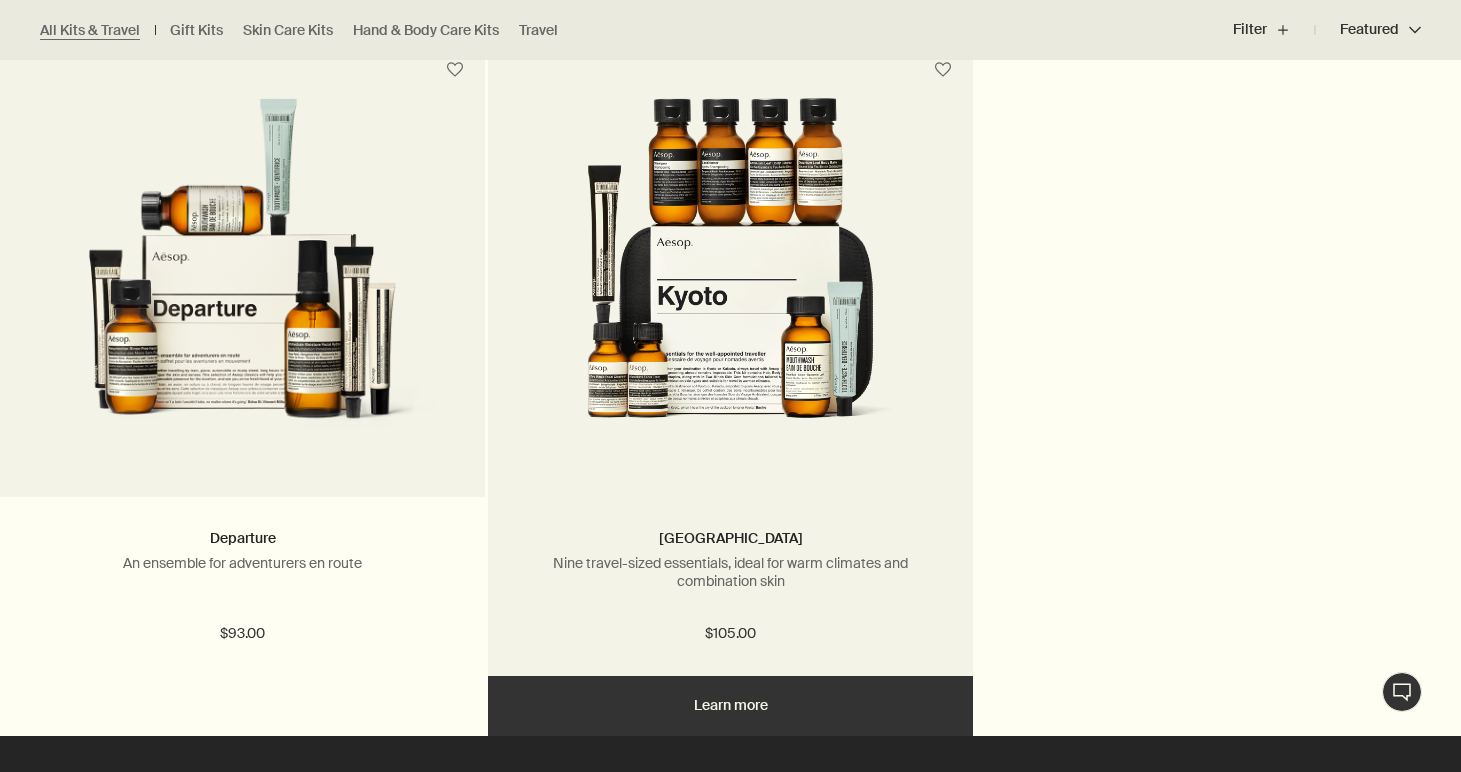 click at bounding box center (730, 282) 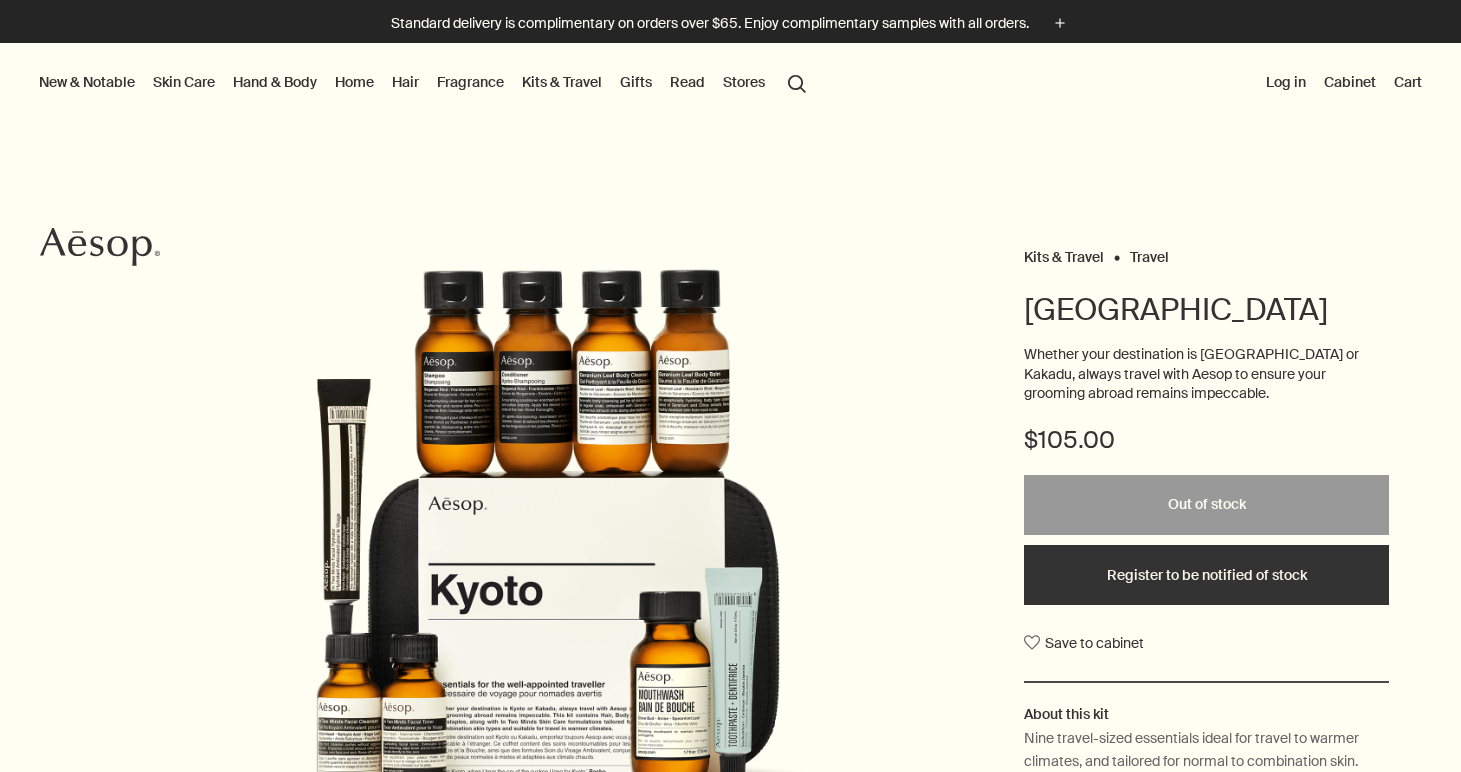 scroll, scrollTop: 0, scrollLeft: 0, axis: both 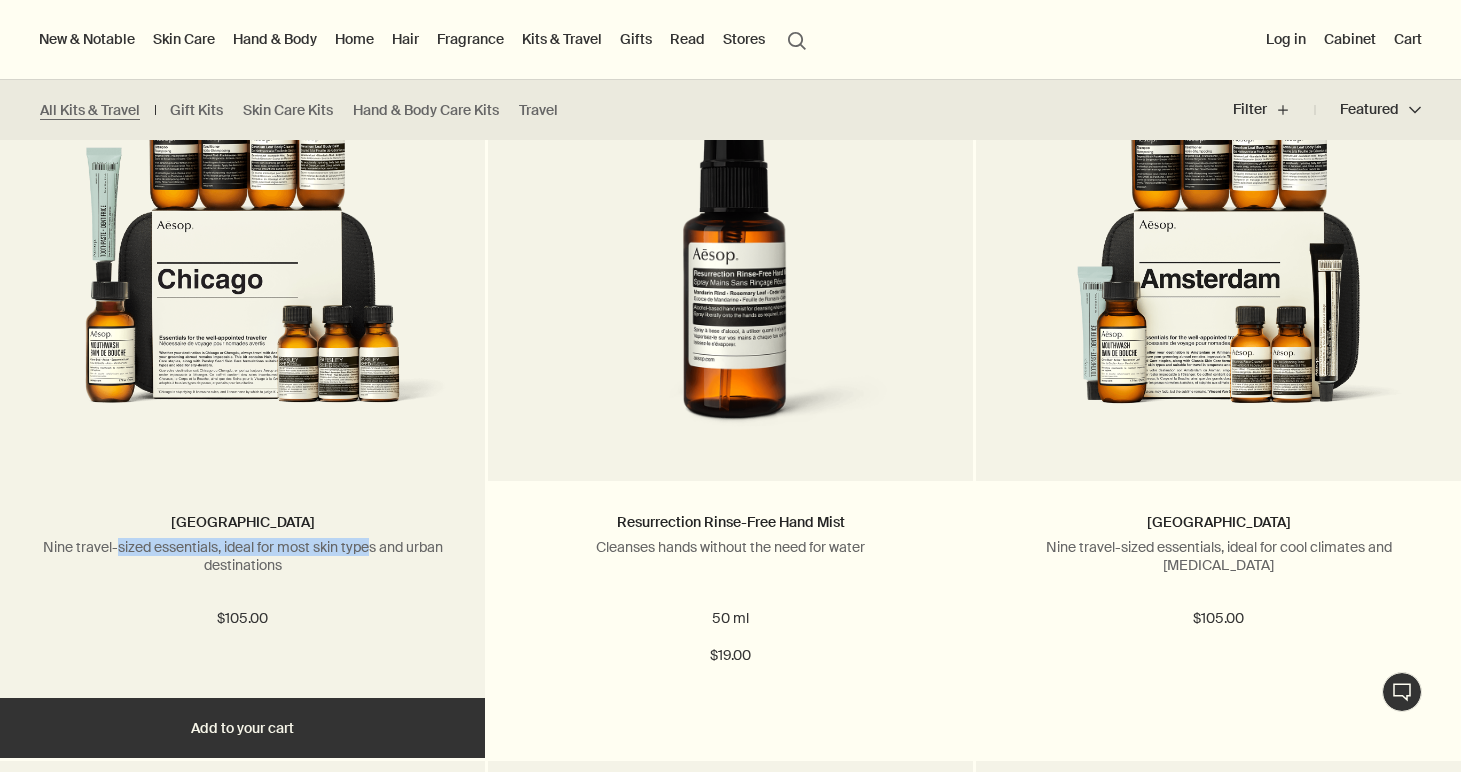 drag, startPoint x: 115, startPoint y: 547, endPoint x: 372, endPoint y: 550, distance: 257.01752 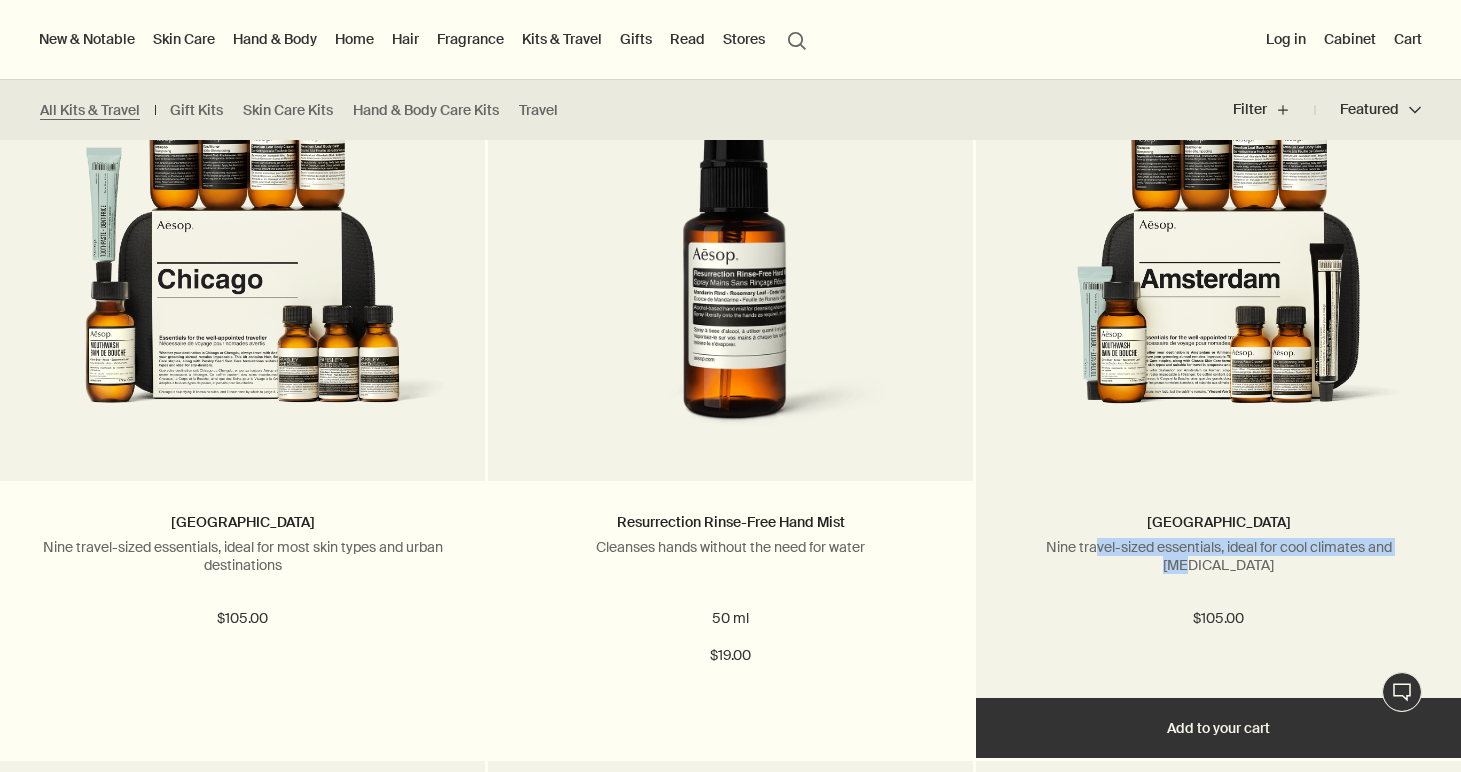 drag, startPoint x: 1064, startPoint y: 547, endPoint x: 1390, endPoint y: 546, distance: 326.00153 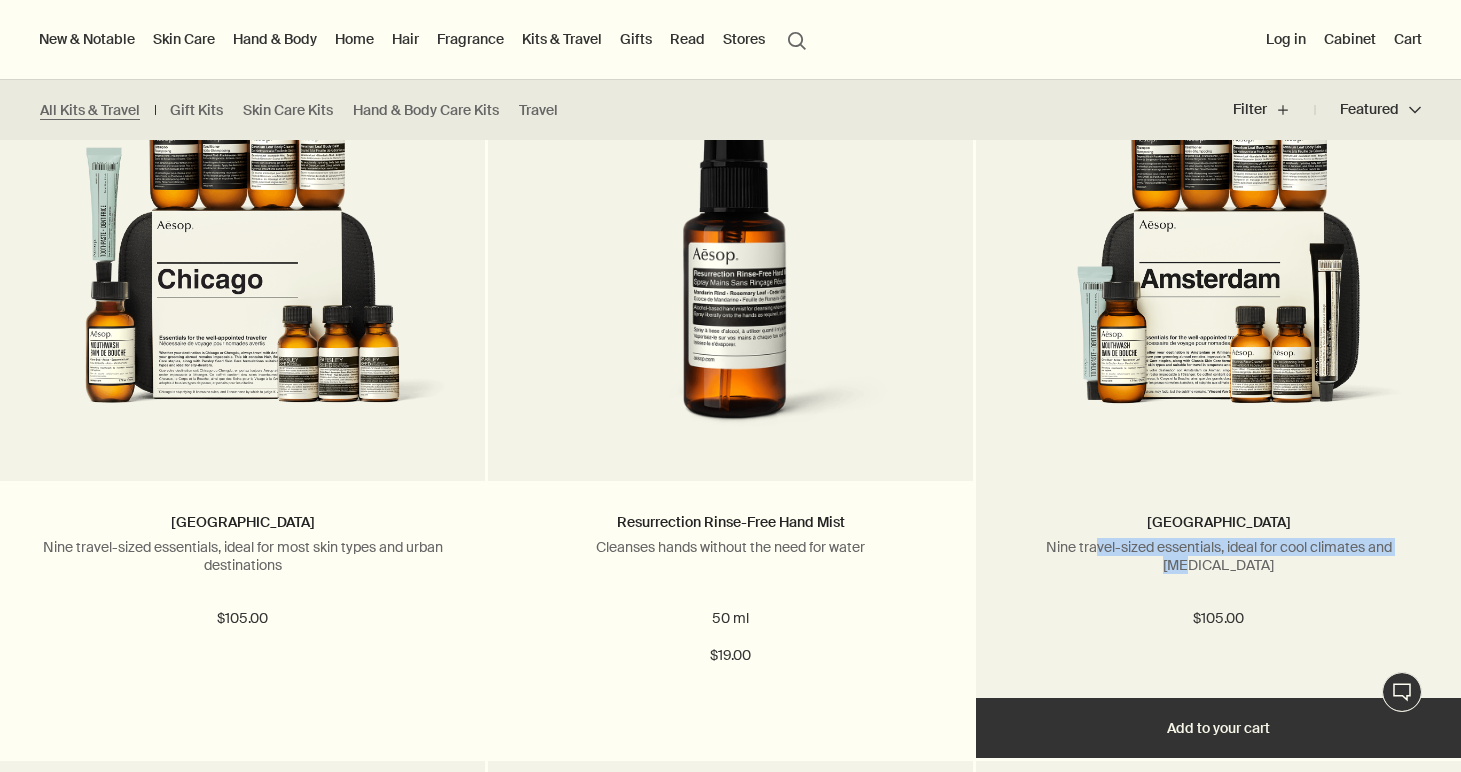 click on "Nine travel-sized essentials, ideal for cool climates and dry skin" at bounding box center [1218, 556] 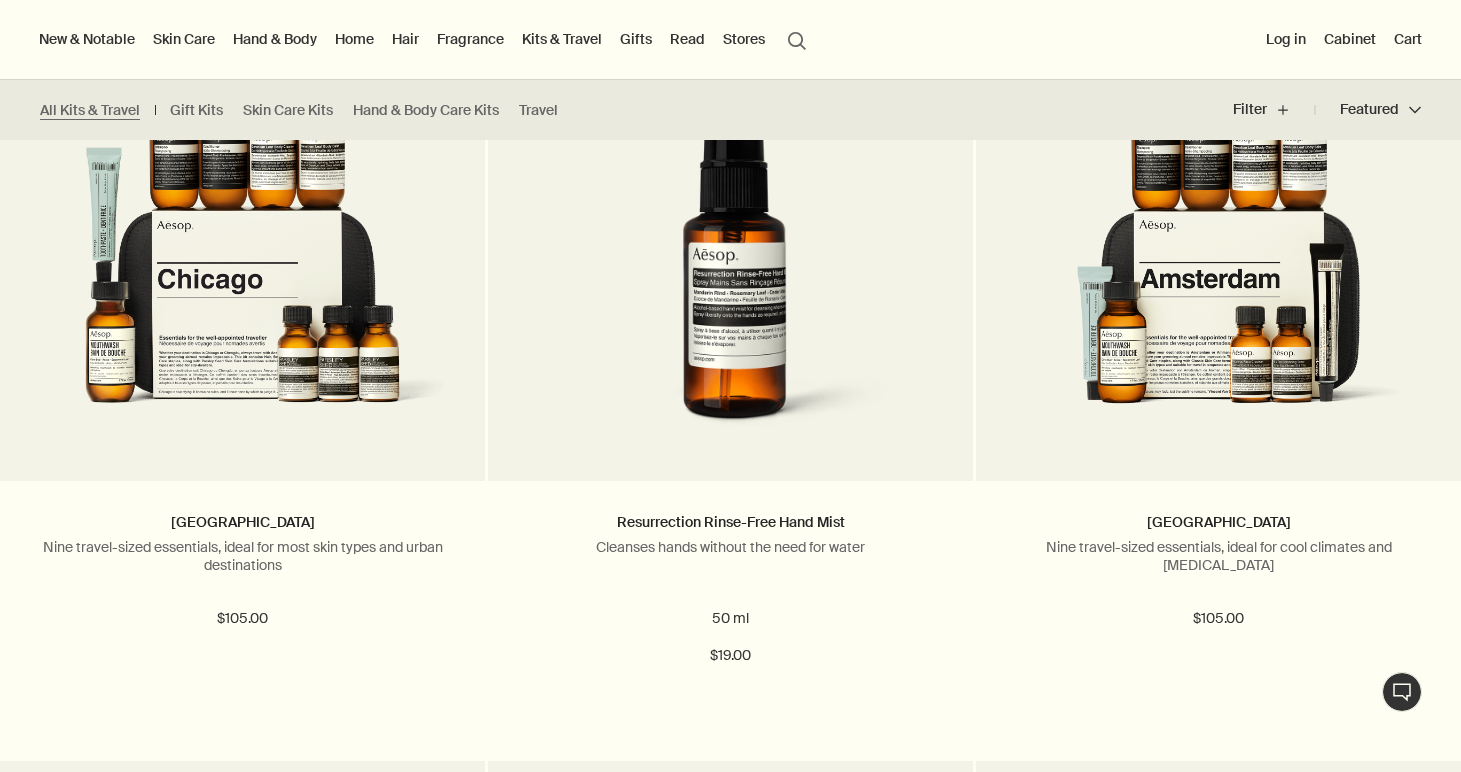 click on "Kits & Travel" at bounding box center (562, 39) 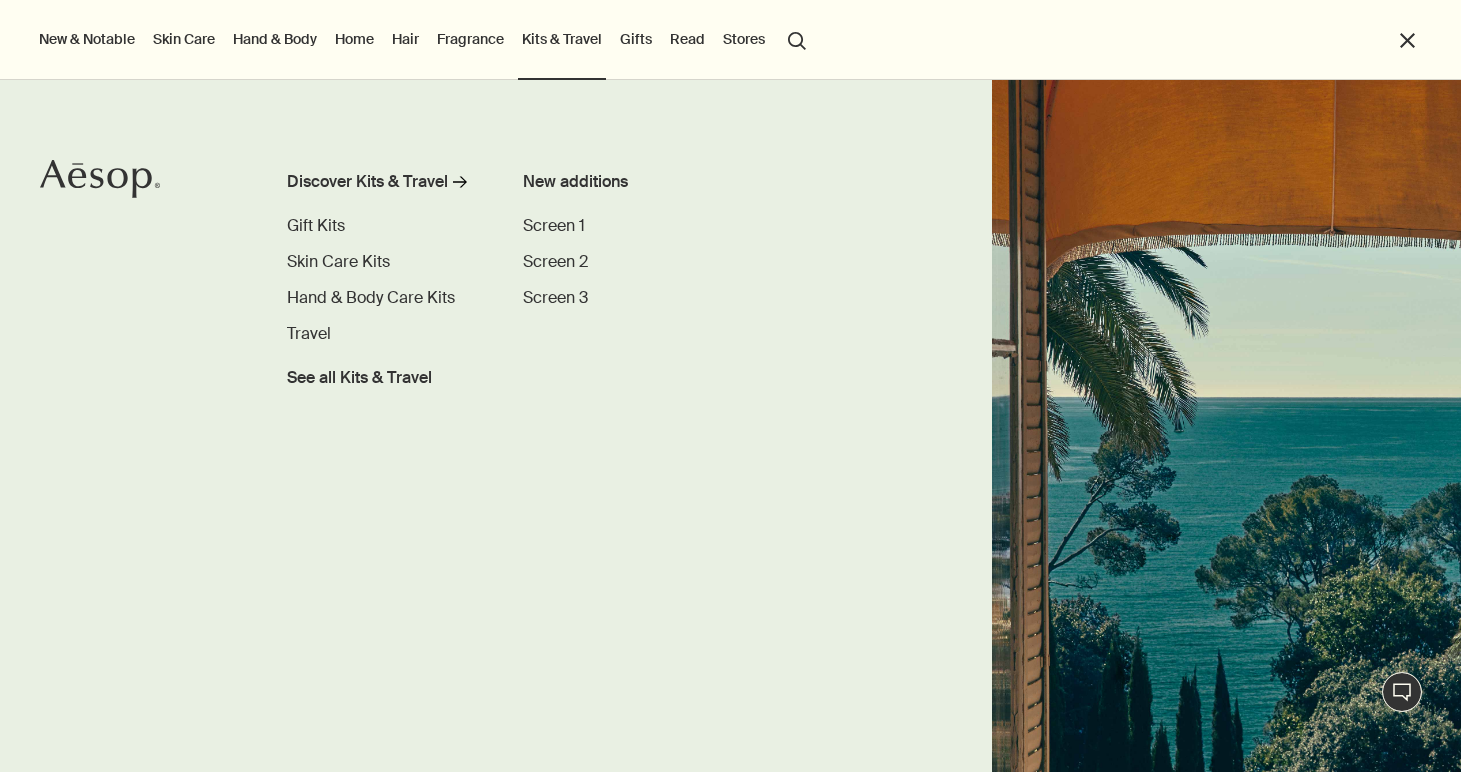 click on "Hand & Body" at bounding box center (275, 39) 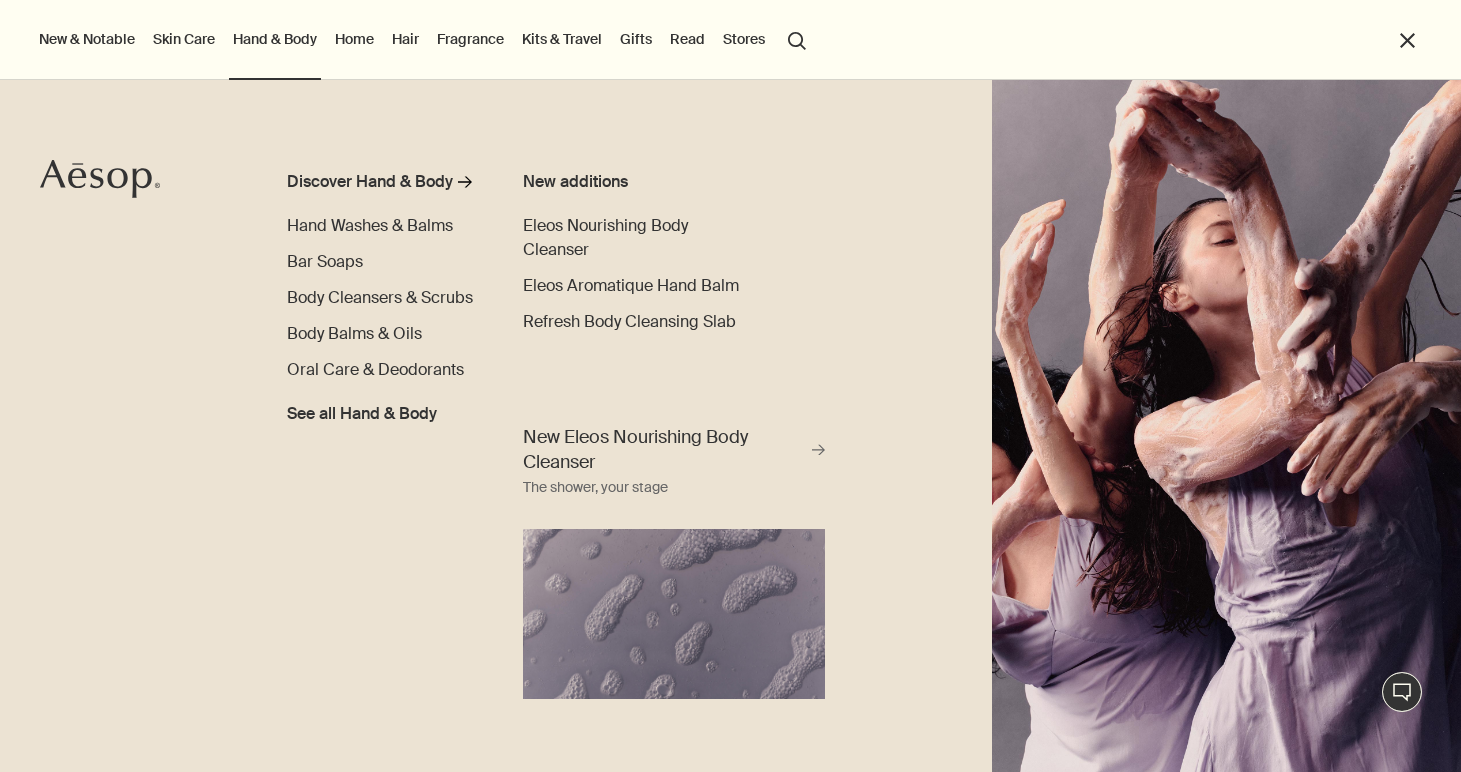 click on "Skin Care" at bounding box center [184, 39] 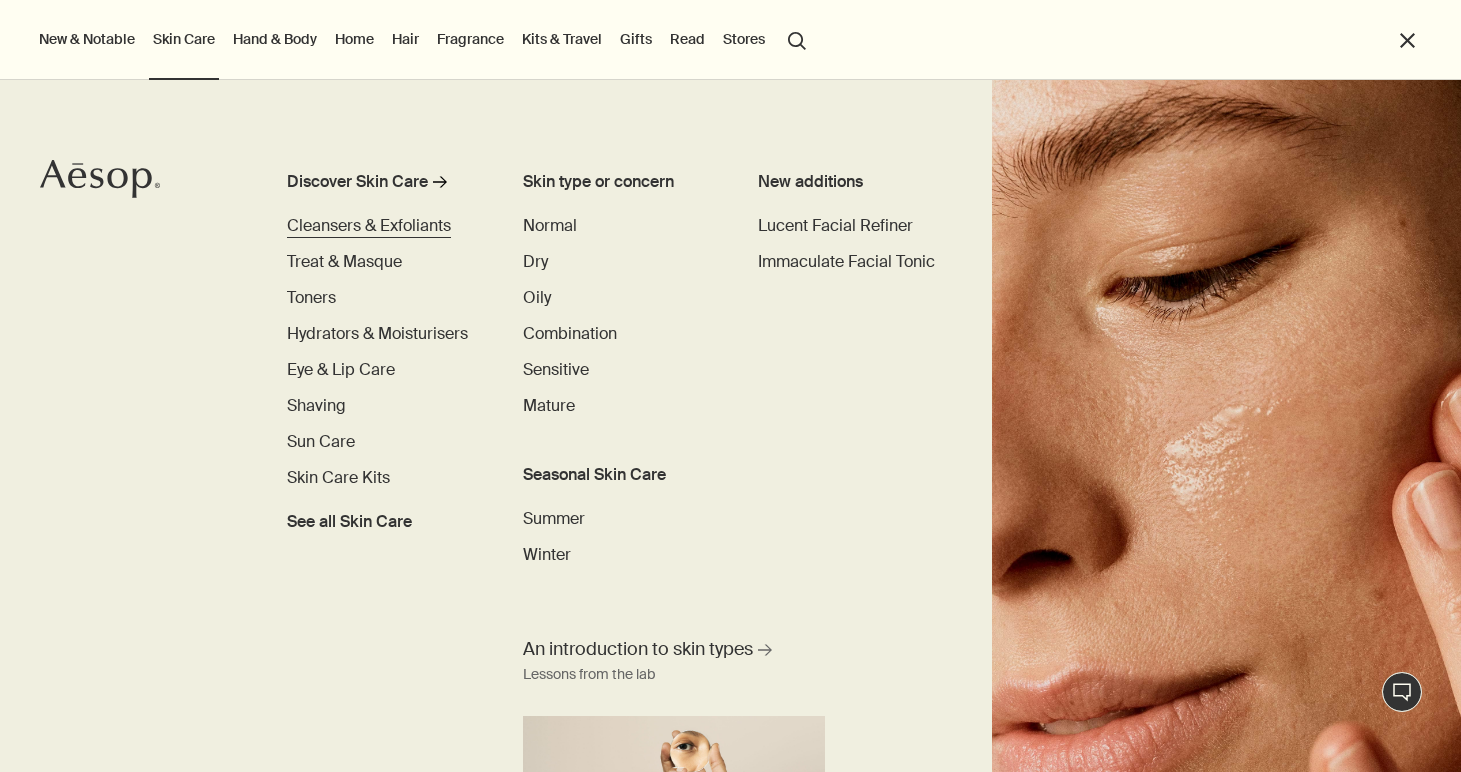 click on "Cleansers & Exfoliants" at bounding box center [369, 225] 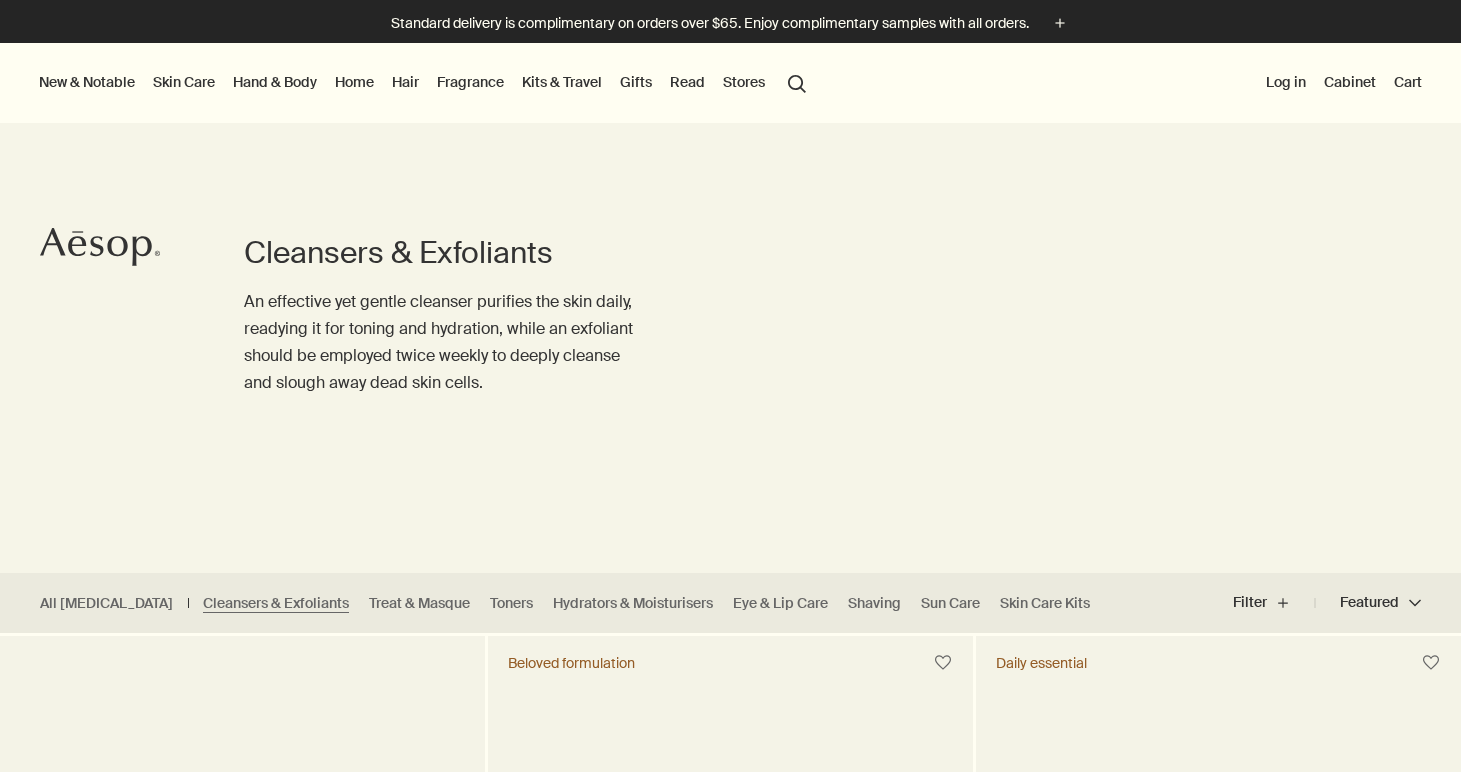 scroll, scrollTop: 678, scrollLeft: 0, axis: vertical 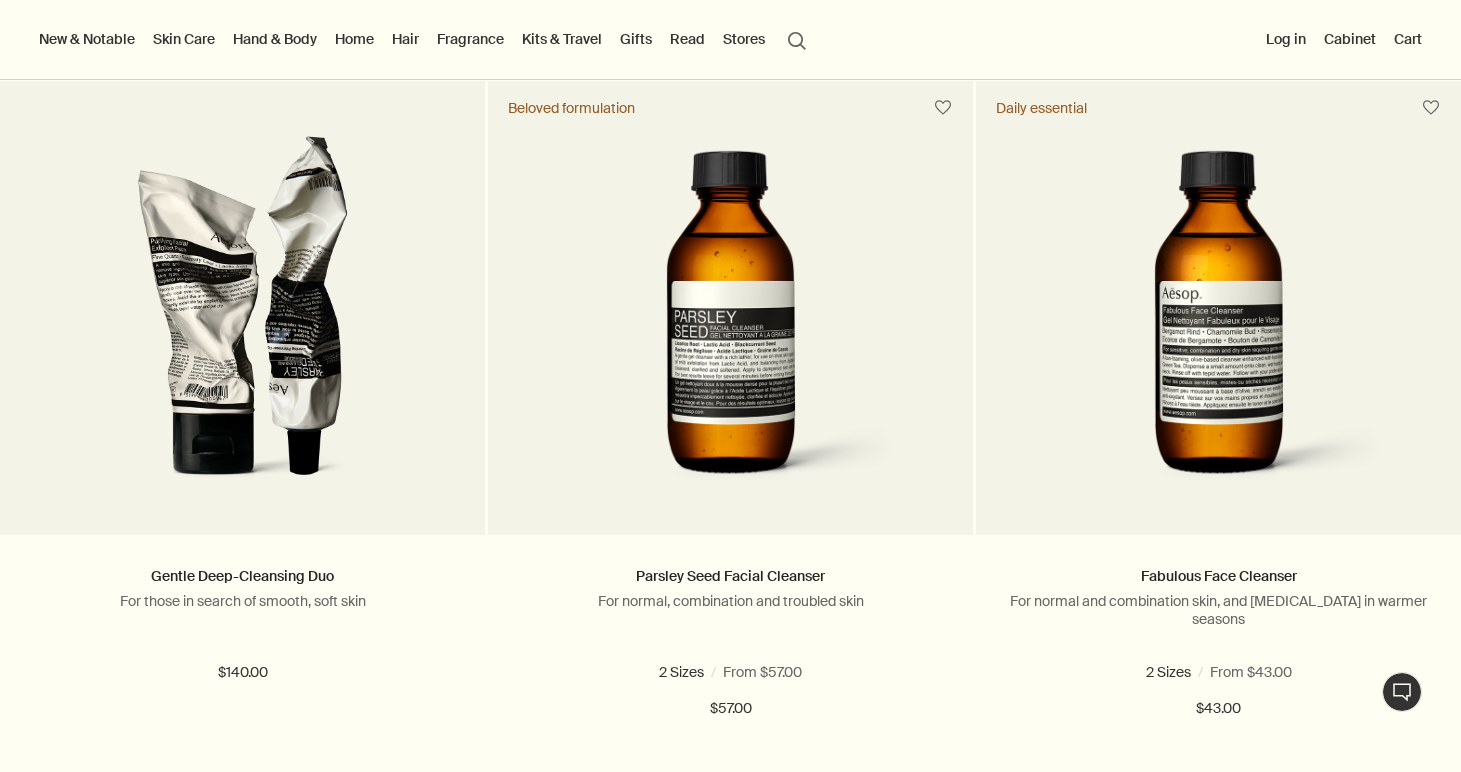 click on "Skin Care" at bounding box center (184, 39) 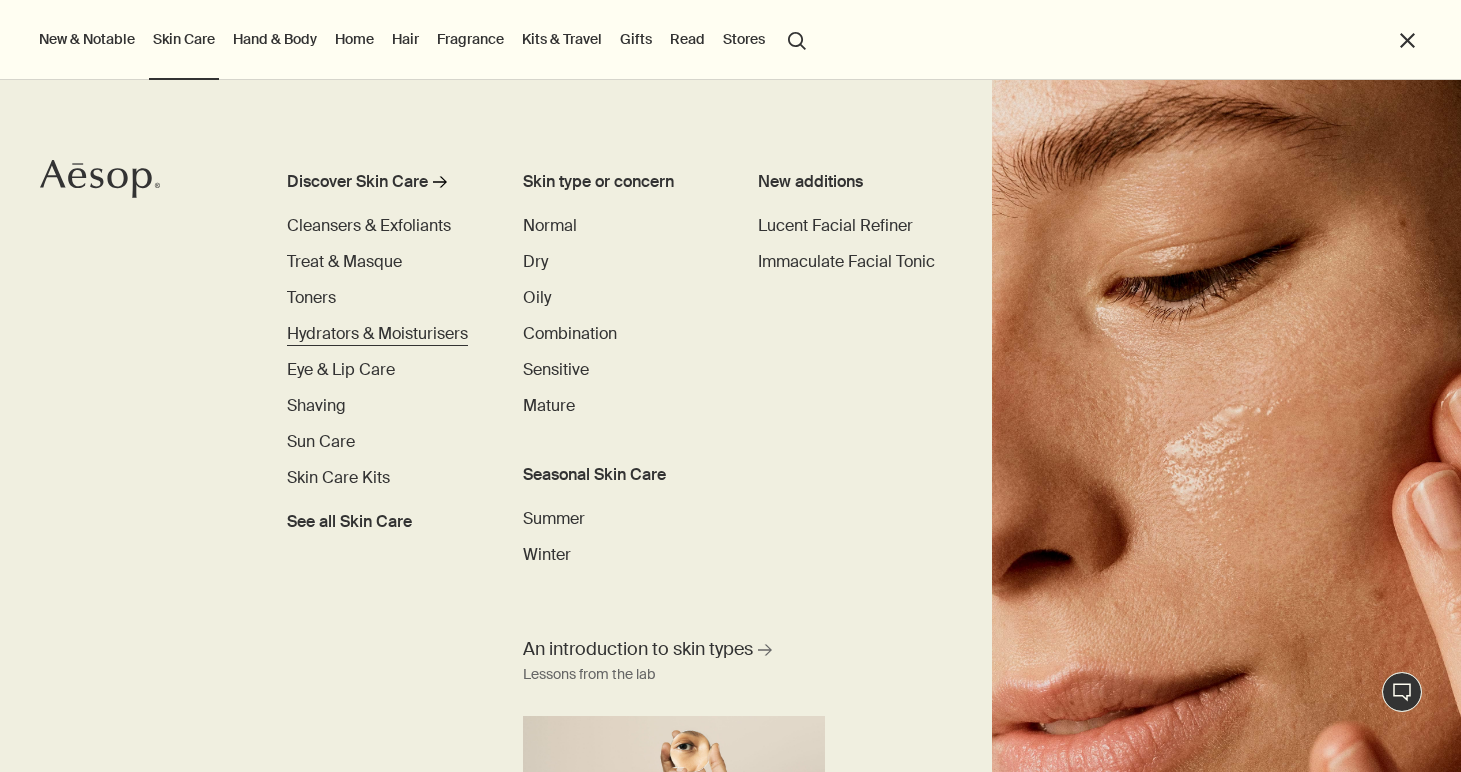 click on "Hydrators & Moisturisers" at bounding box center [377, 333] 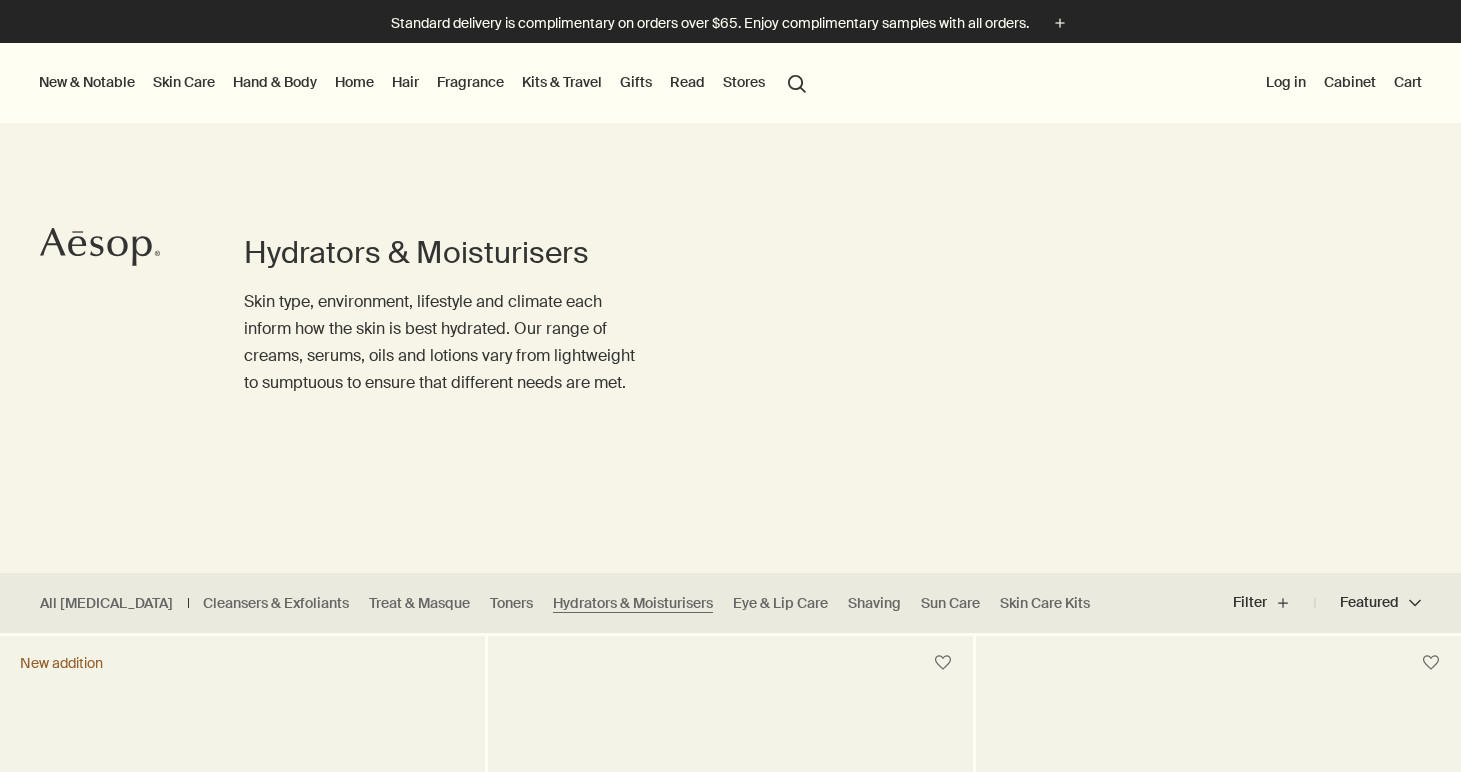 scroll, scrollTop: 428, scrollLeft: 0, axis: vertical 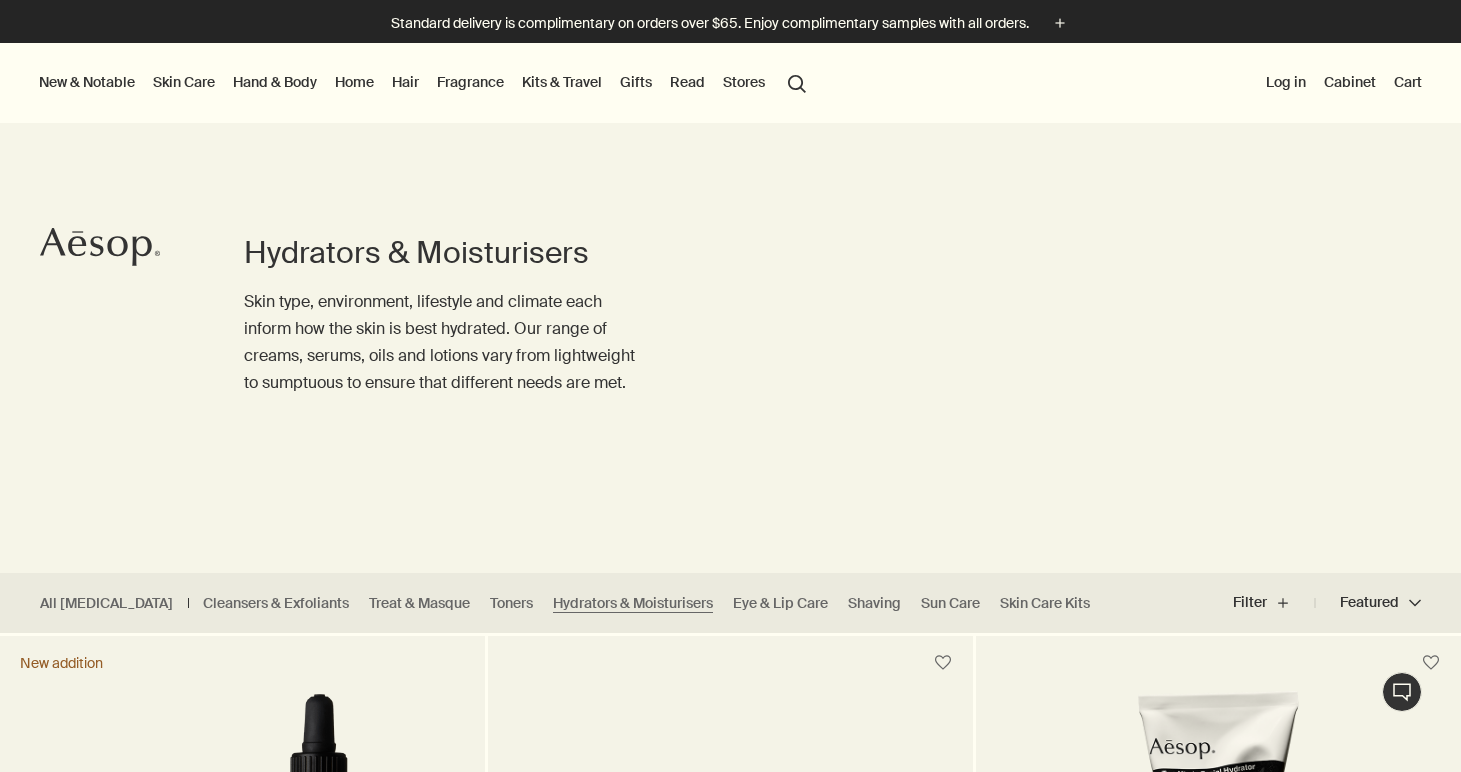 click on "Skin Care" at bounding box center (184, 82) 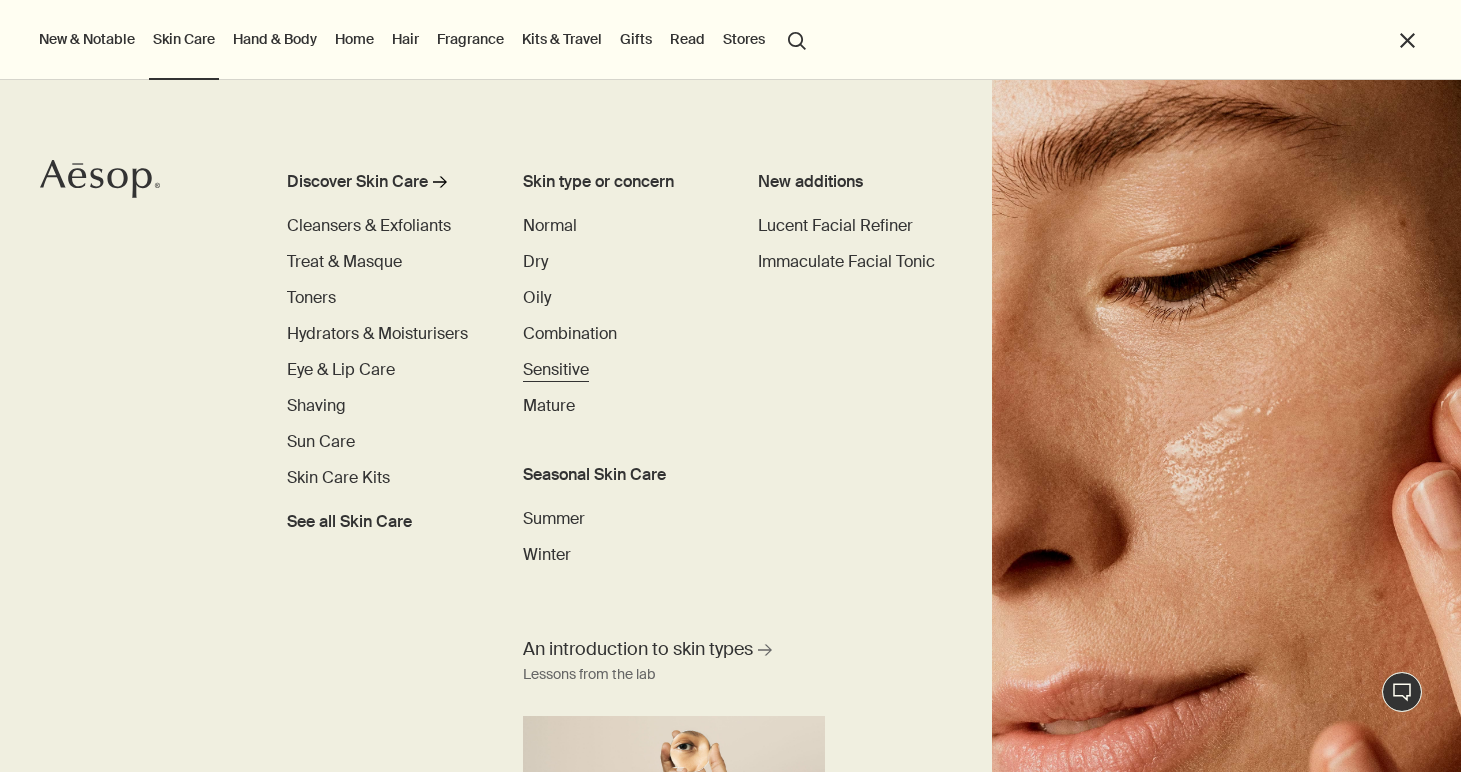 click on "Sensitive" at bounding box center (556, 369) 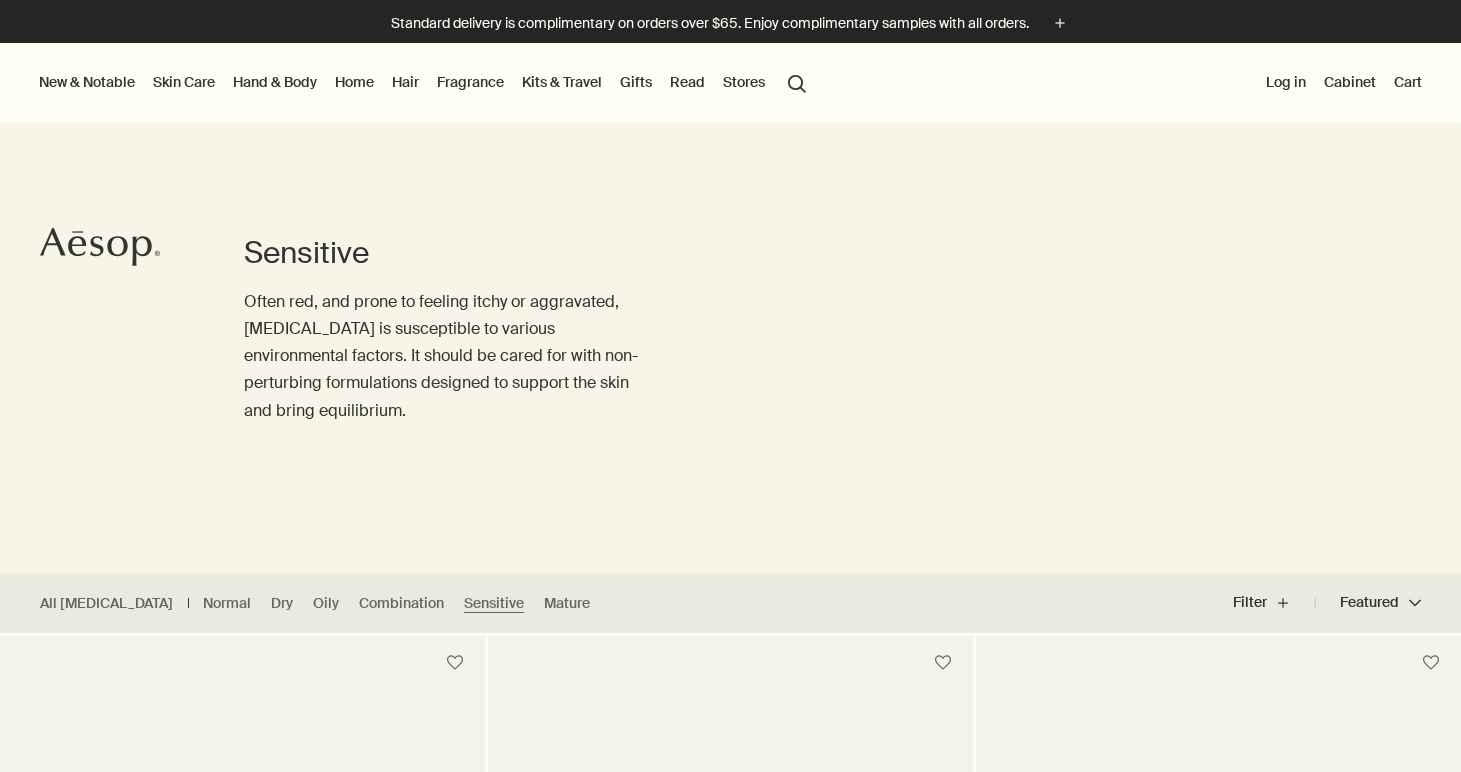 scroll, scrollTop: 0, scrollLeft: 0, axis: both 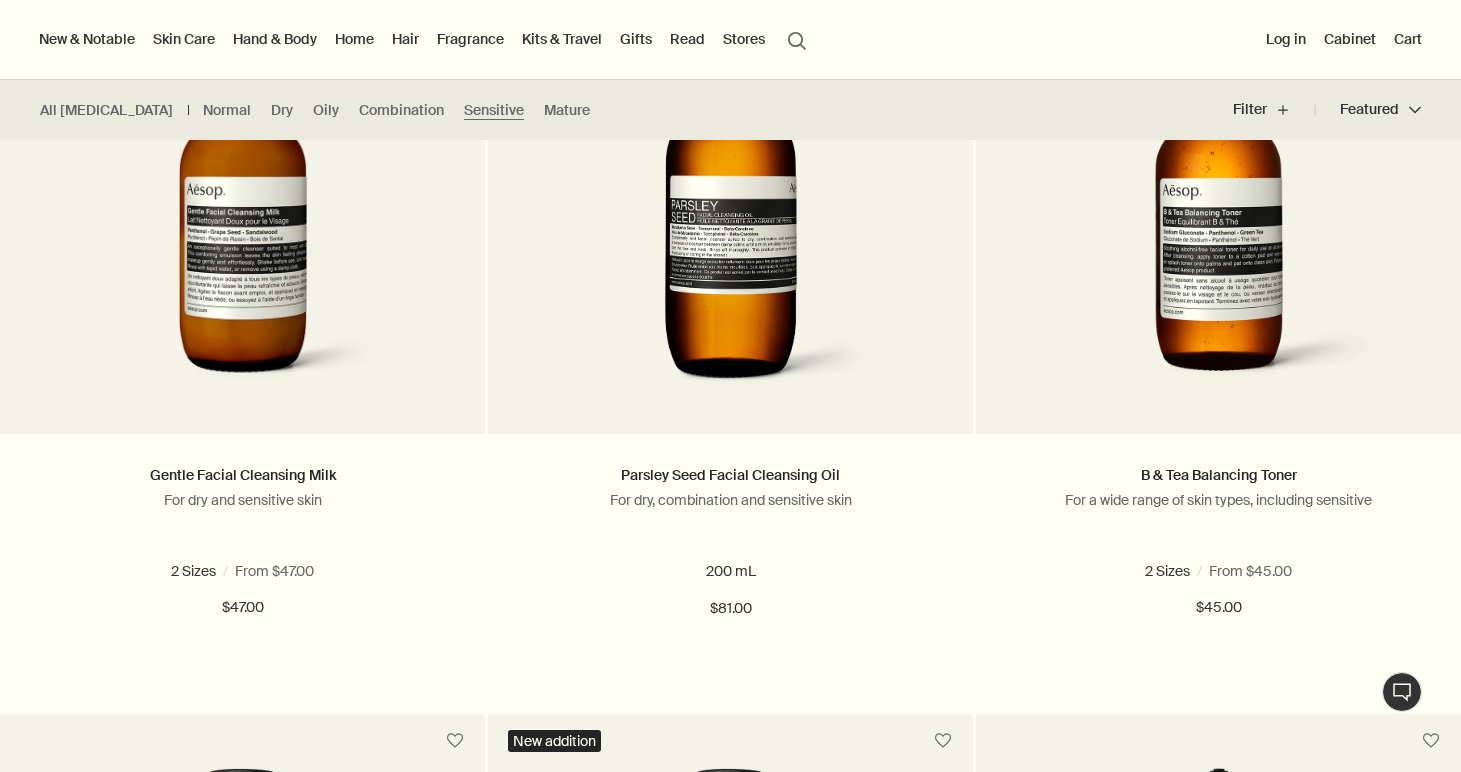 click on "Skin Care" at bounding box center [184, 39] 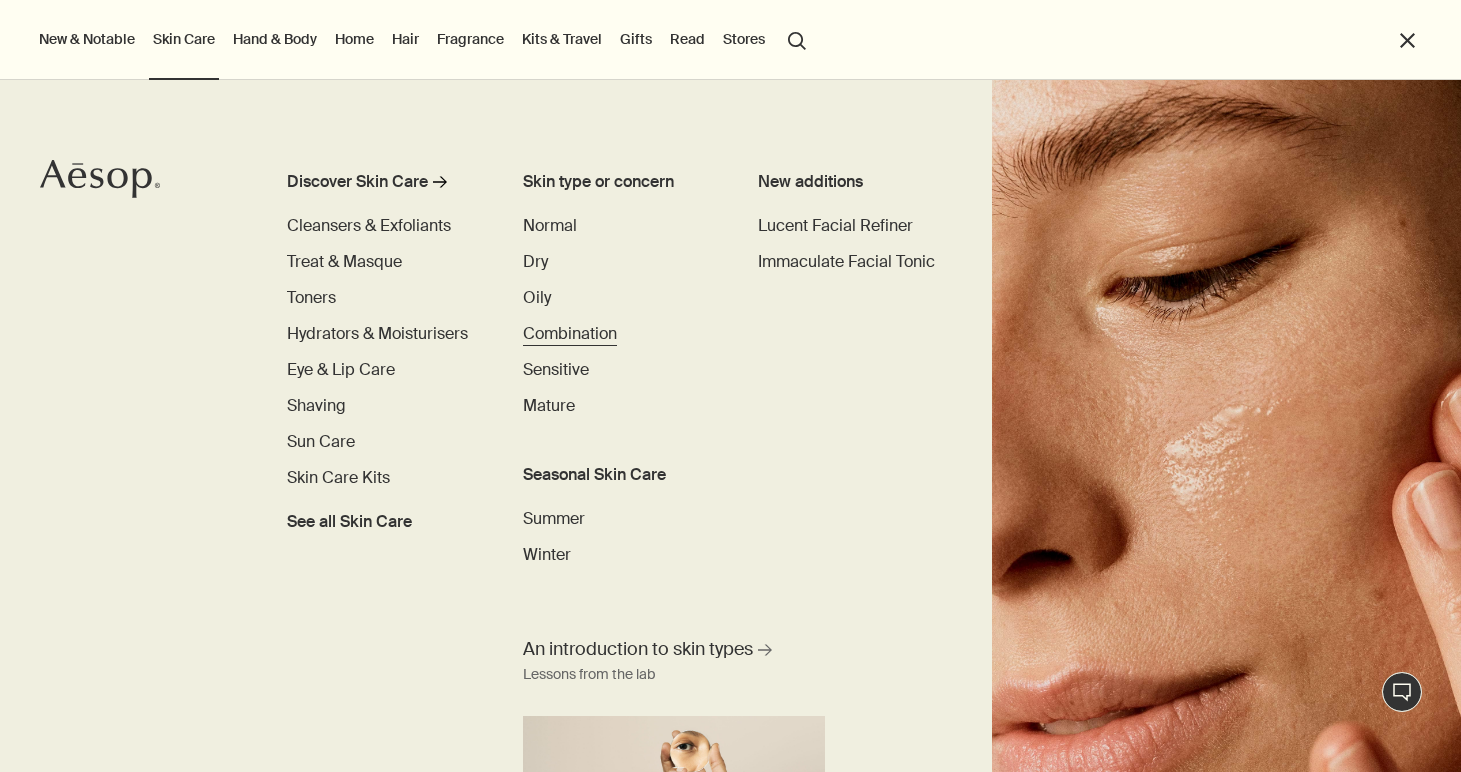 click on "Combination" at bounding box center [570, 333] 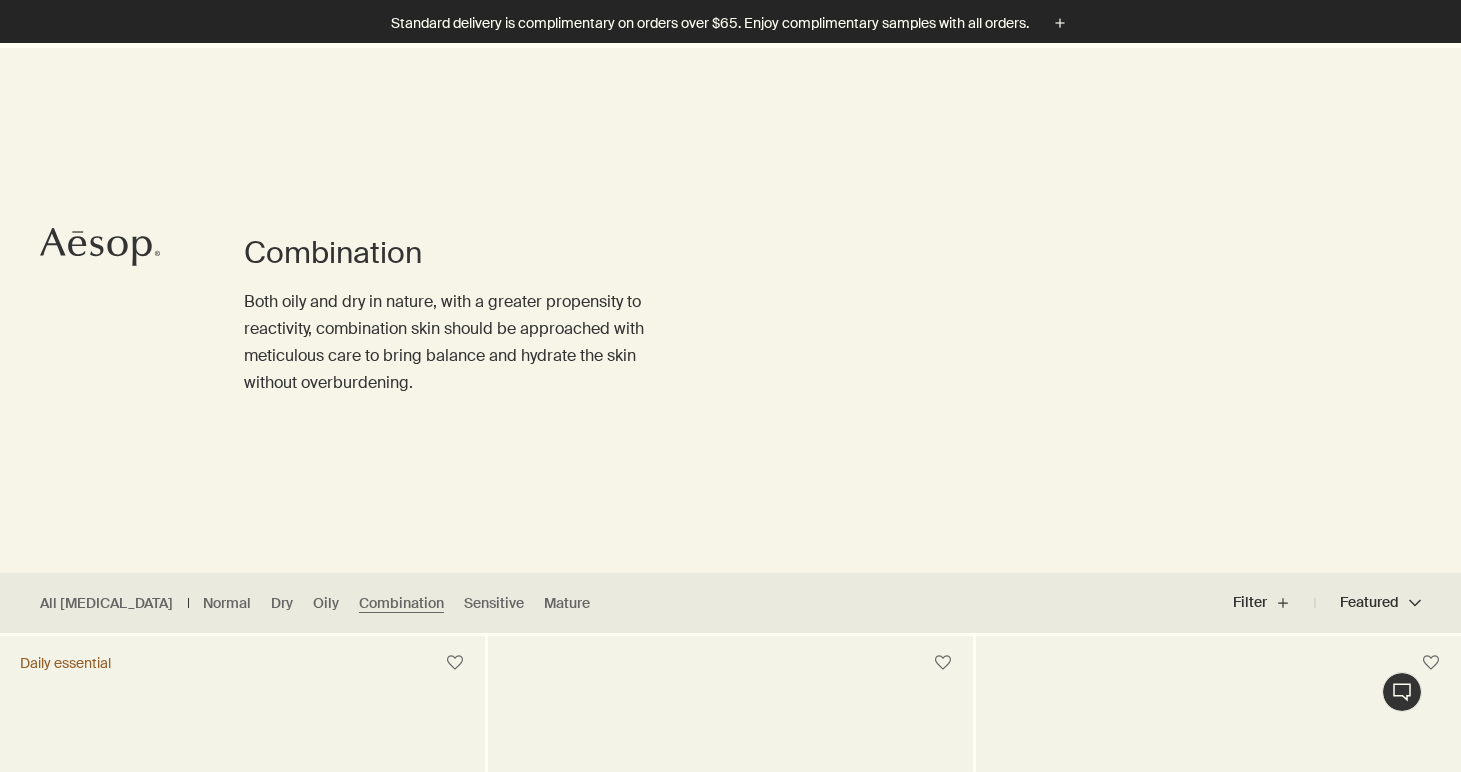 scroll, scrollTop: 718, scrollLeft: 0, axis: vertical 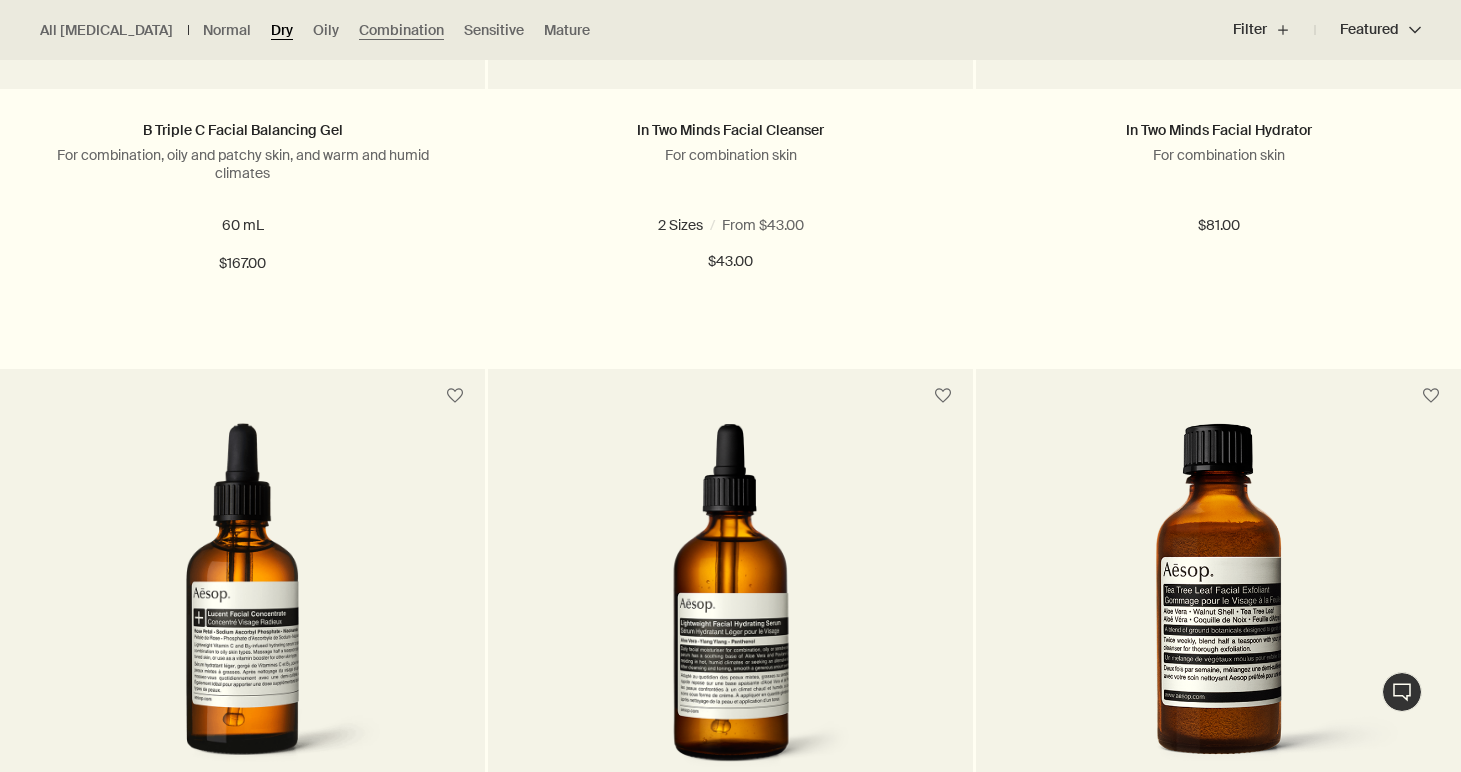 click on "Dry" at bounding box center [282, 30] 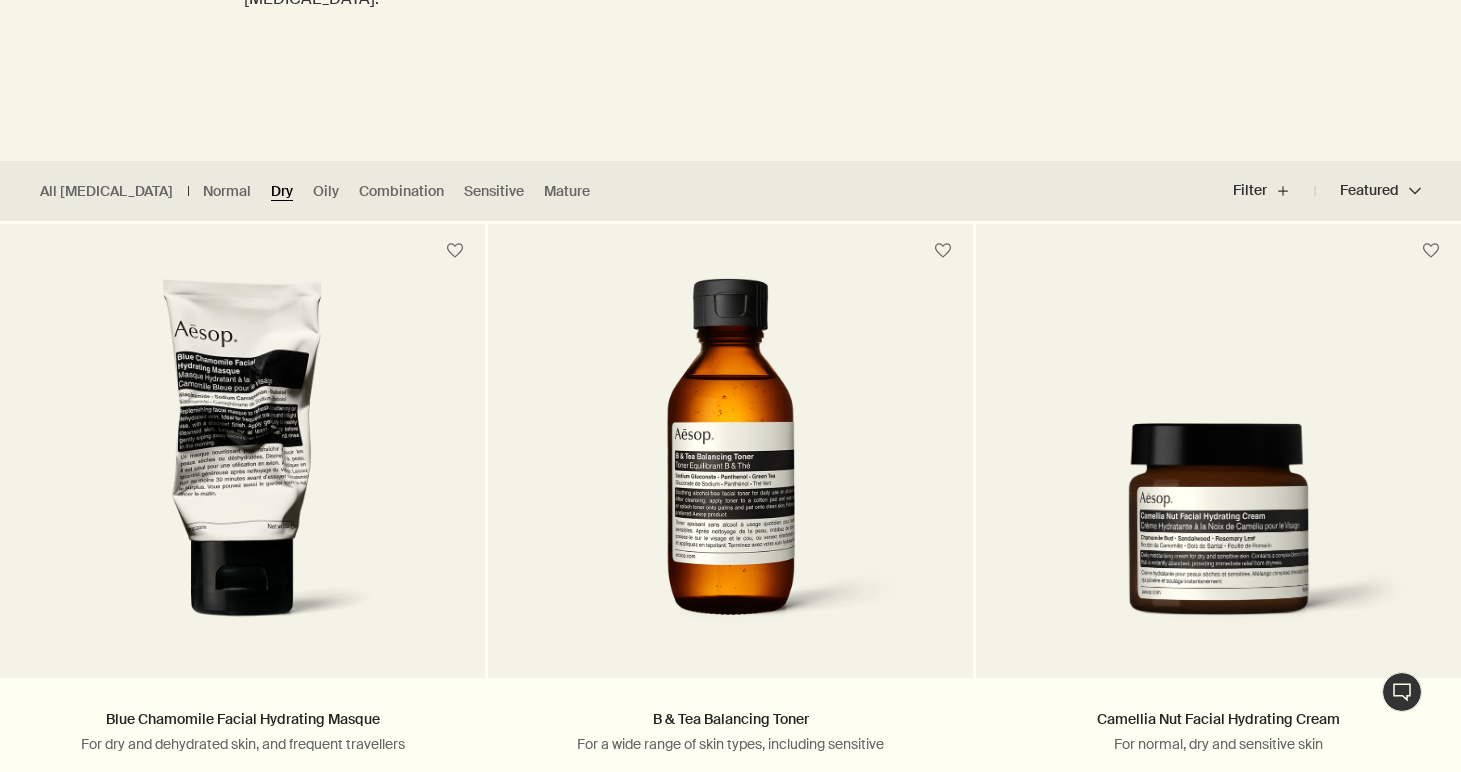 scroll, scrollTop: 661, scrollLeft: 0, axis: vertical 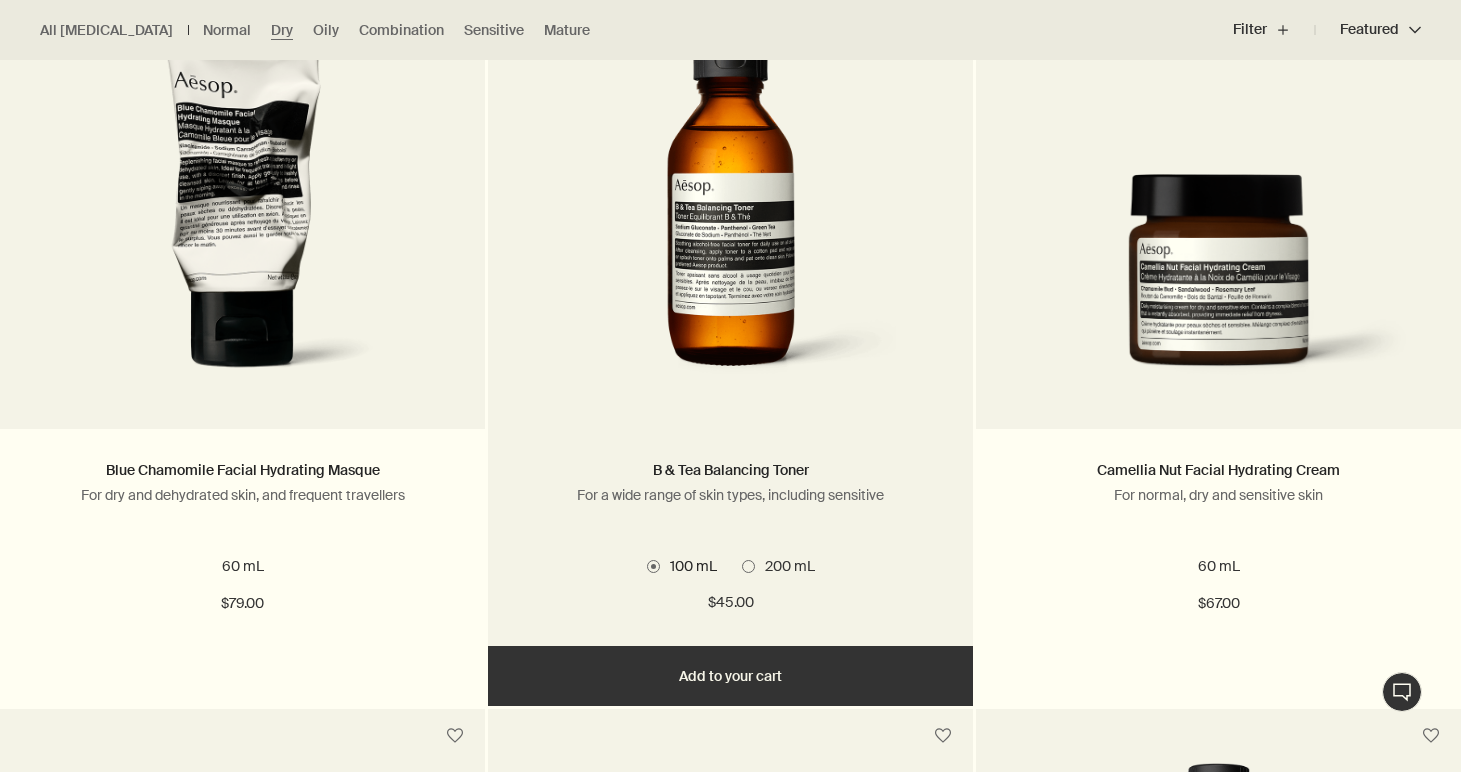 click at bounding box center [731, 214] 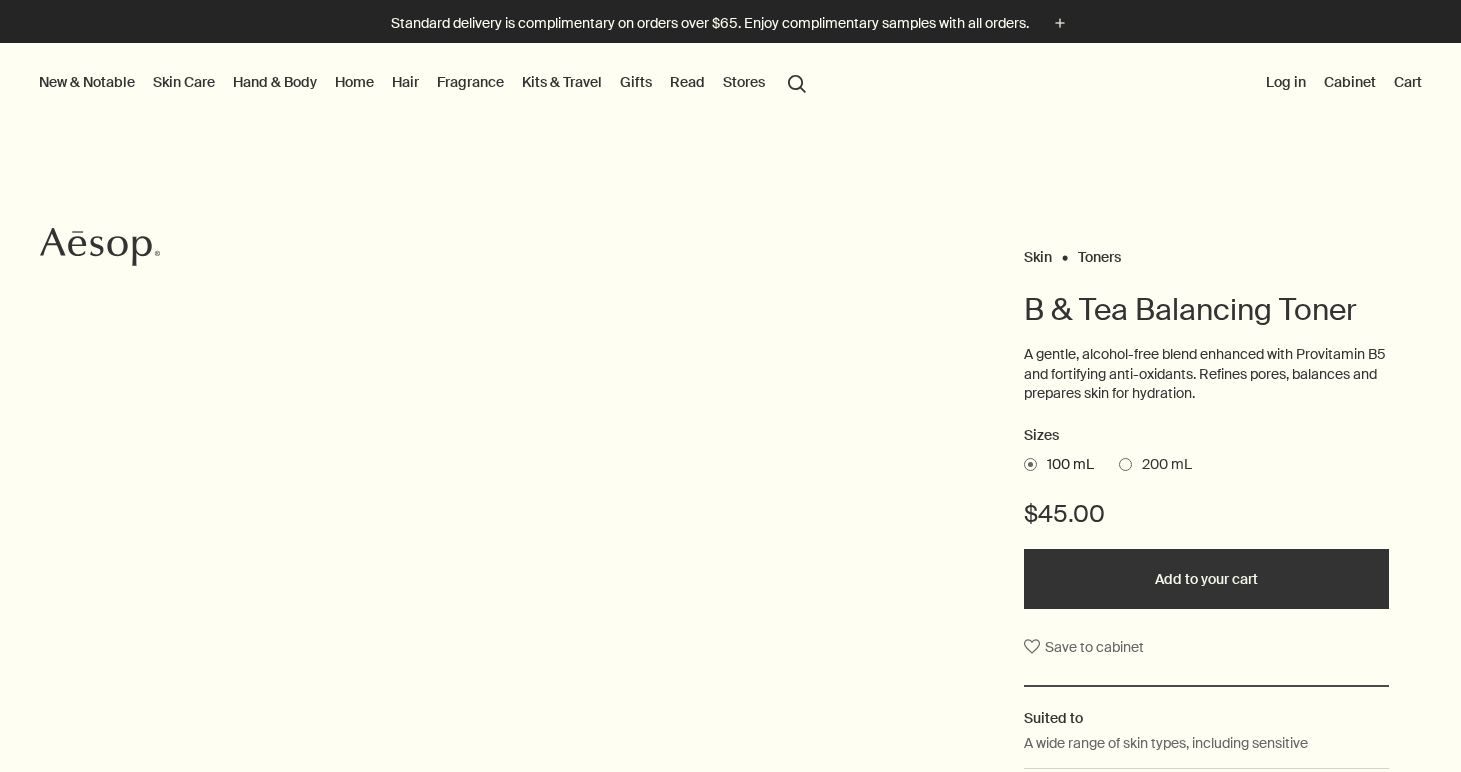 scroll, scrollTop: 0, scrollLeft: 0, axis: both 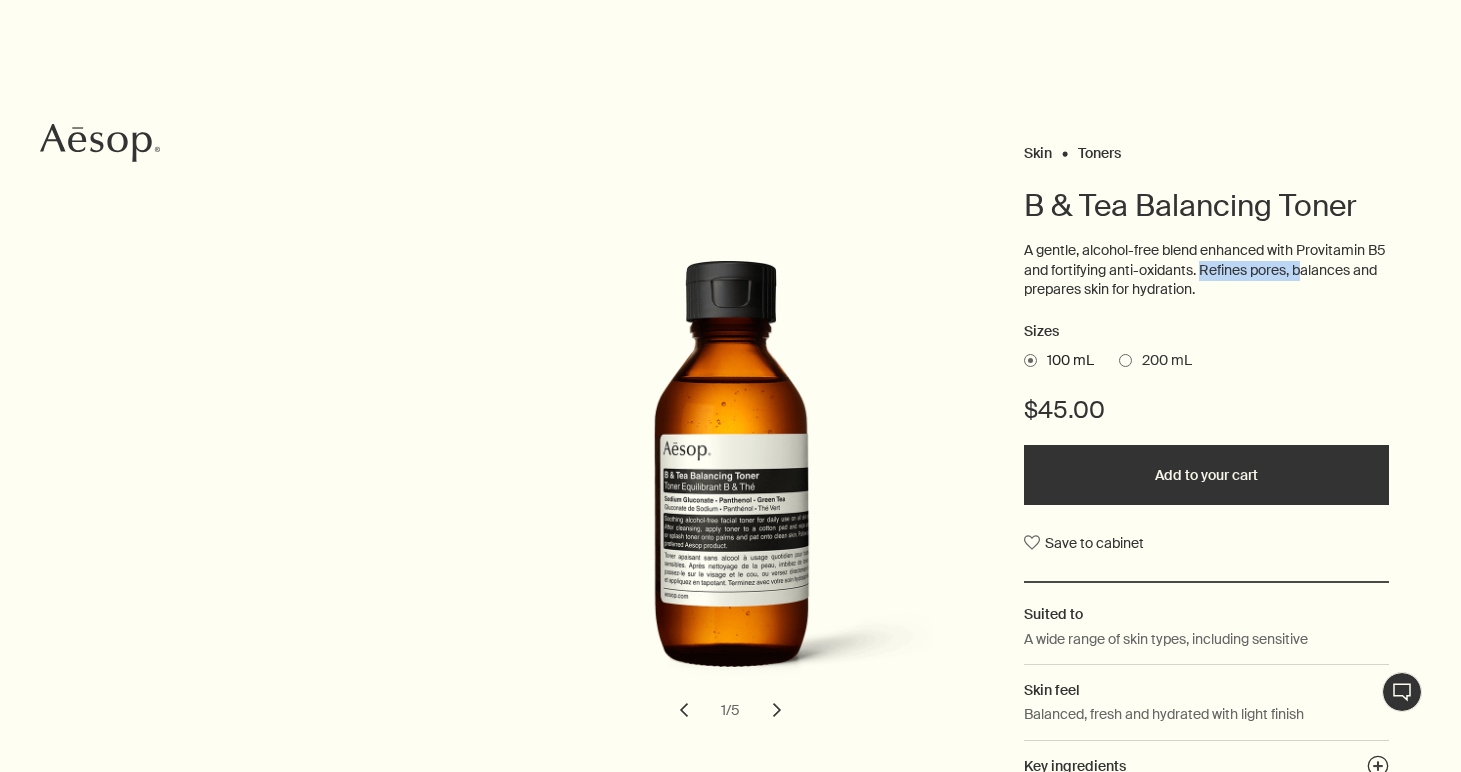 drag, startPoint x: 1224, startPoint y: 271, endPoint x: 1324, endPoint y: 272, distance: 100.005 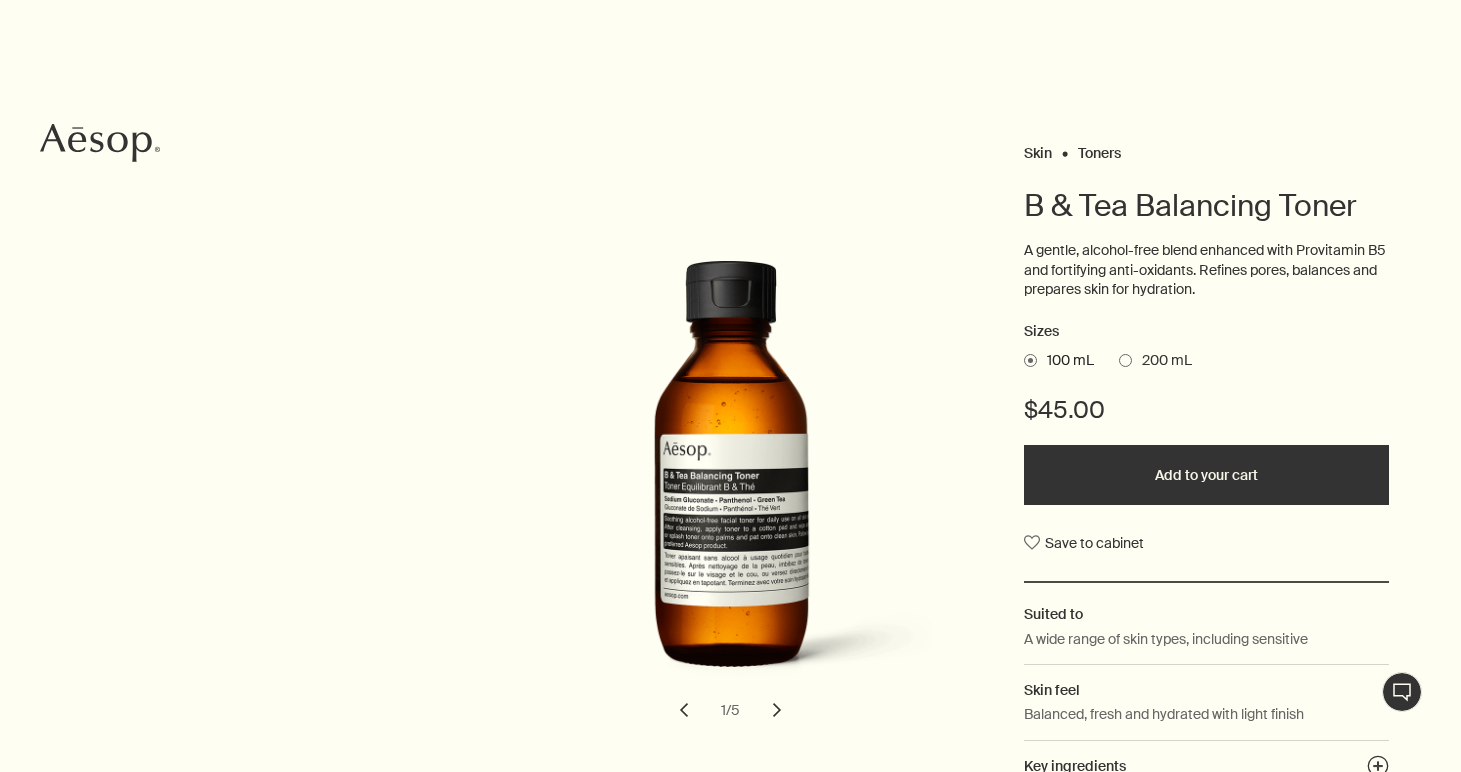 click on "A gentle, alcohol-free blend enhanced with Provitamin B5 and fortifying anti-oxidants. Refines pores, balances and prepares skin for hydration." at bounding box center [1206, 270] 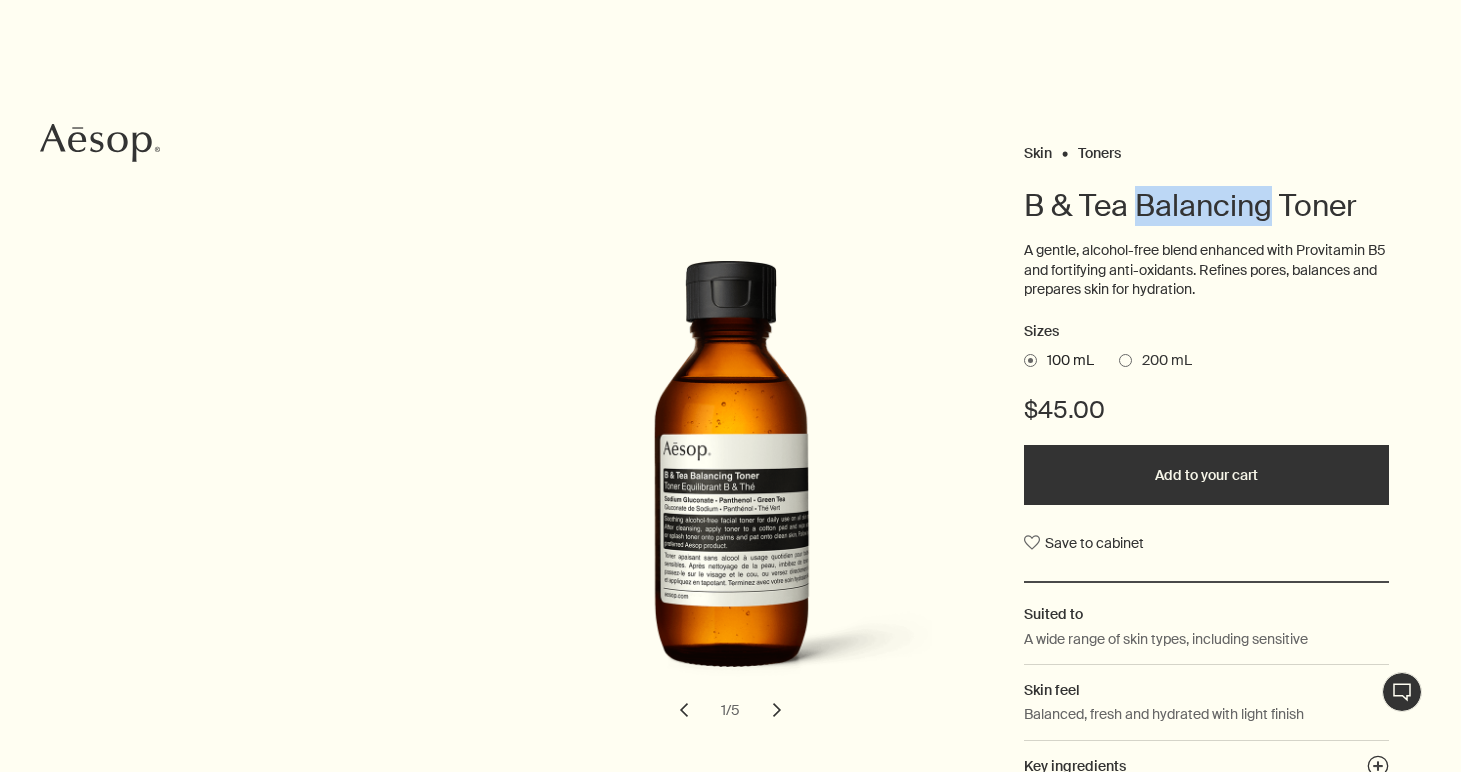 drag, startPoint x: 1135, startPoint y: 205, endPoint x: 1265, endPoint y: 205, distance: 130 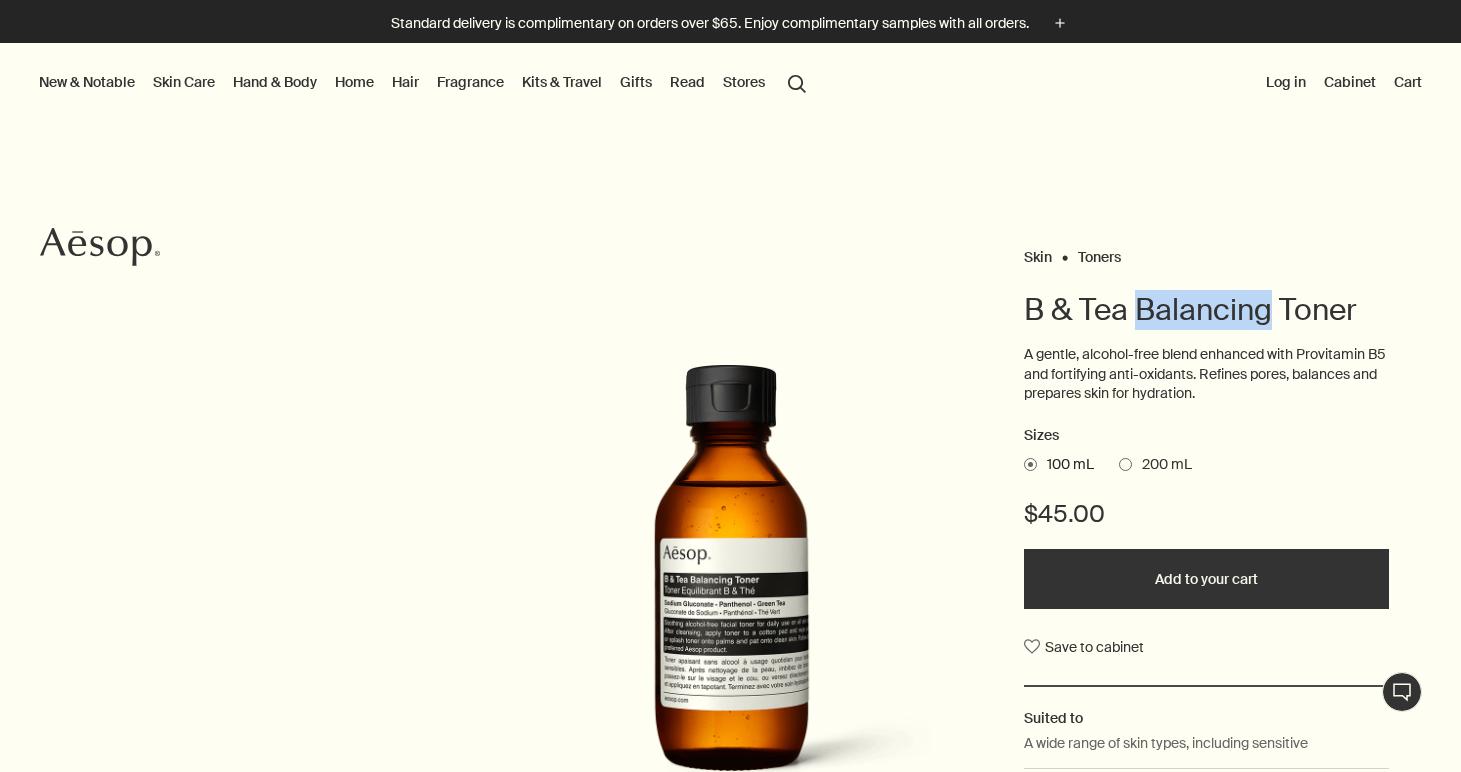 click on "search Search" at bounding box center (797, 82) 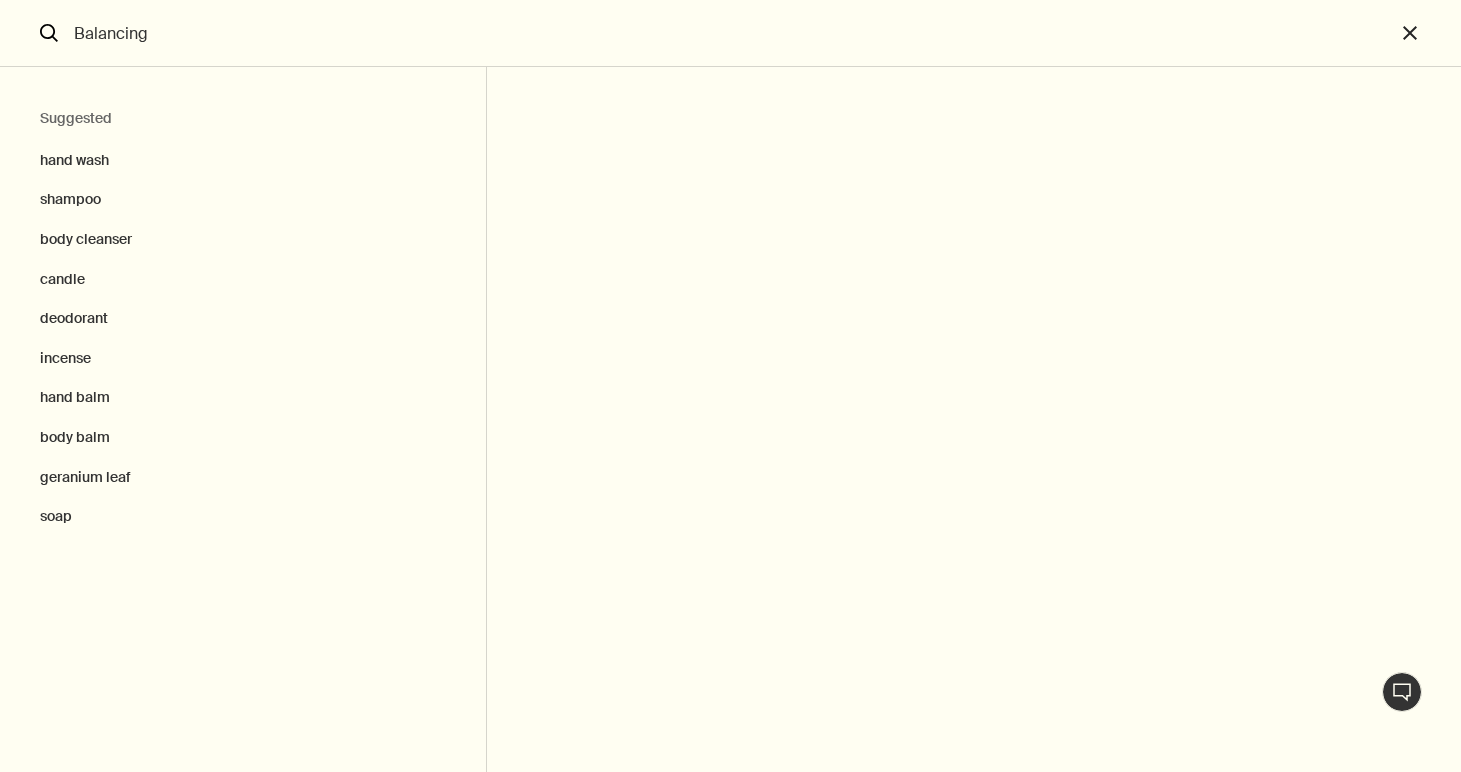 type on "Balancing" 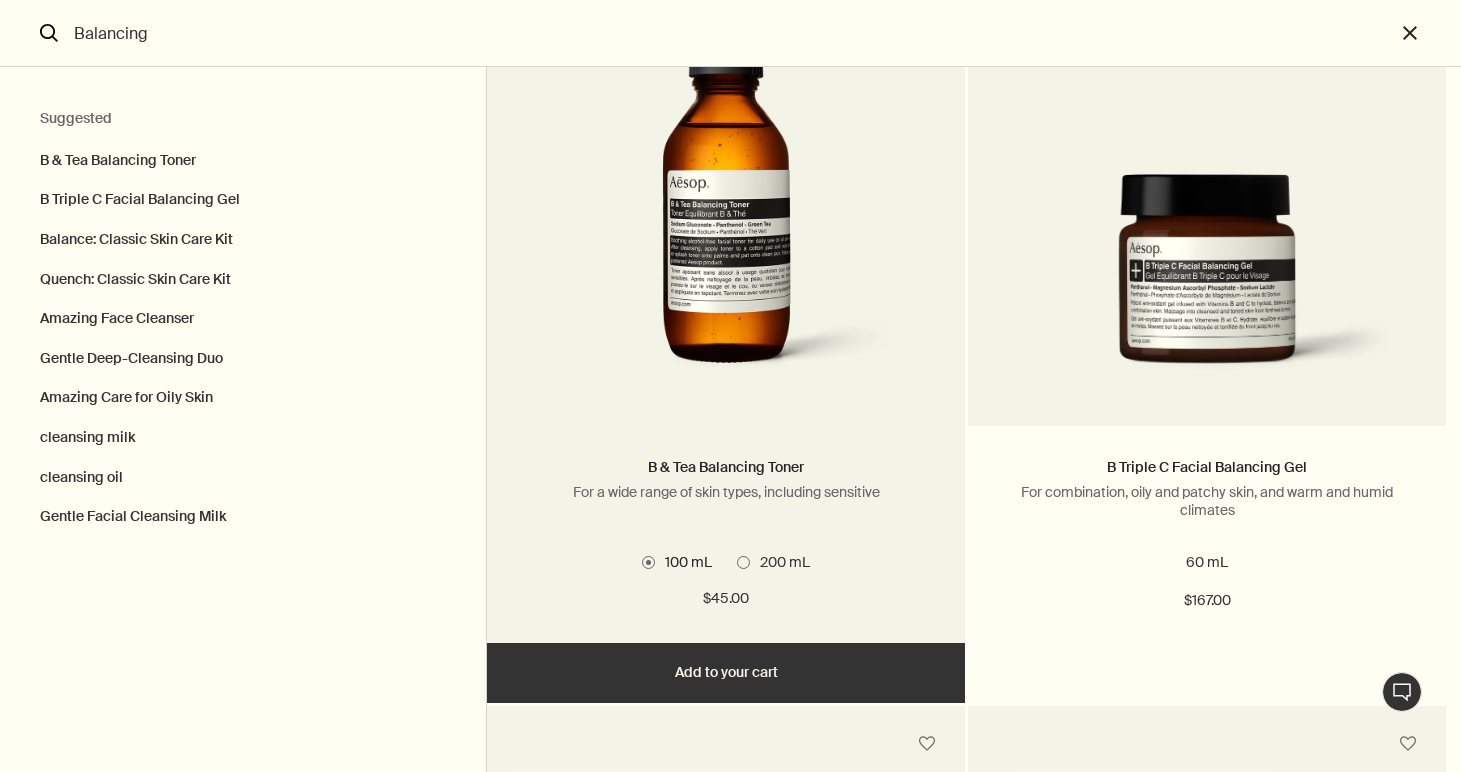 scroll, scrollTop: 209, scrollLeft: 0, axis: vertical 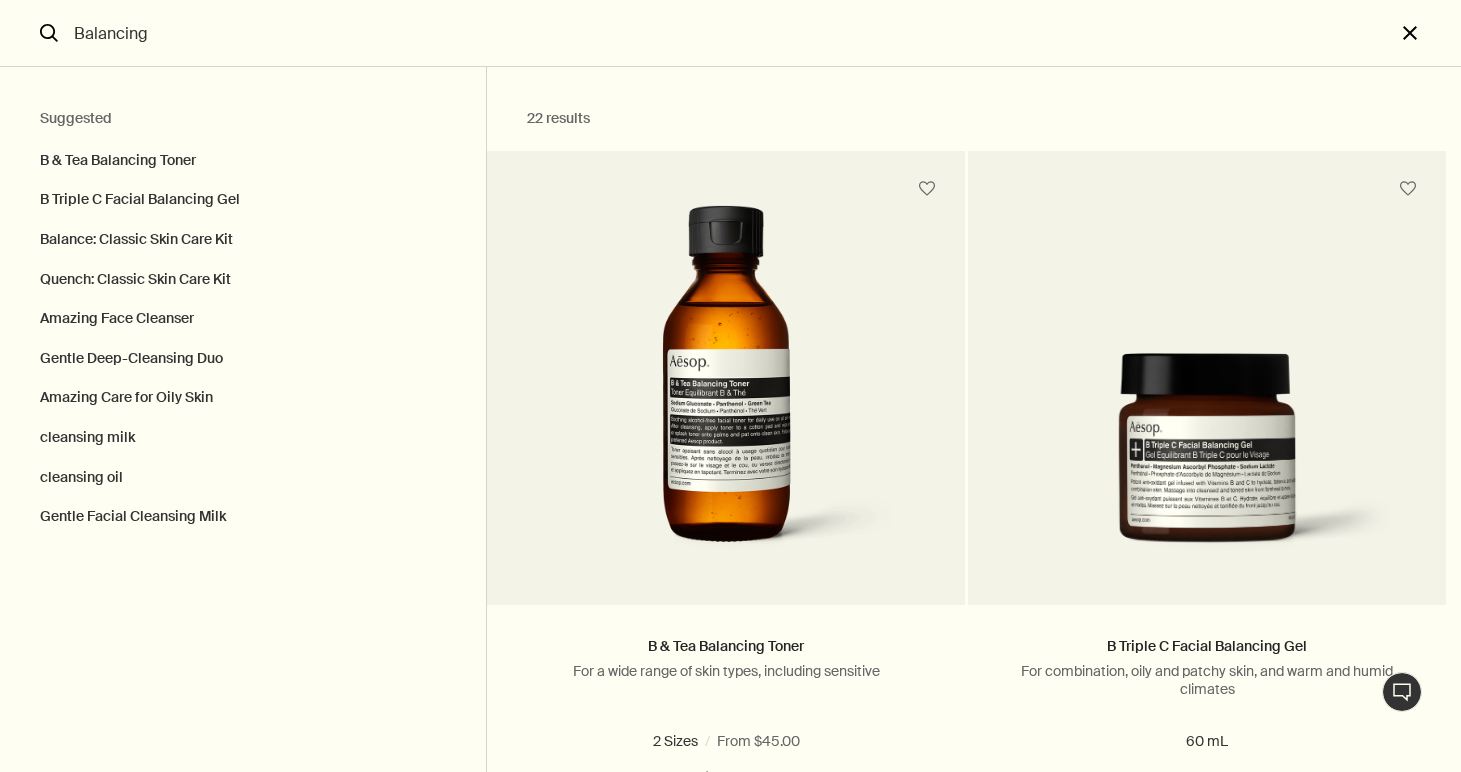 click on "close" at bounding box center (1428, 33) 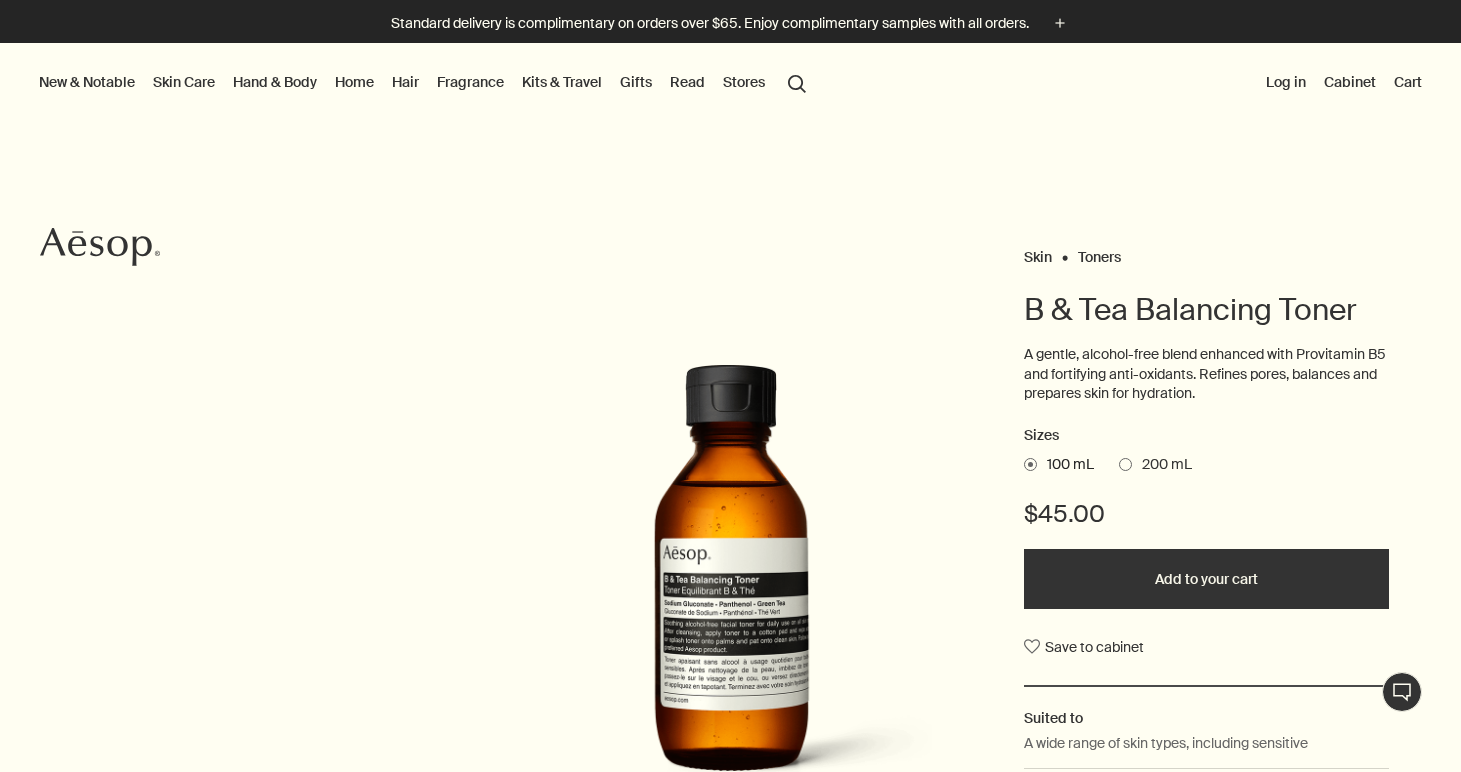 click on "Kits & Travel" at bounding box center [562, 82] 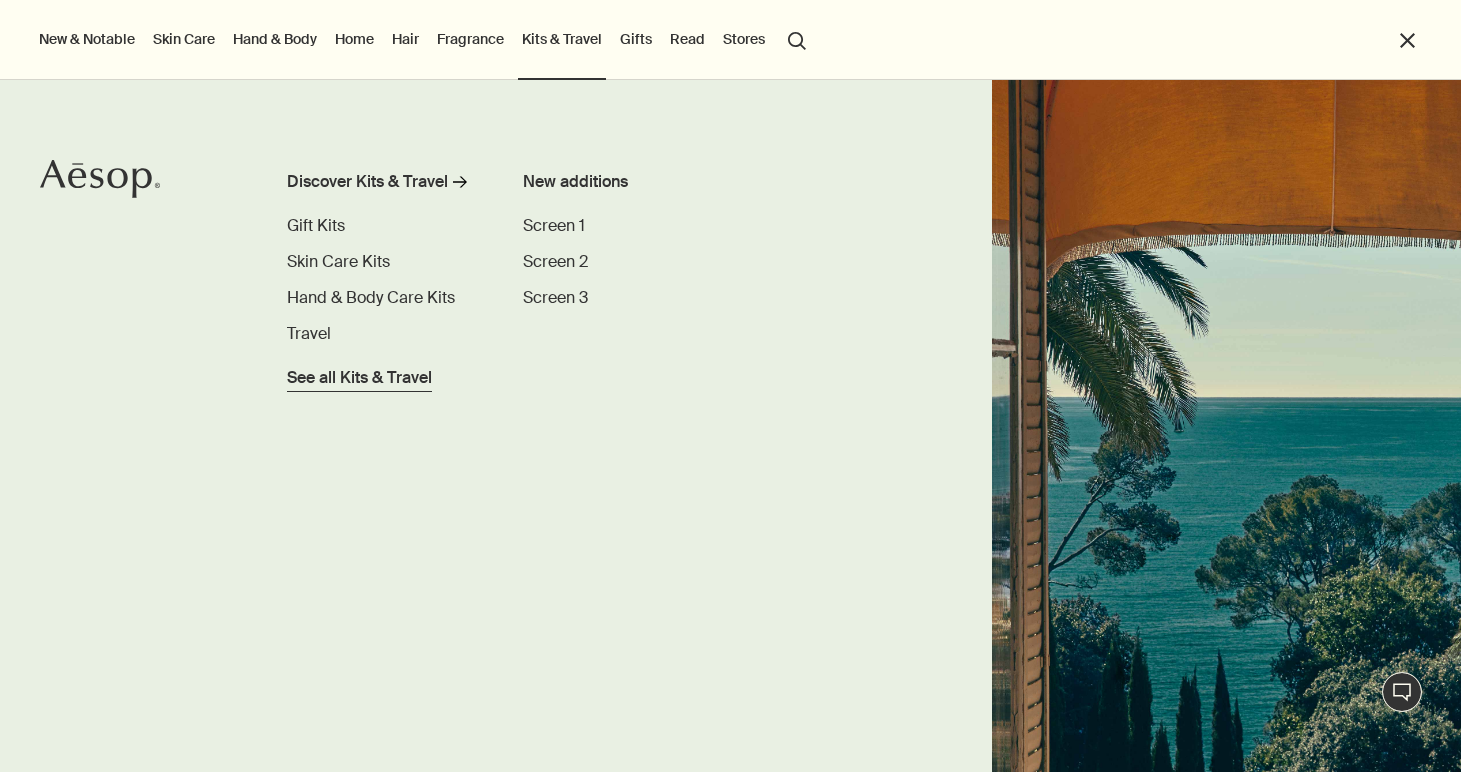 click on "See all Kits & Travel" at bounding box center [359, 378] 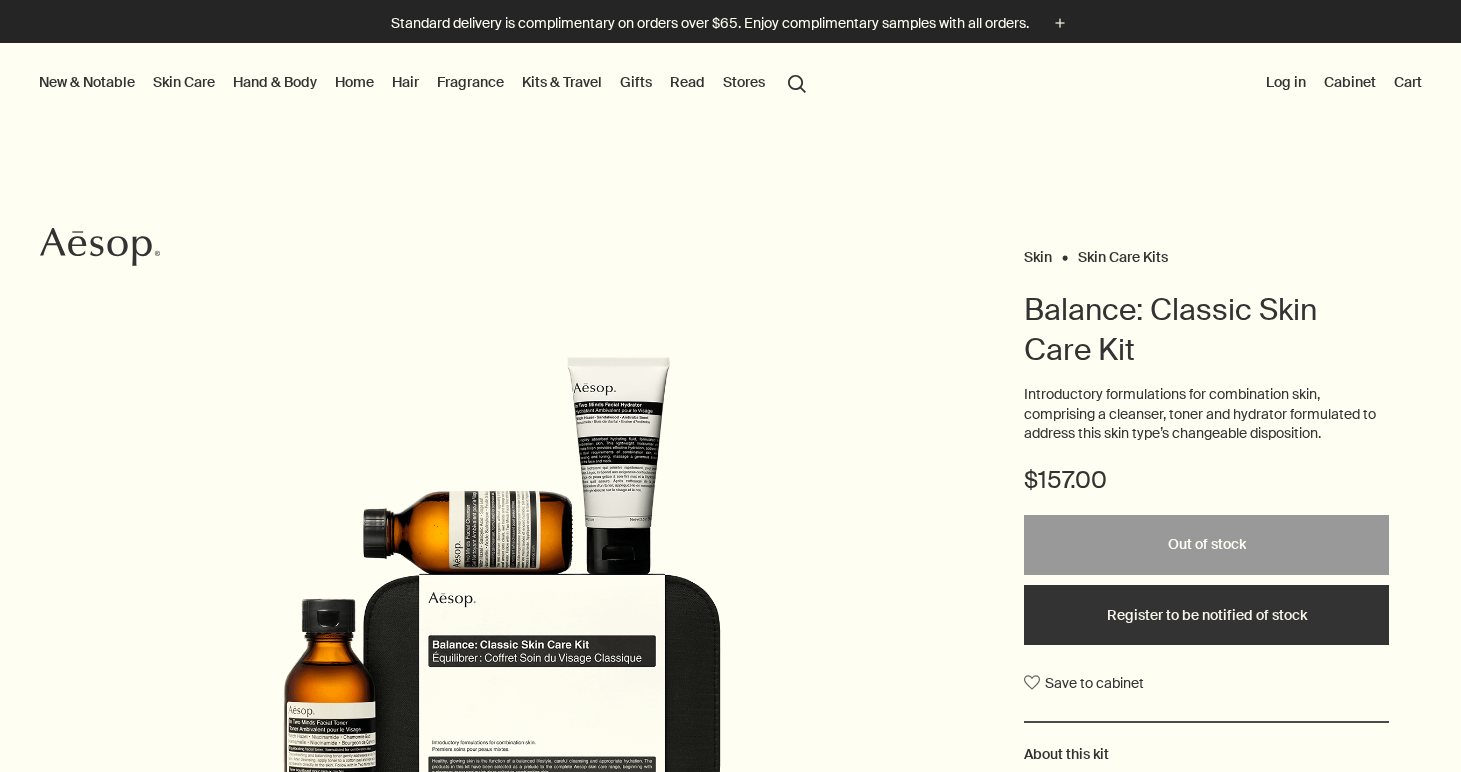 scroll, scrollTop: 0, scrollLeft: 0, axis: both 